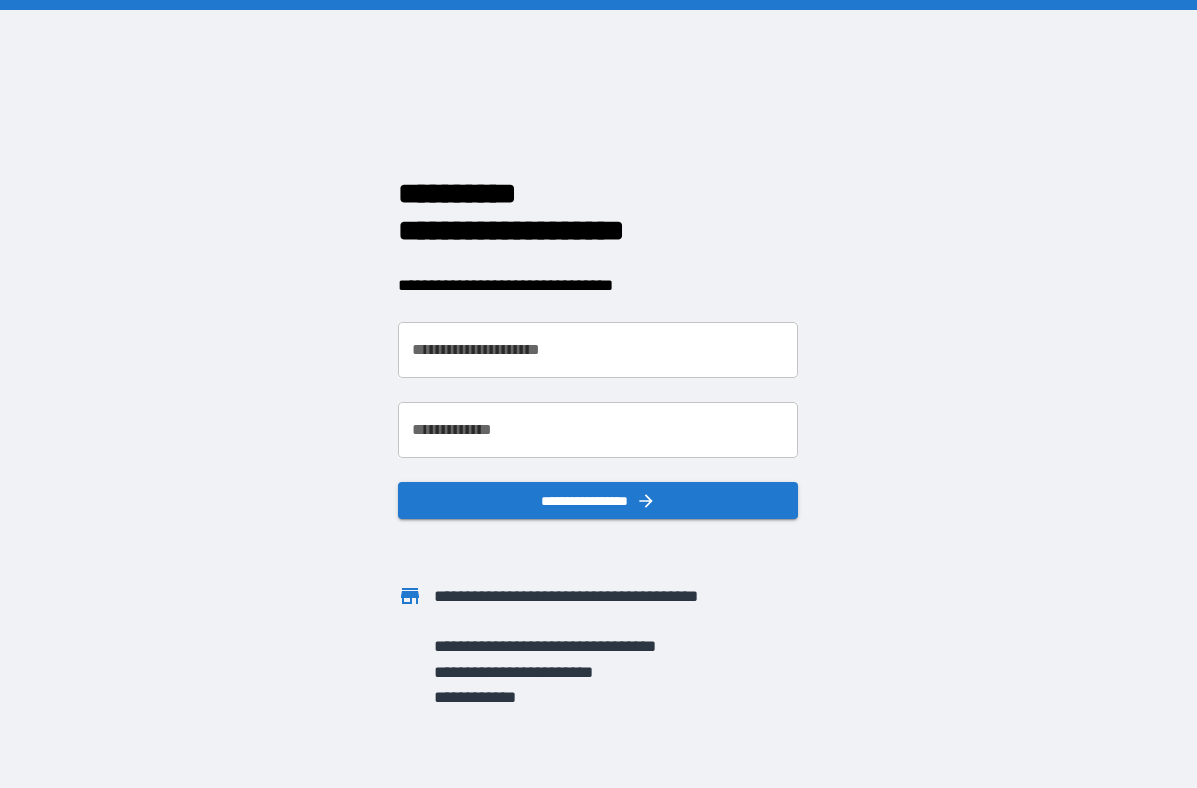 scroll, scrollTop: 0, scrollLeft: 0, axis: both 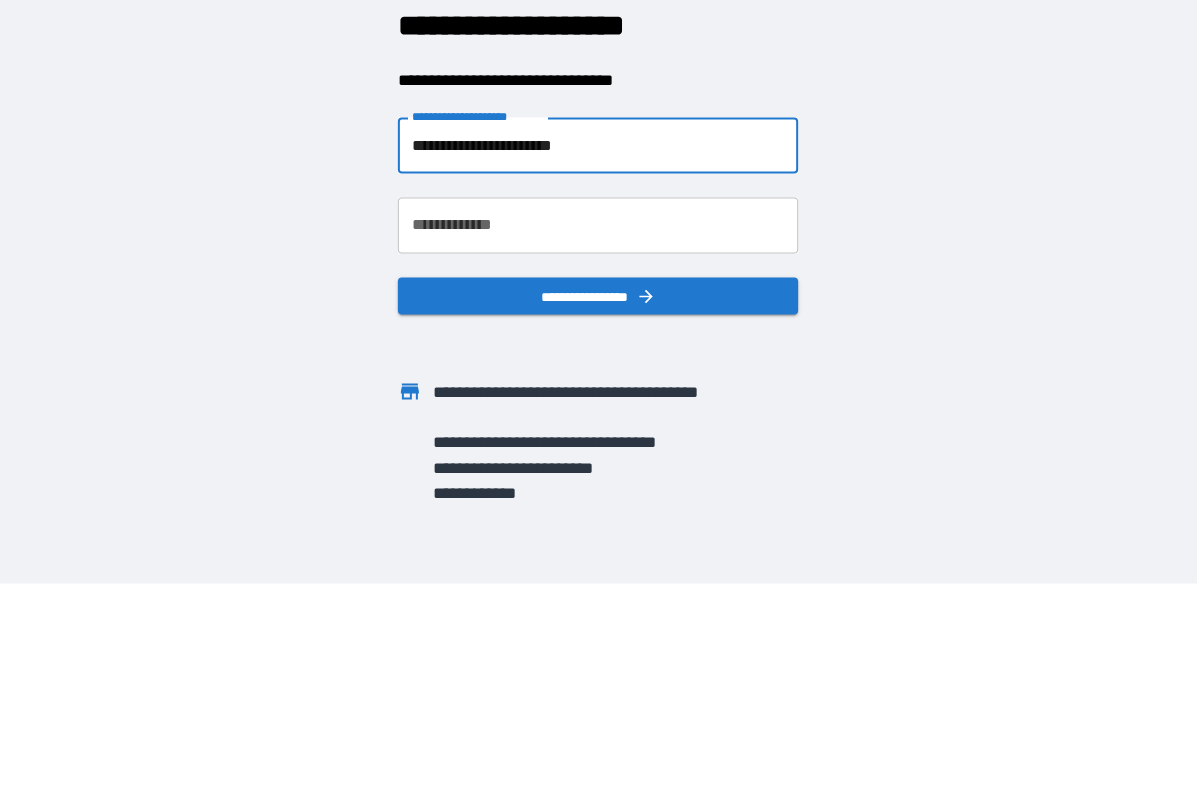 type on "**********" 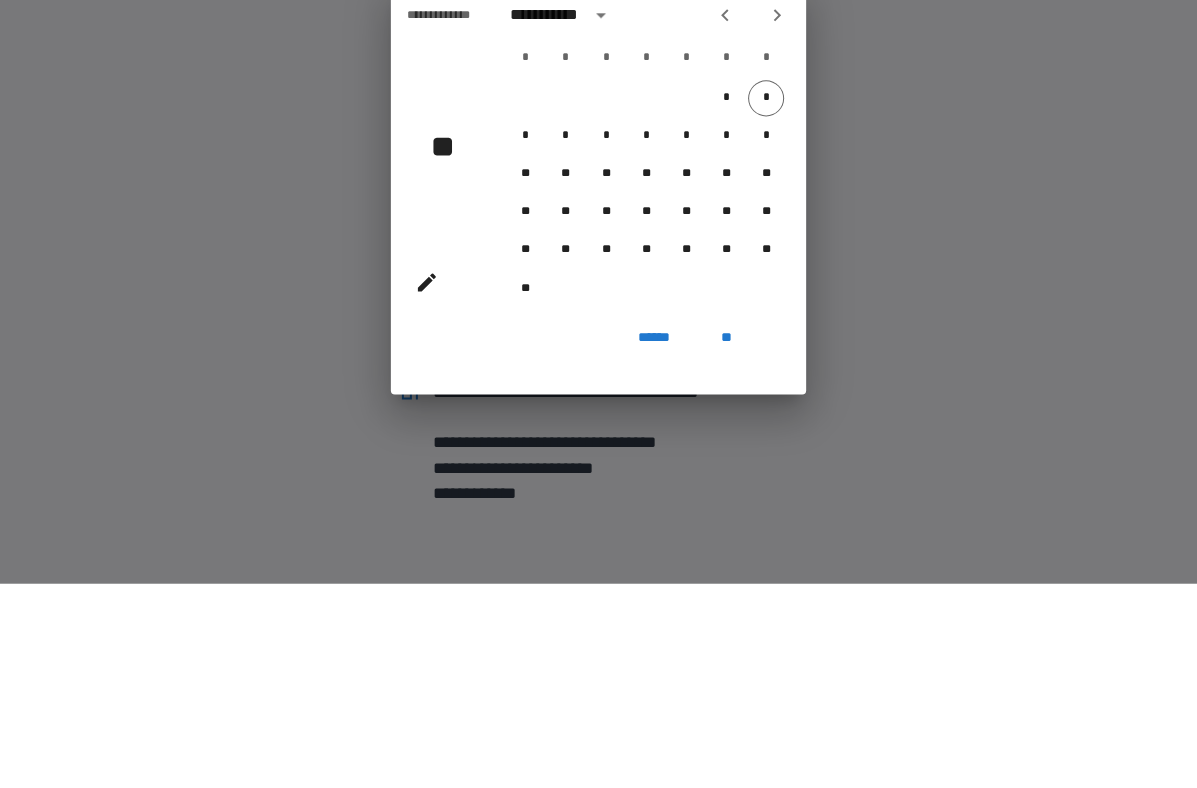 scroll, scrollTop: 62, scrollLeft: 0, axis: vertical 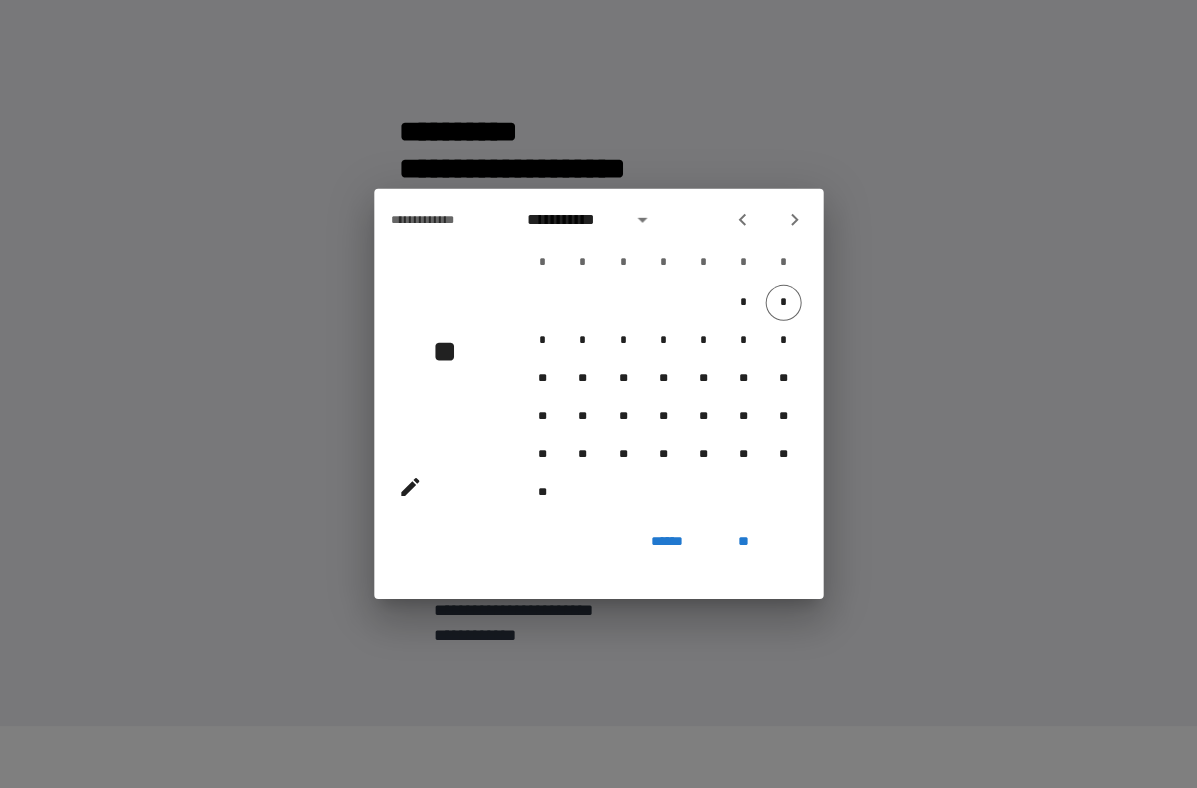 click on "**********" at bounding box center [573, 220] 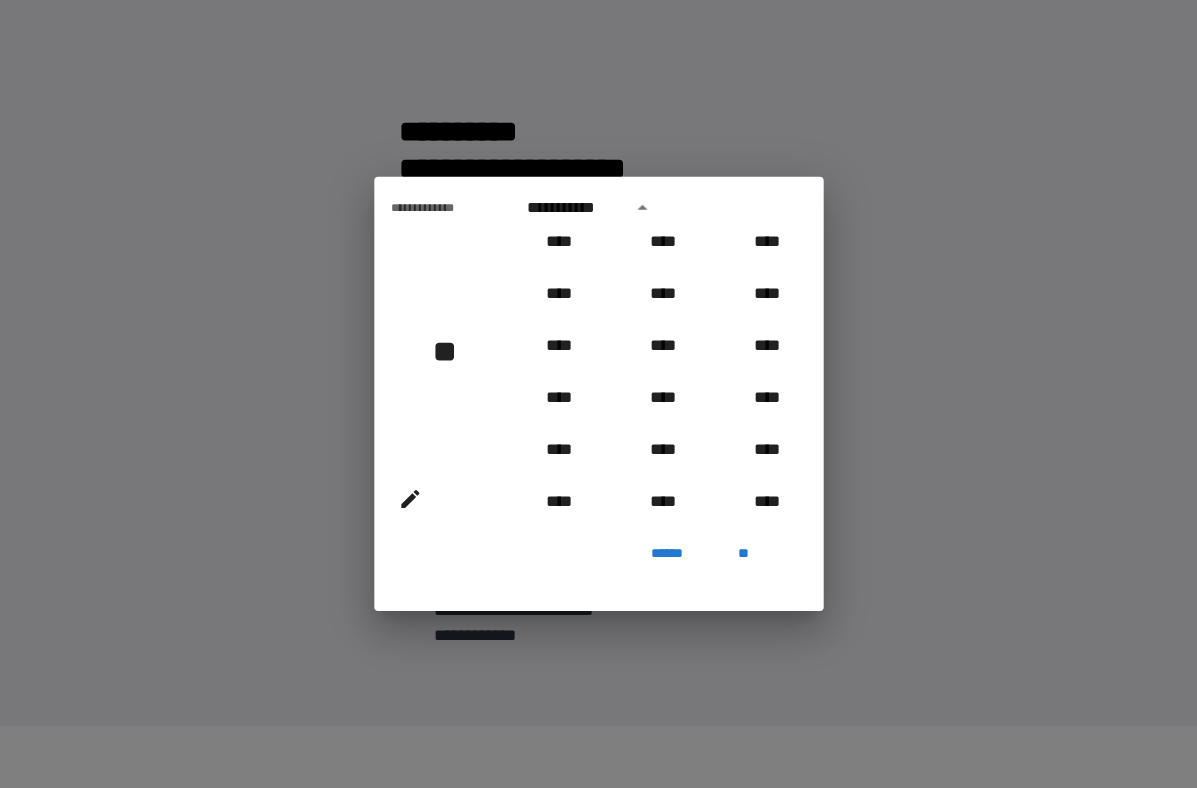 scroll, scrollTop: 981, scrollLeft: 0, axis: vertical 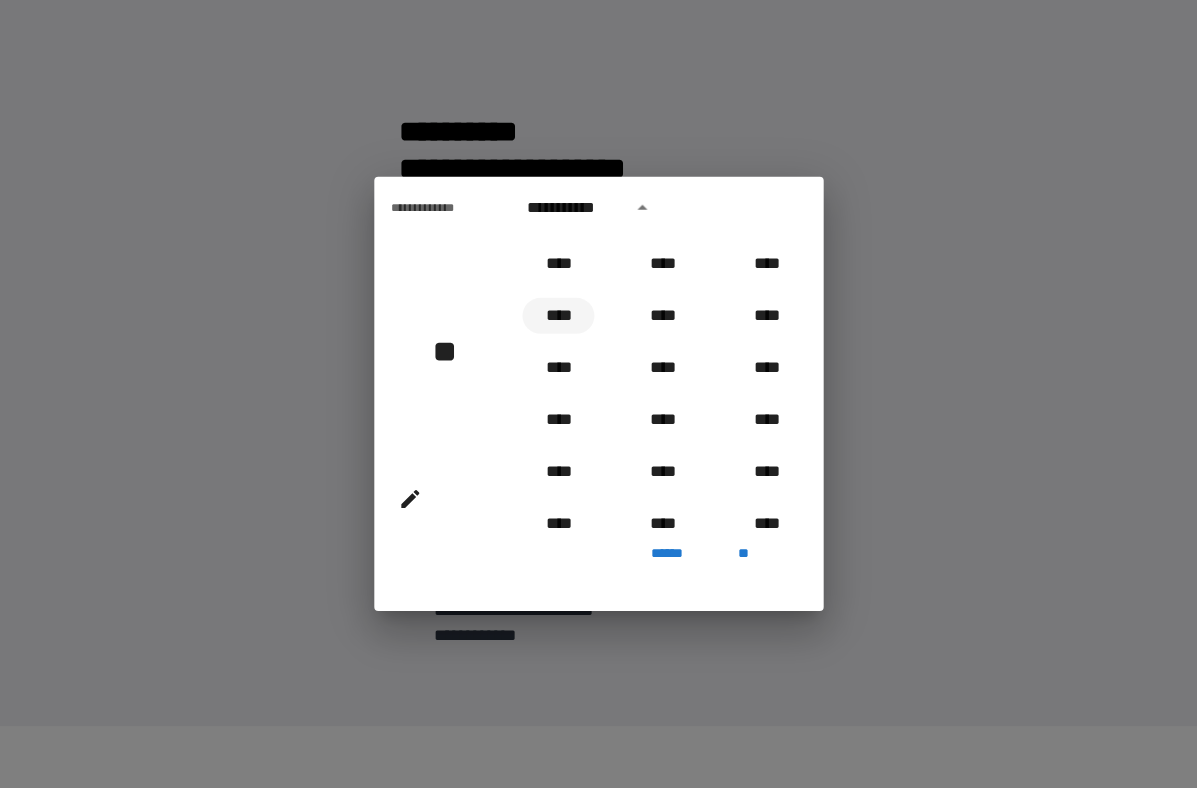 click on "****" at bounding box center (558, 316) 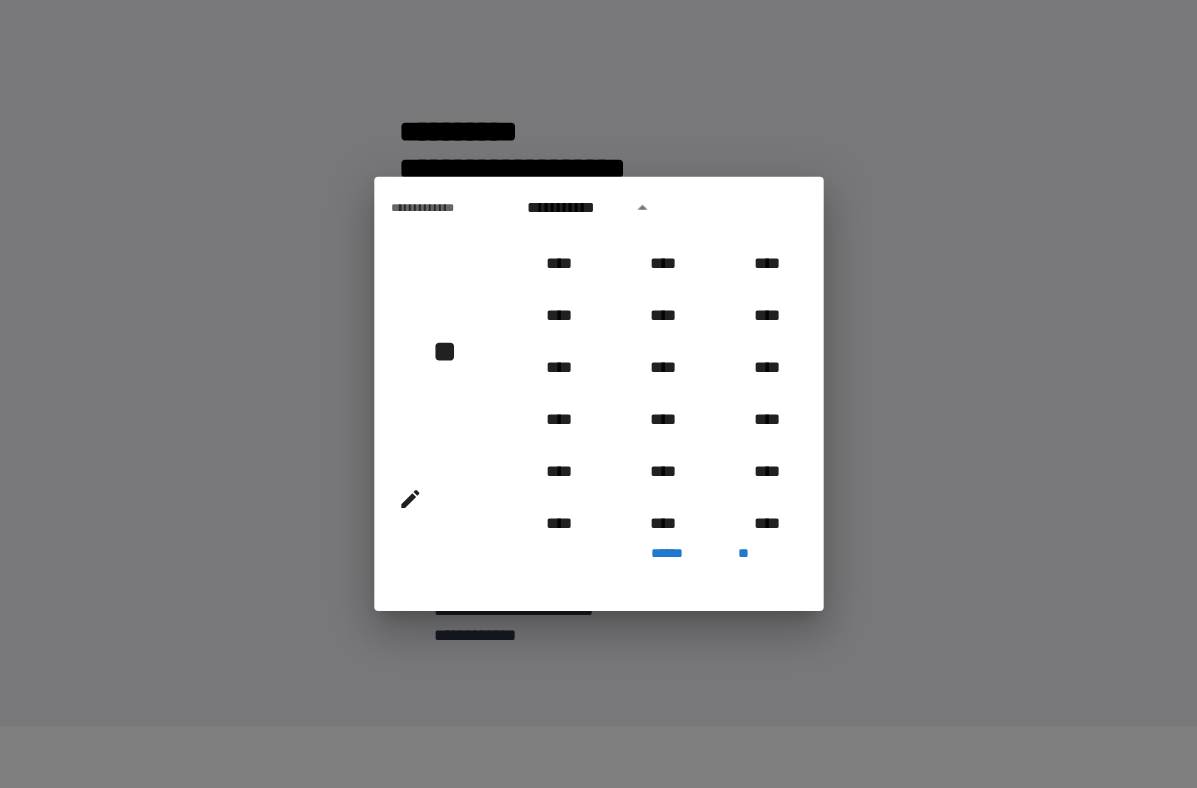 type on "**********" 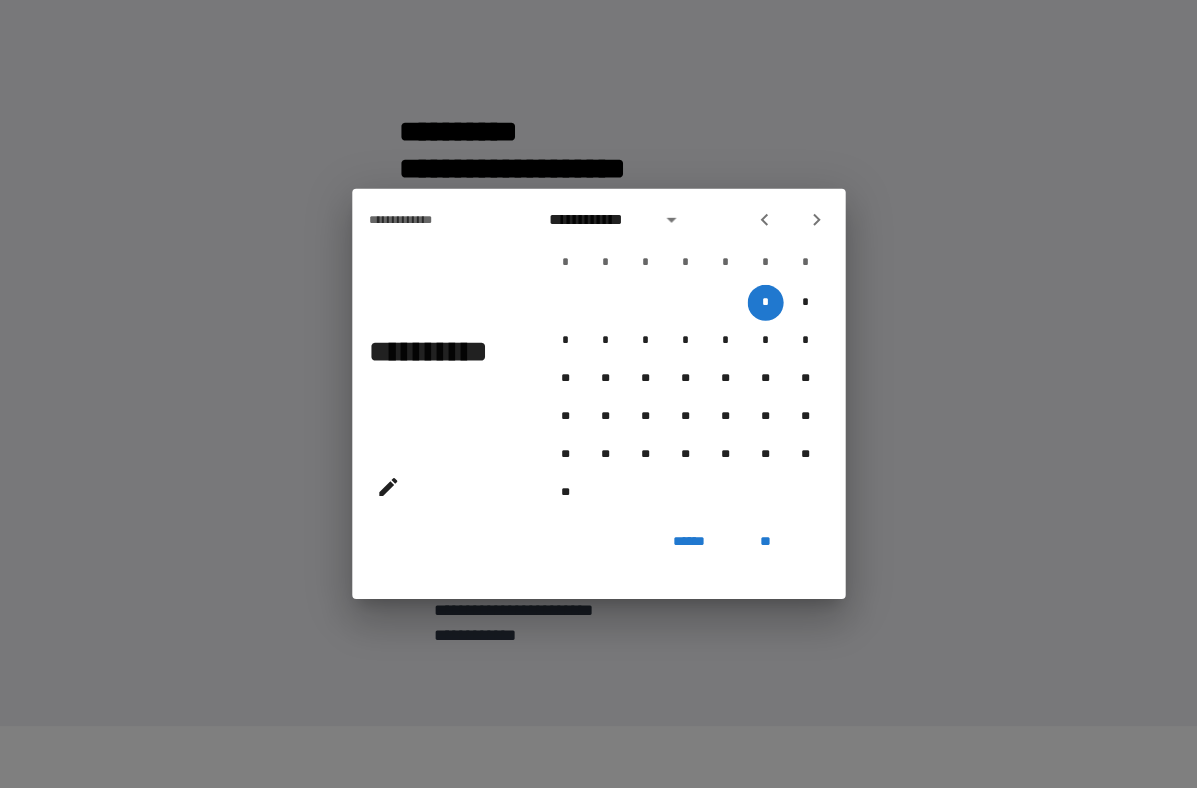 click on "**********" at bounding box center [599, 220] 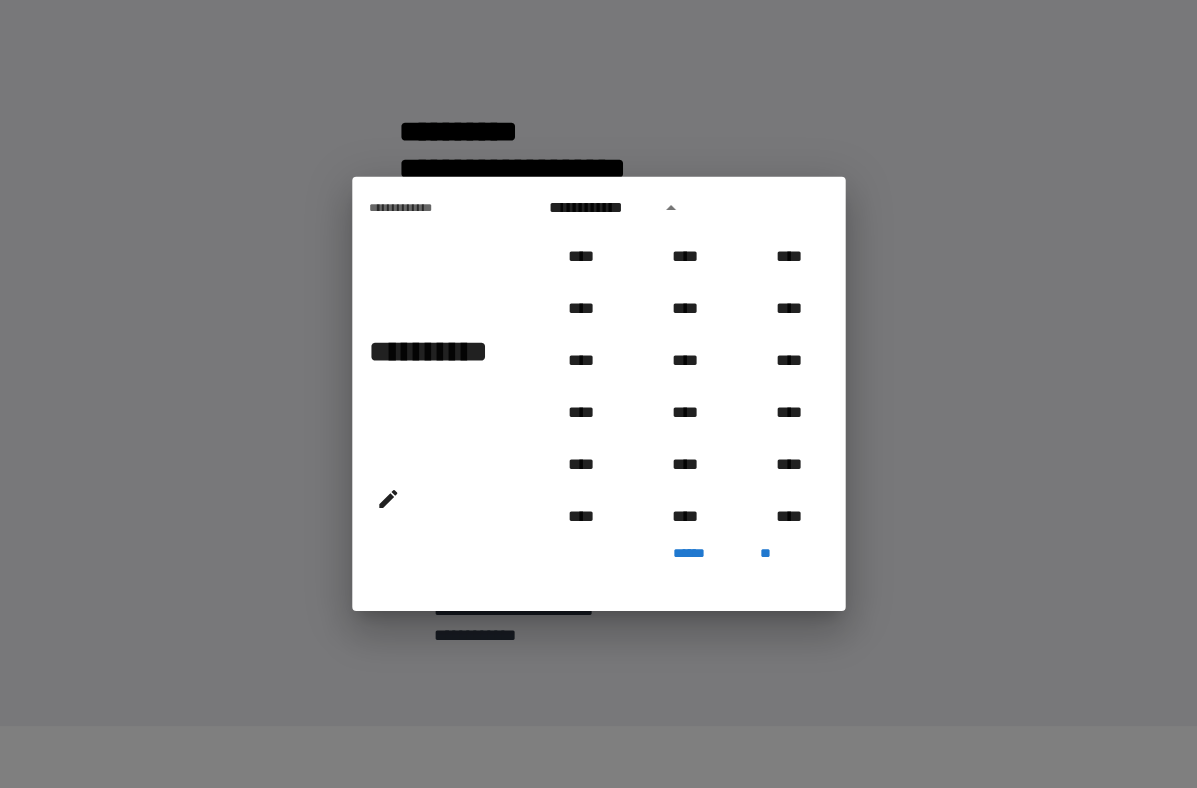 scroll, scrollTop: 914, scrollLeft: 0, axis: vertical 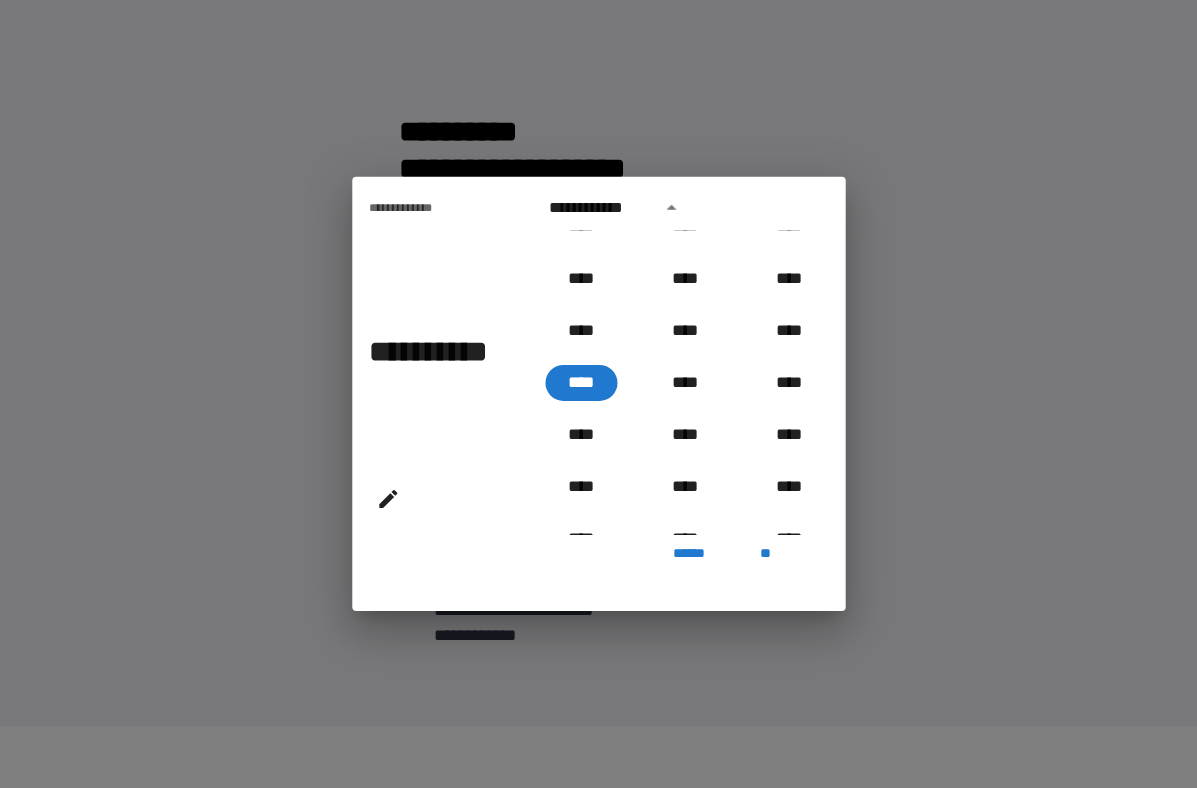 click on "**" at bounding box center (765, 553) 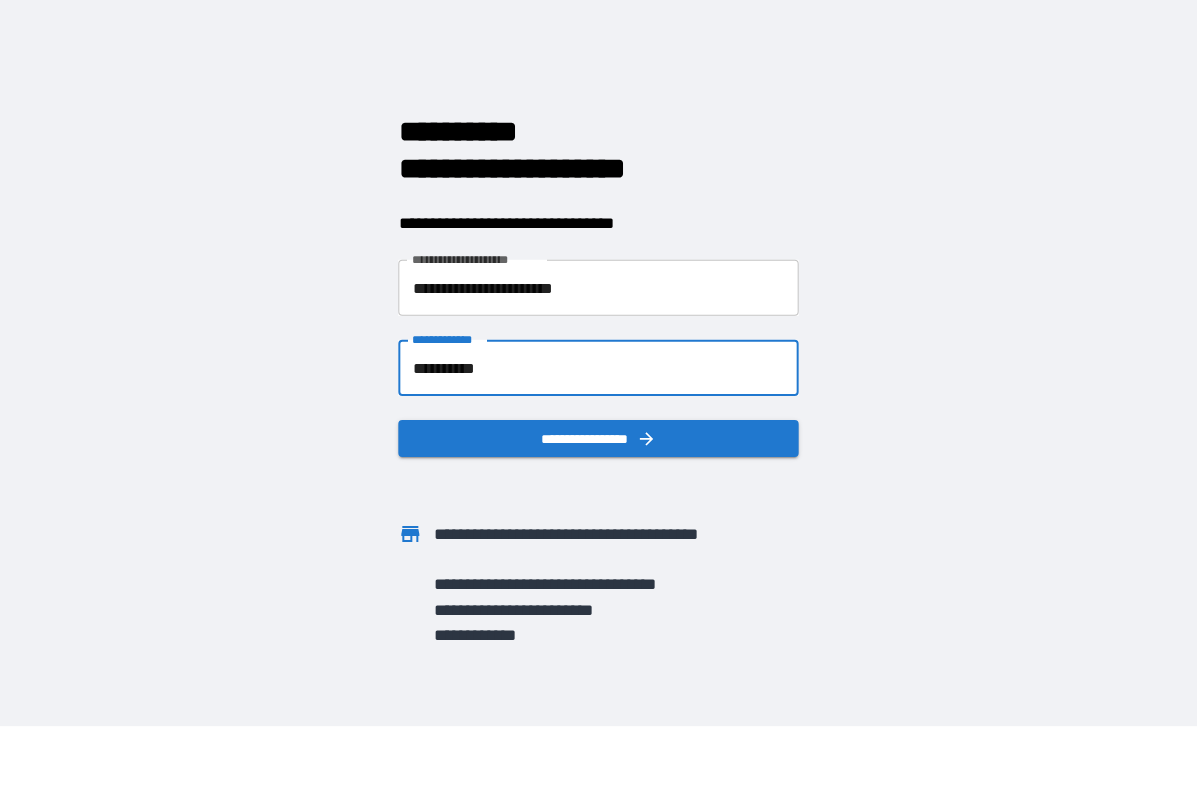 click on "**********" at bounding box center (598, 368) 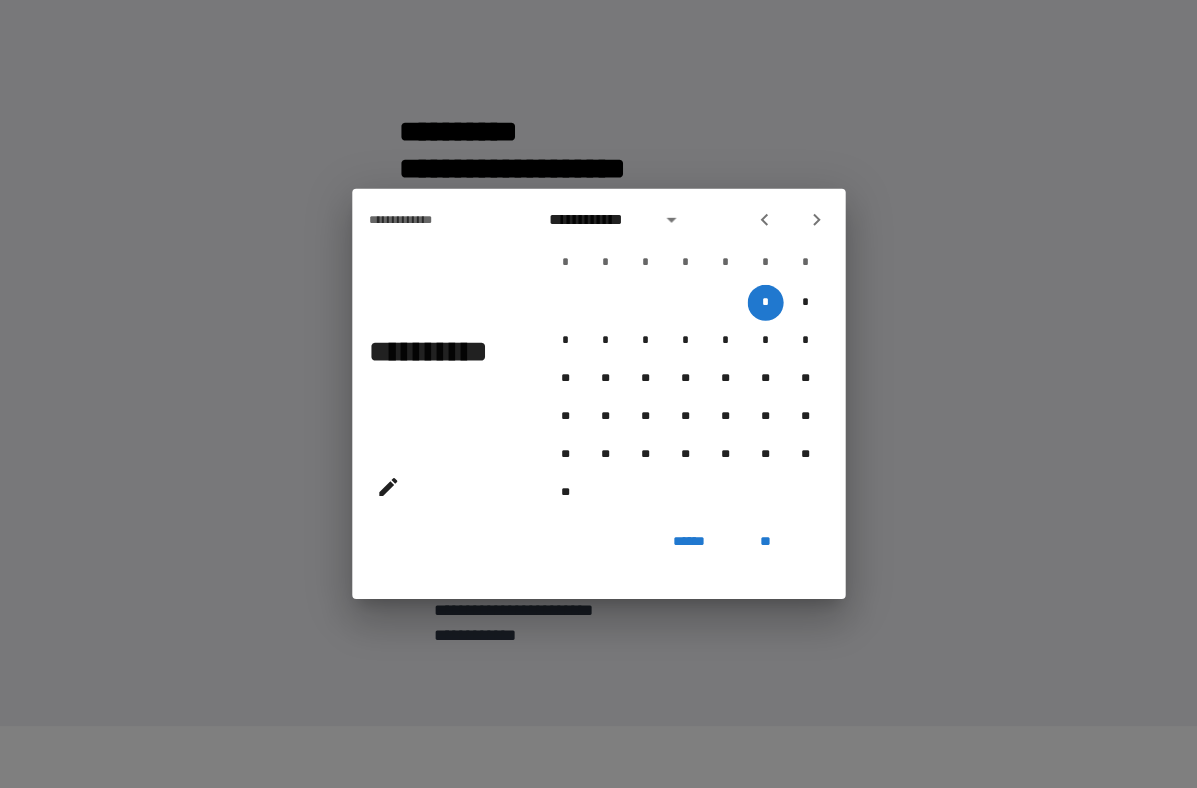 click at bounding box center (388, 487) 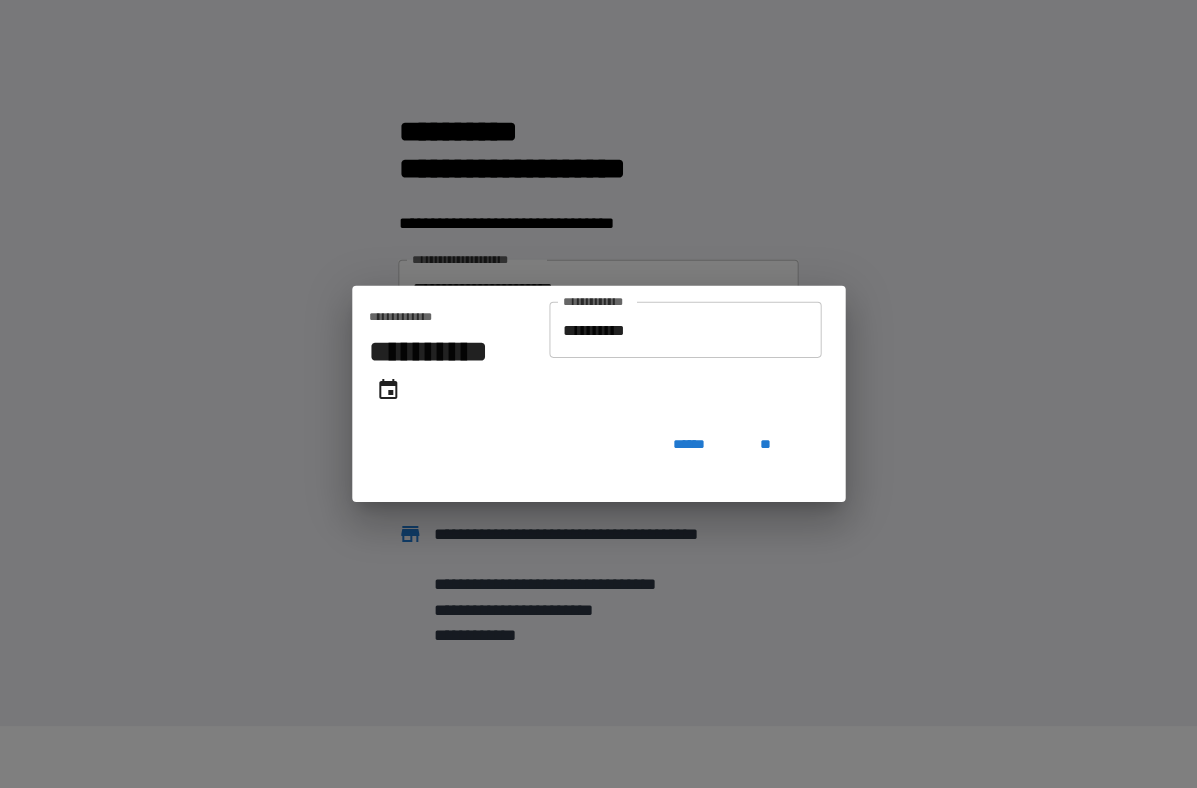 click on "**********" at bounding box center [685, 330] 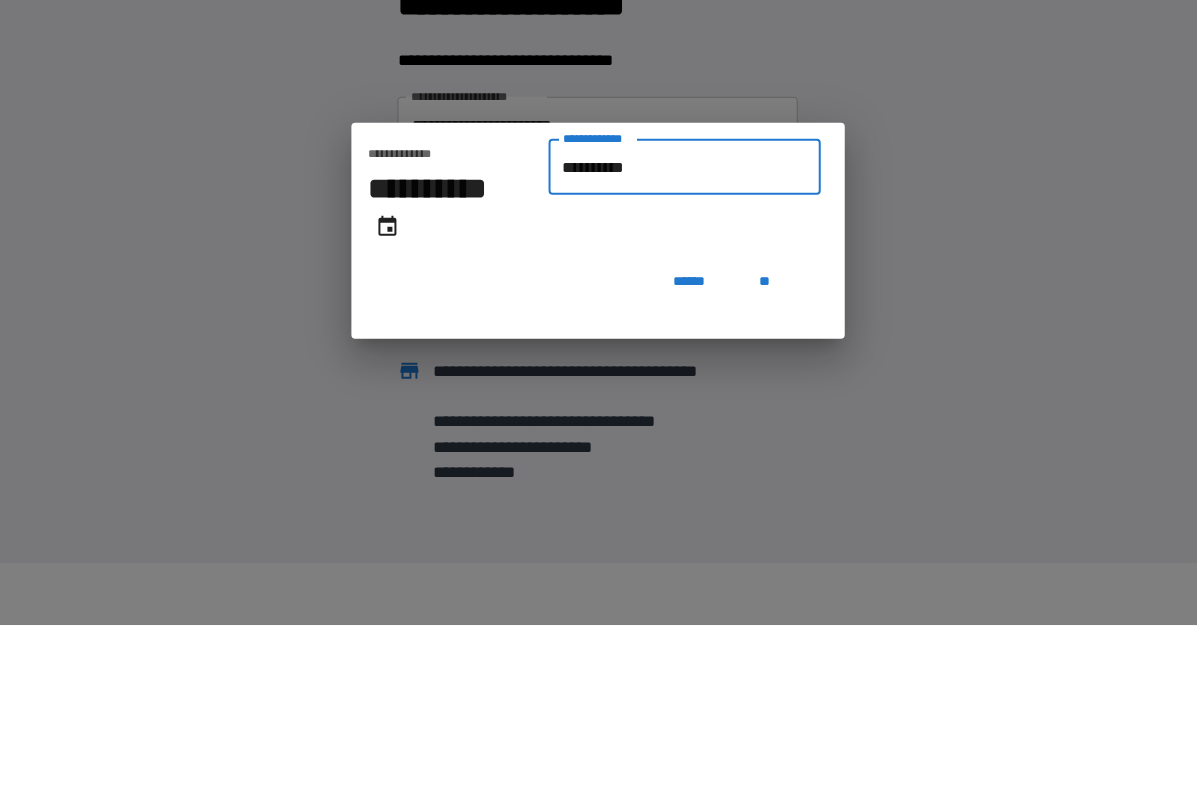 type on "*********" 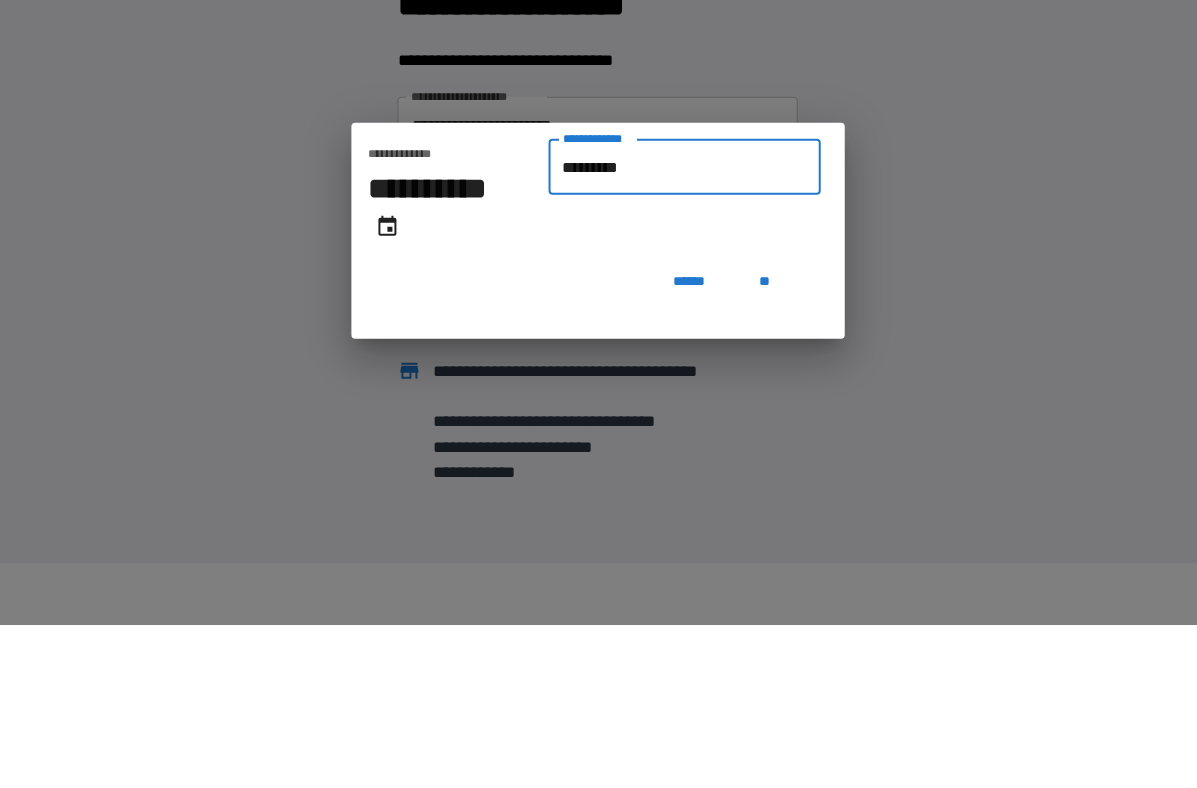 type on "**********" 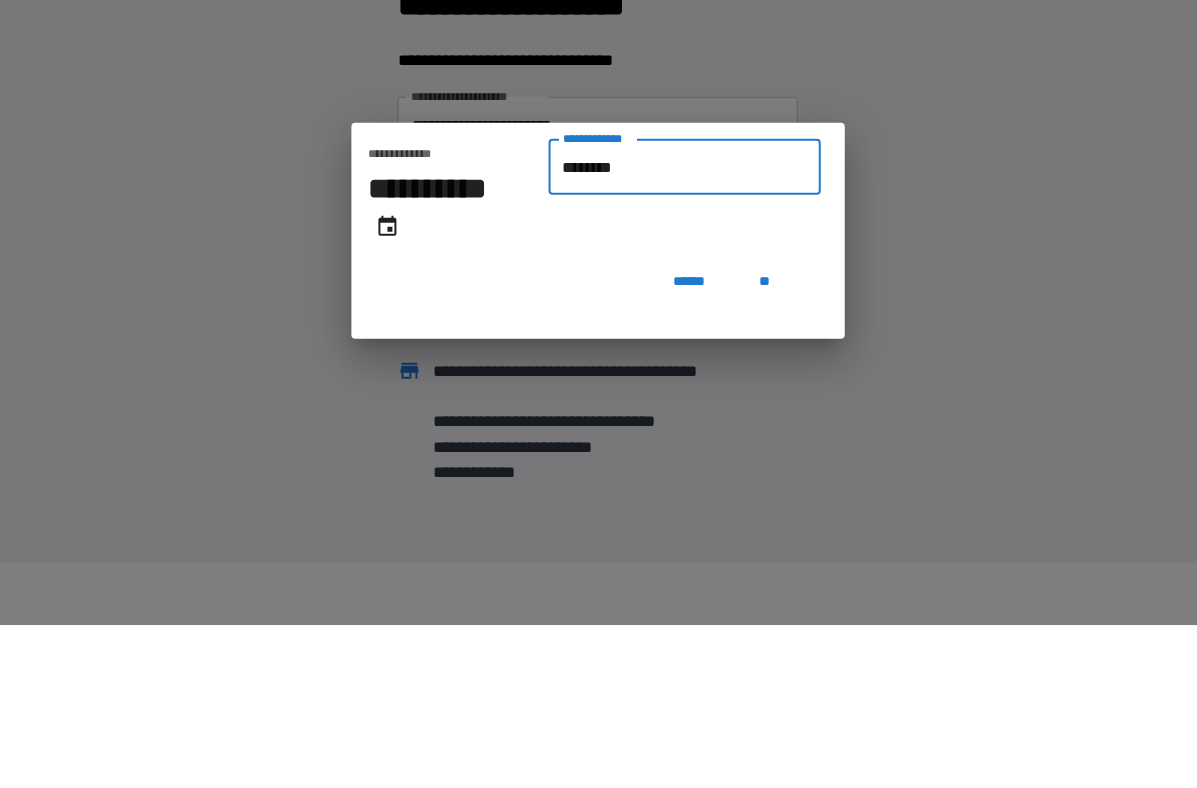 type on "**********" 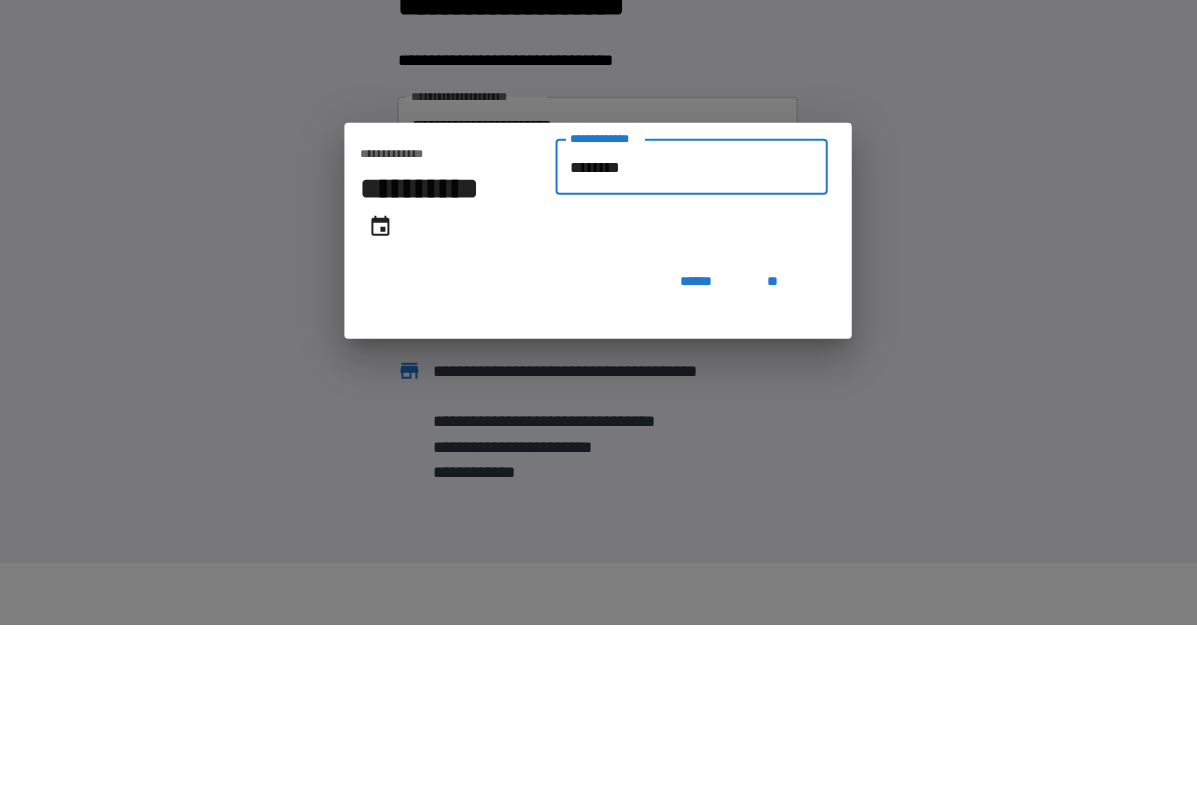 type on "*******" 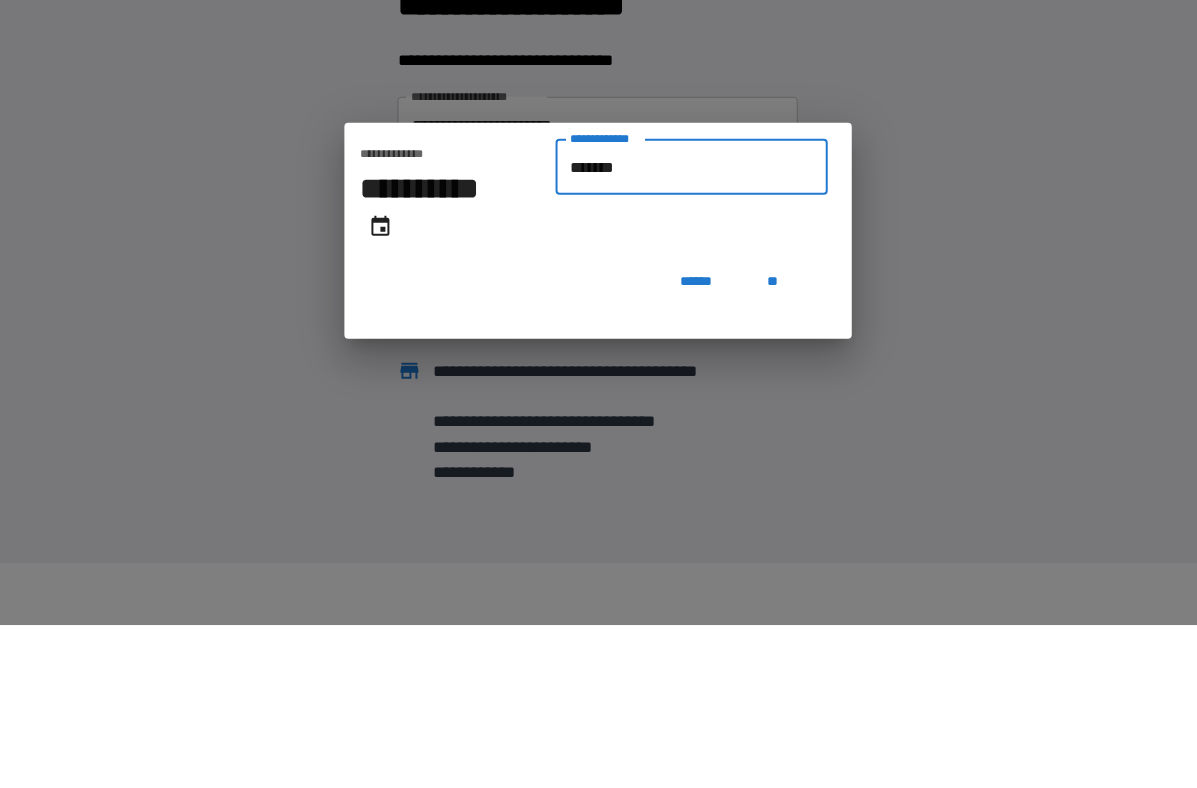 type on "**********" 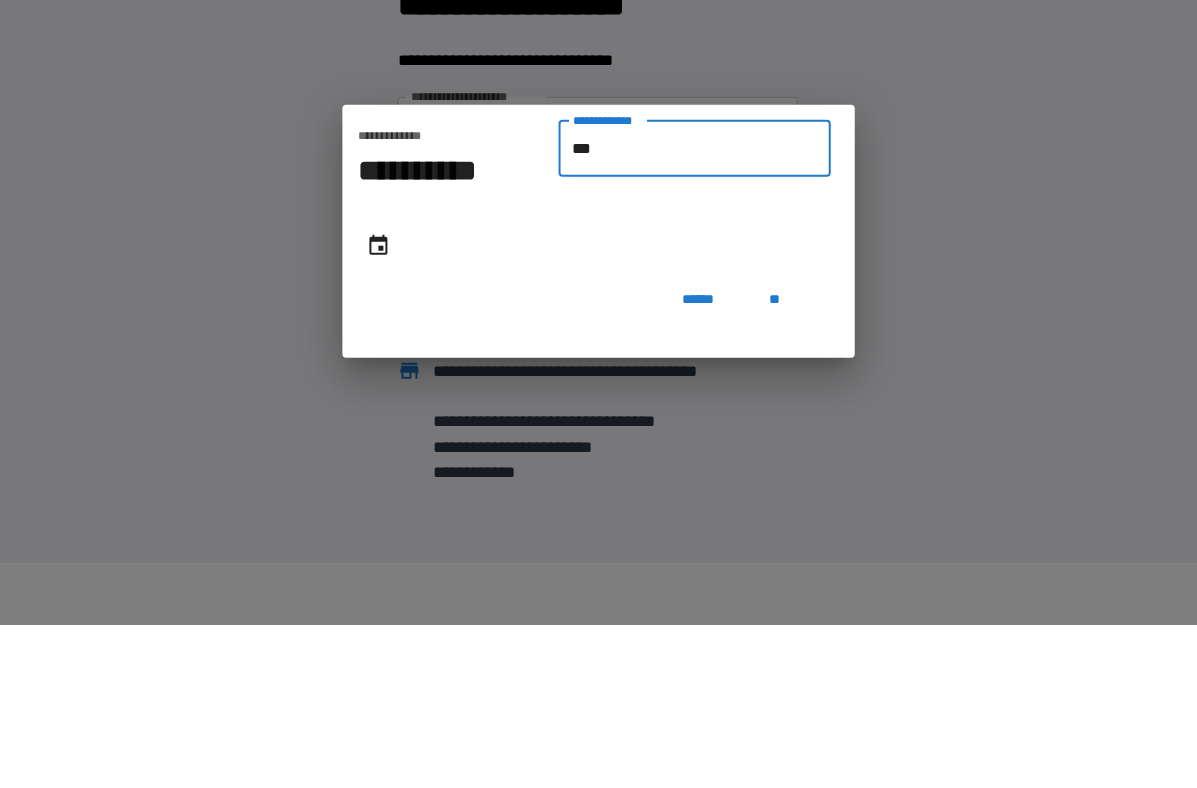 type on "*" 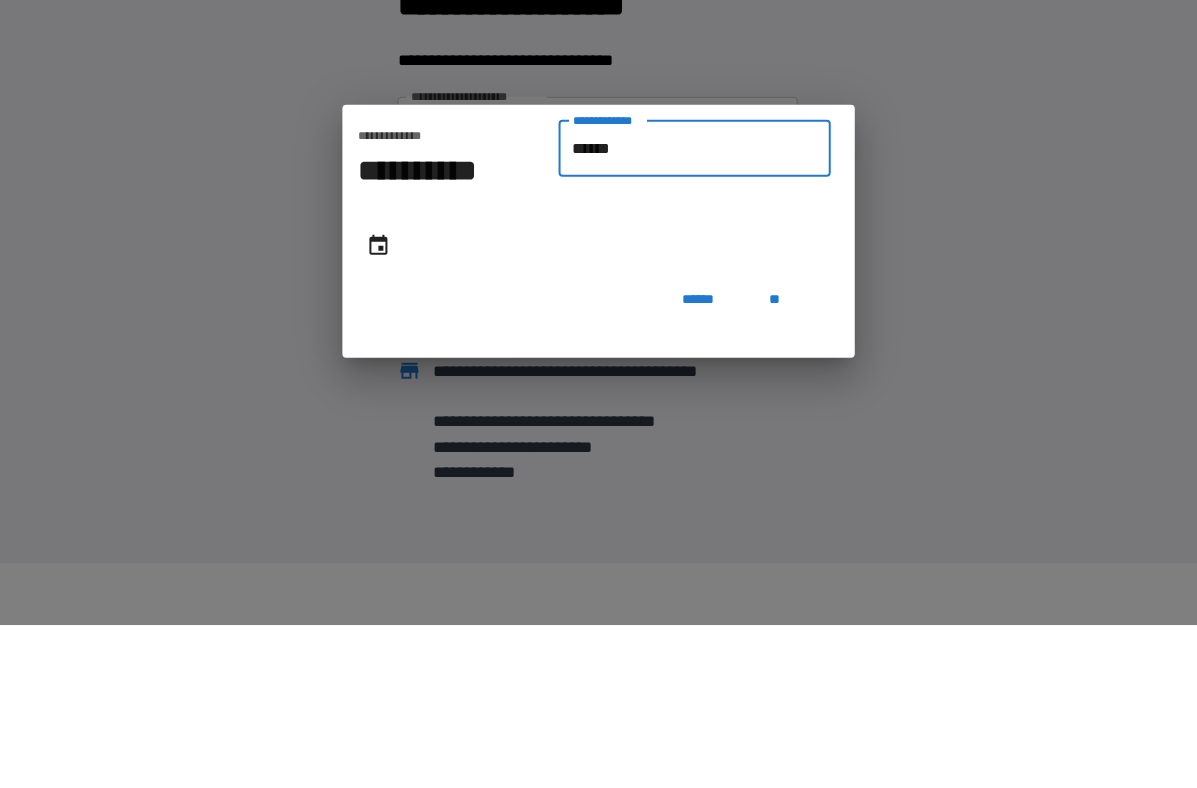 type on "*******" 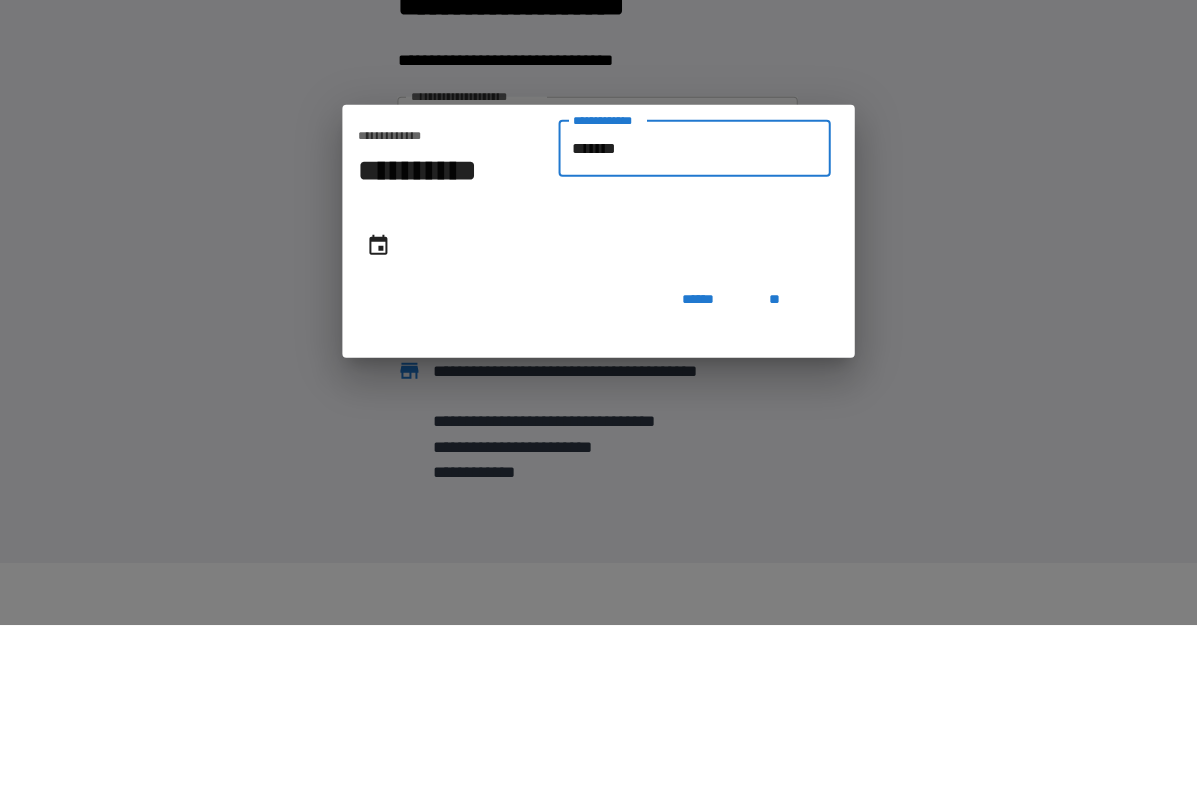 type on "**********" 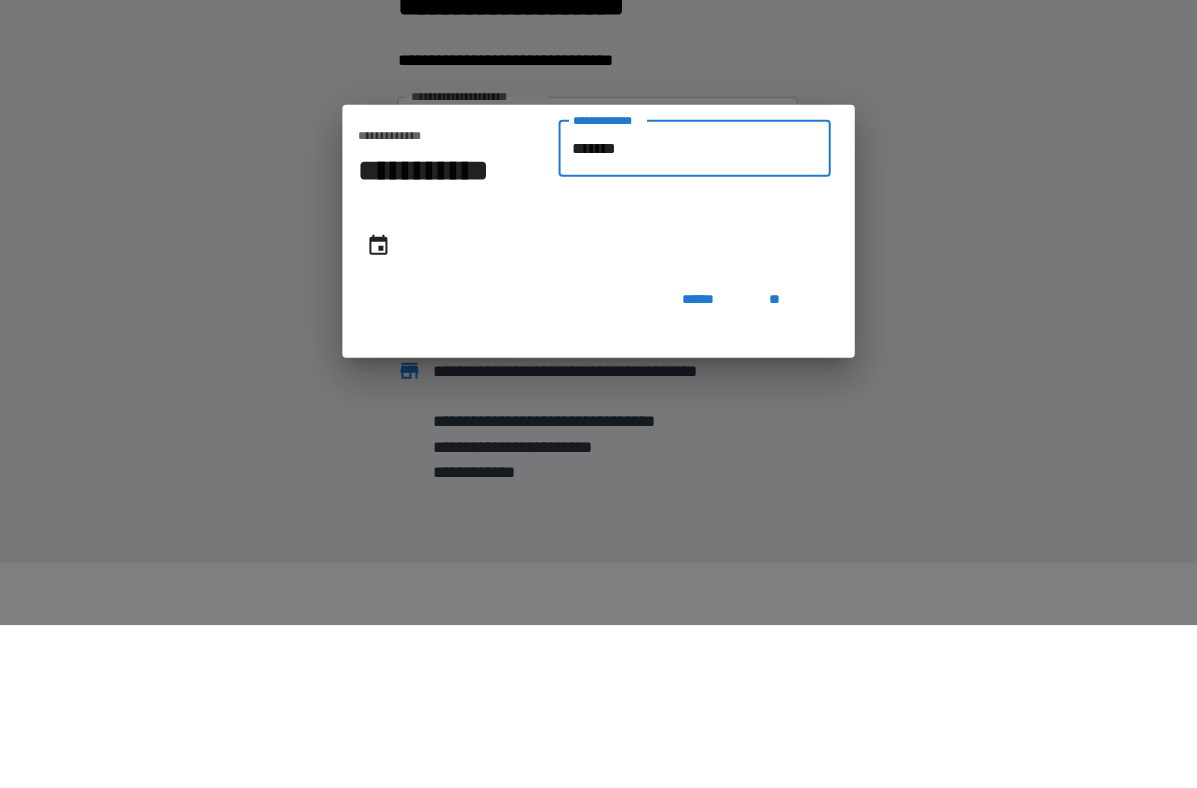 type on "********" 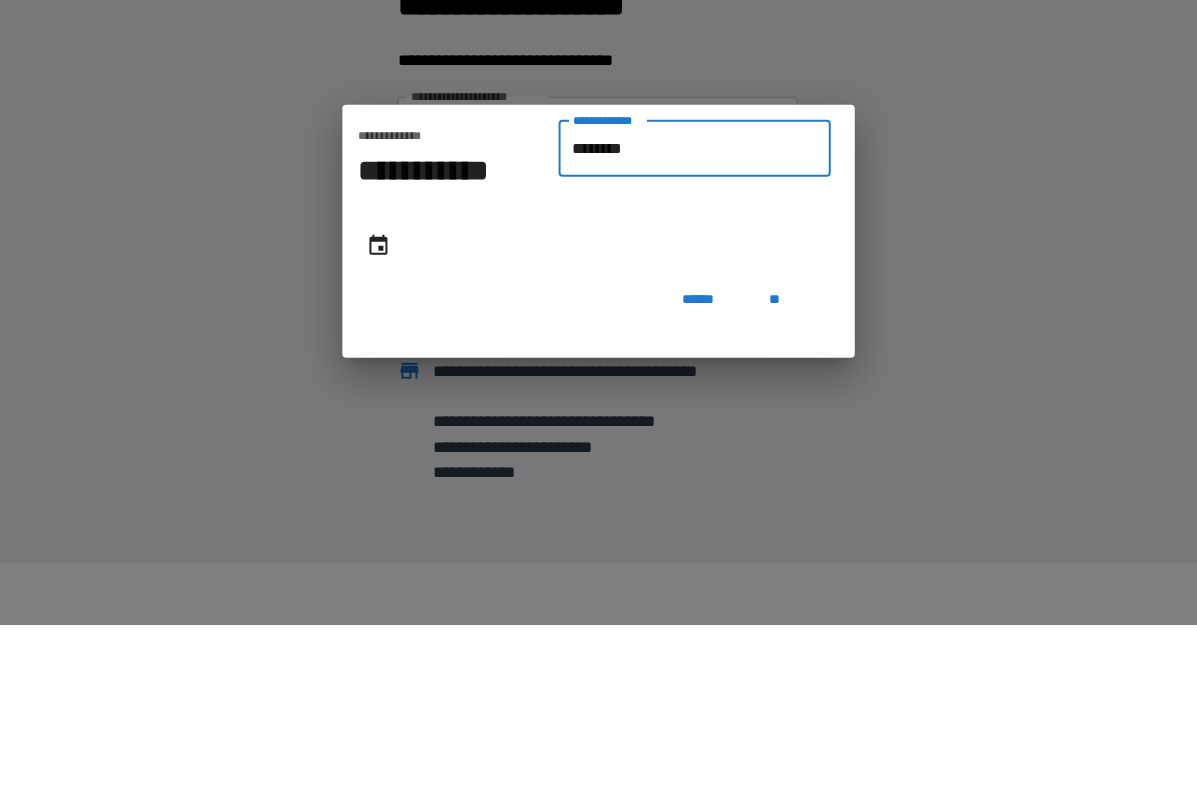 type on "**********" 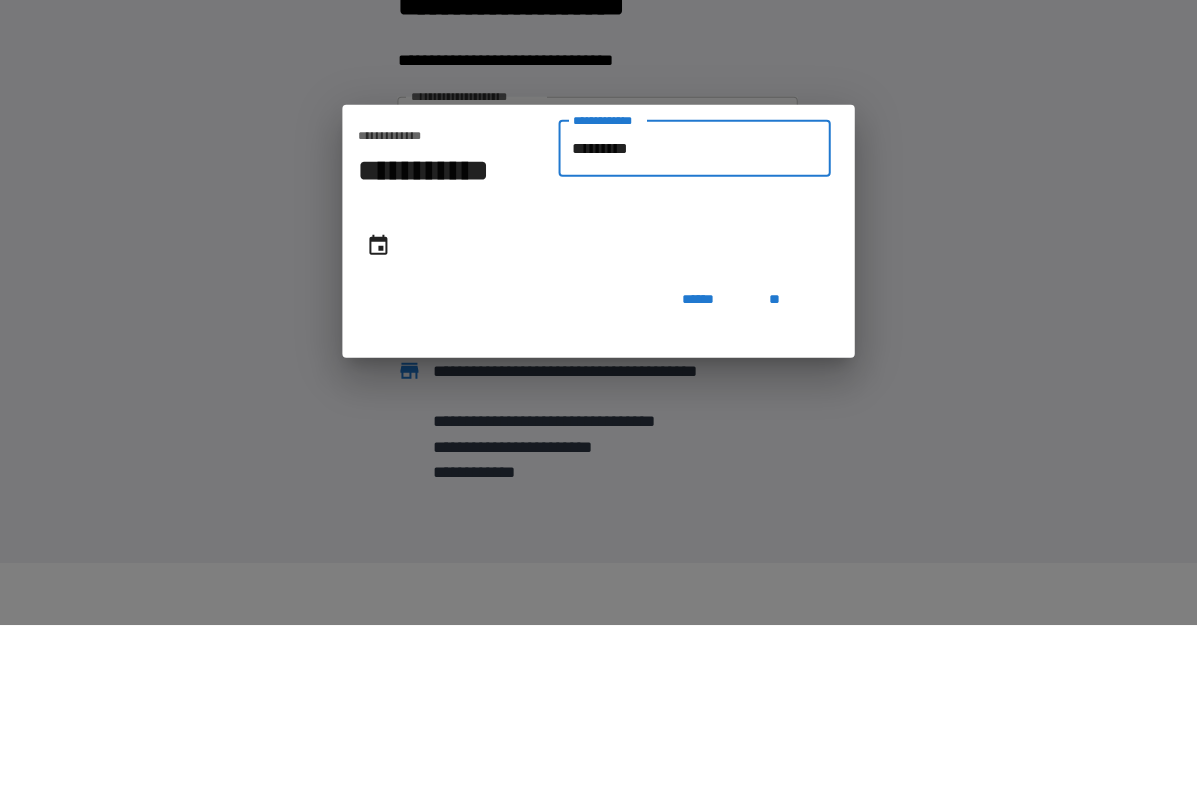 type on "**********" 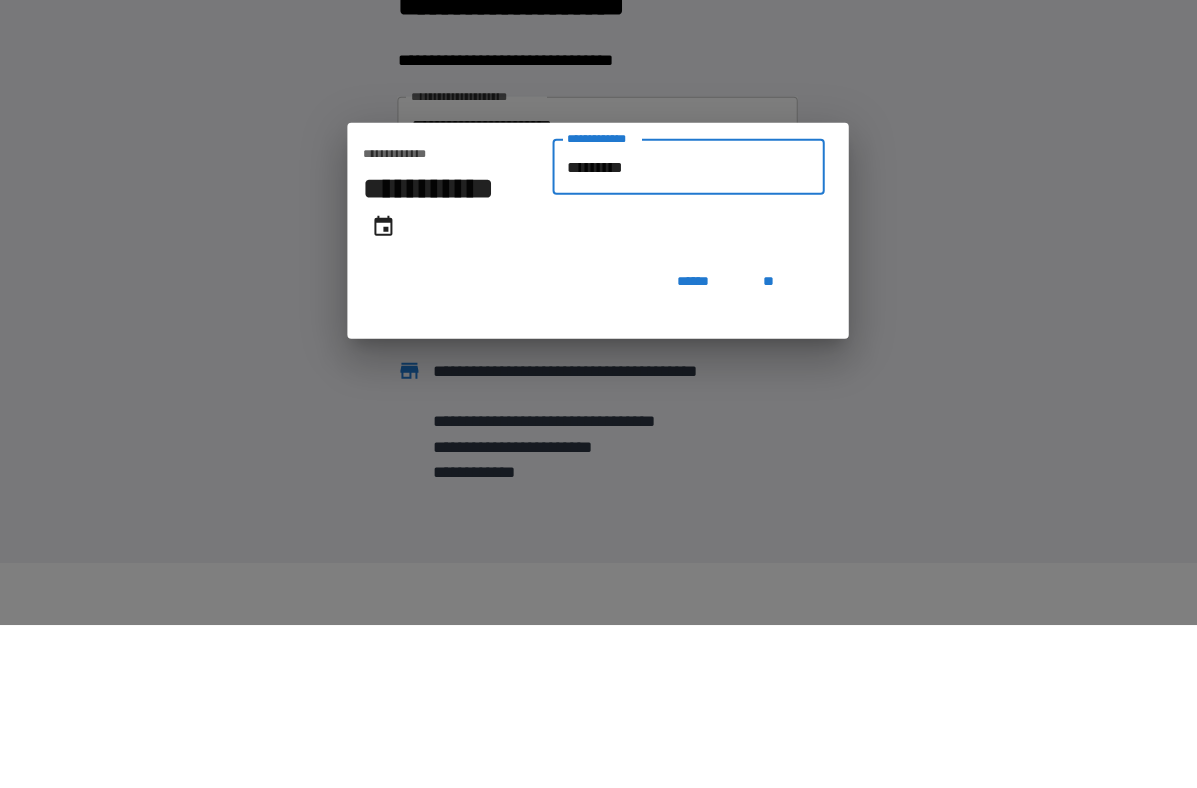 type on "**********" 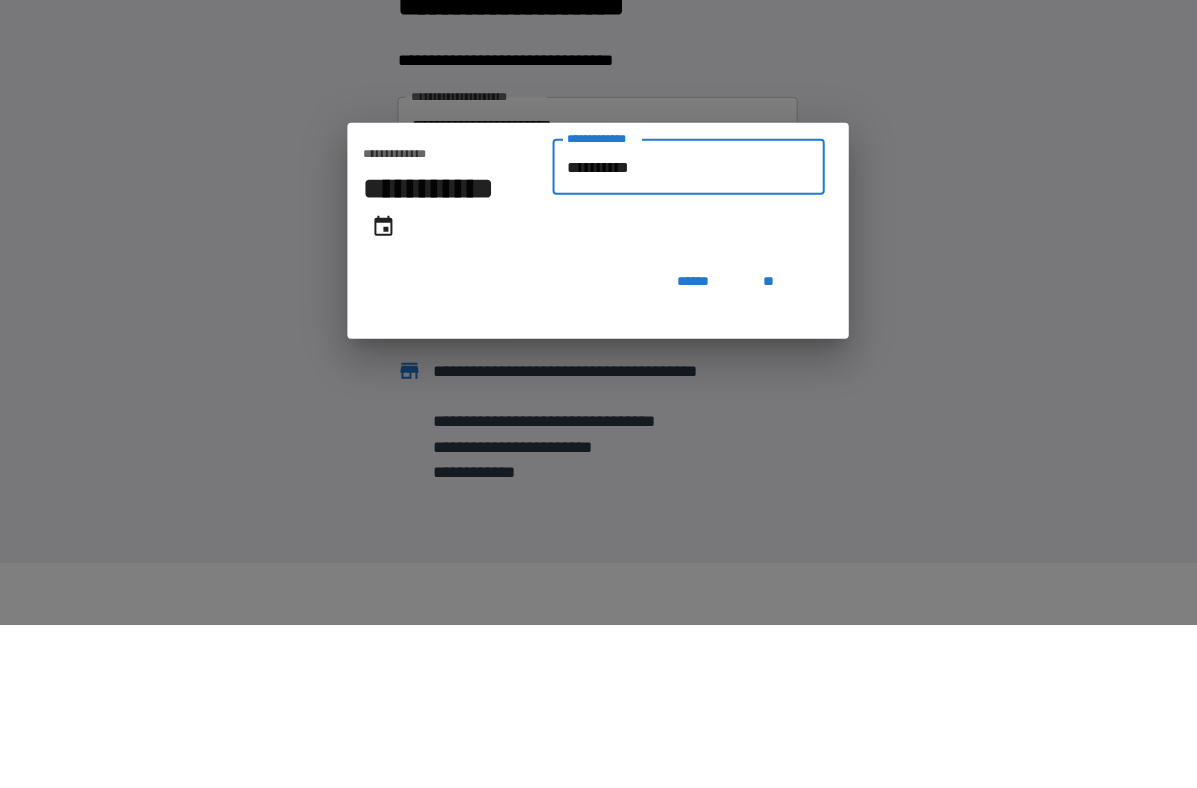 type on "**********" 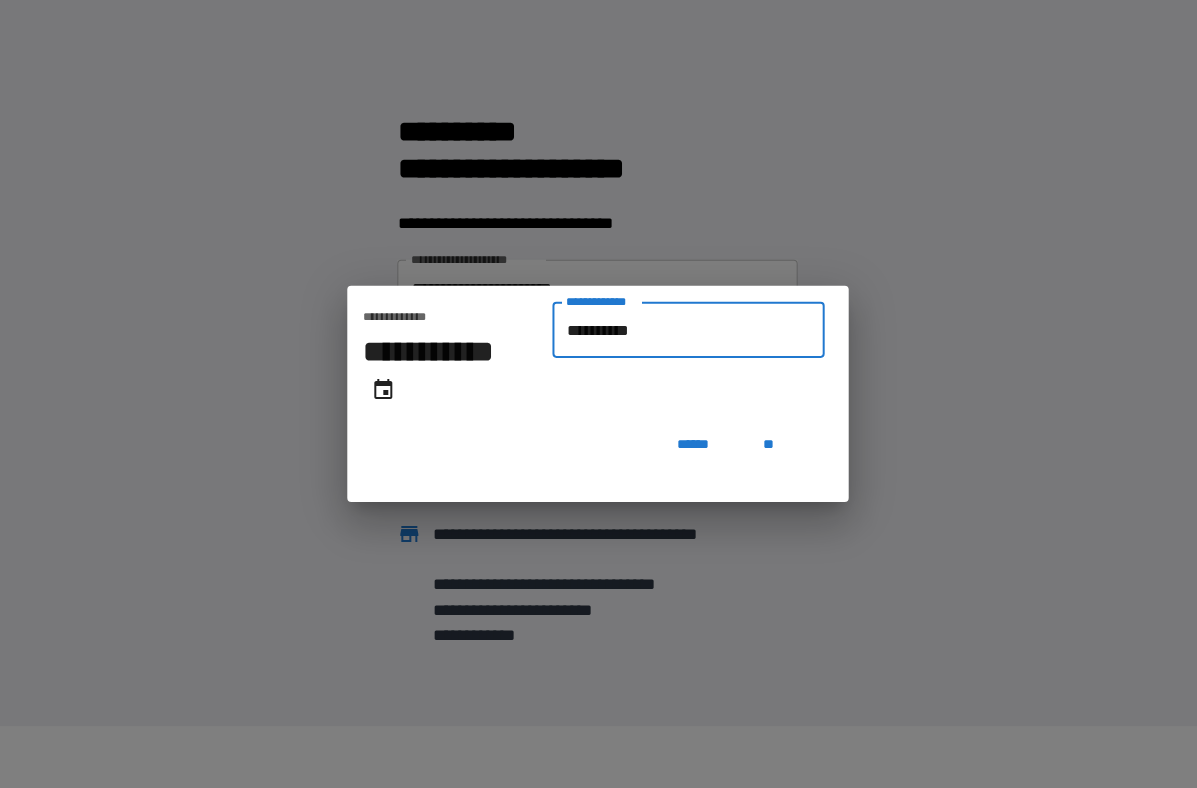 type on "**********" 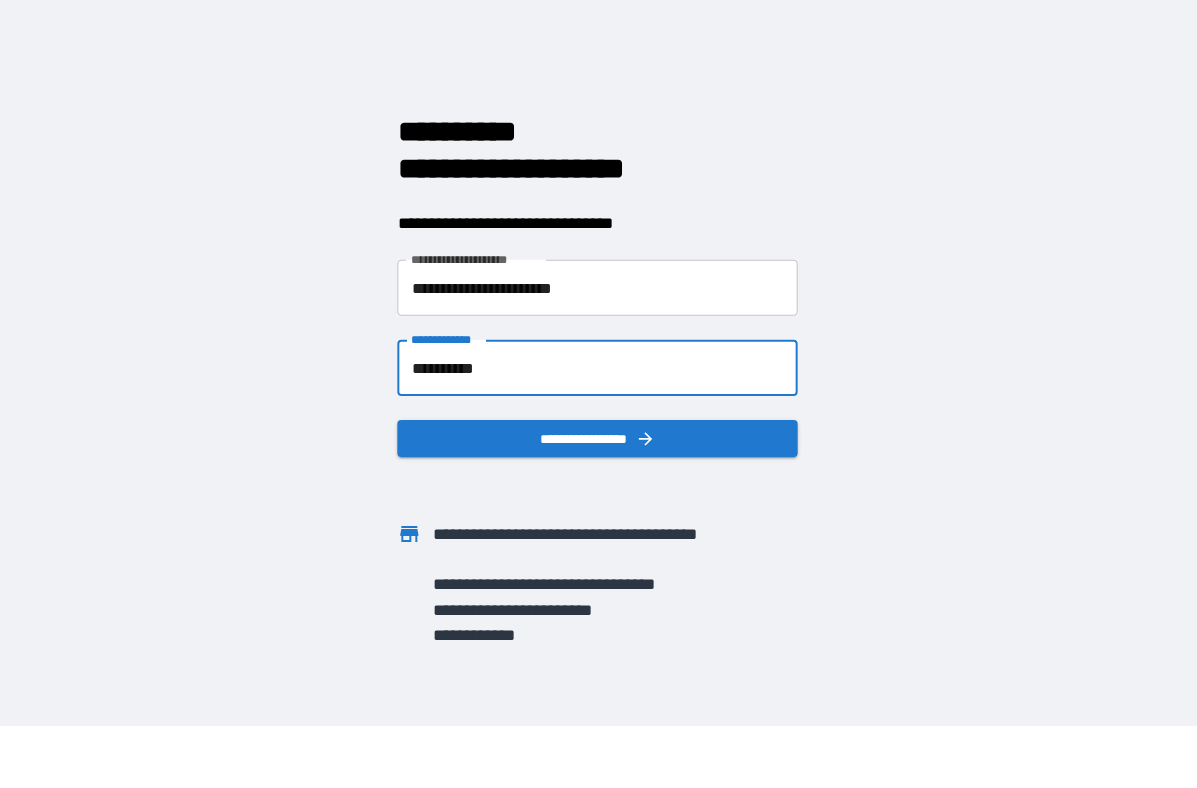 click on "**********" at bounding box center (598, 438) 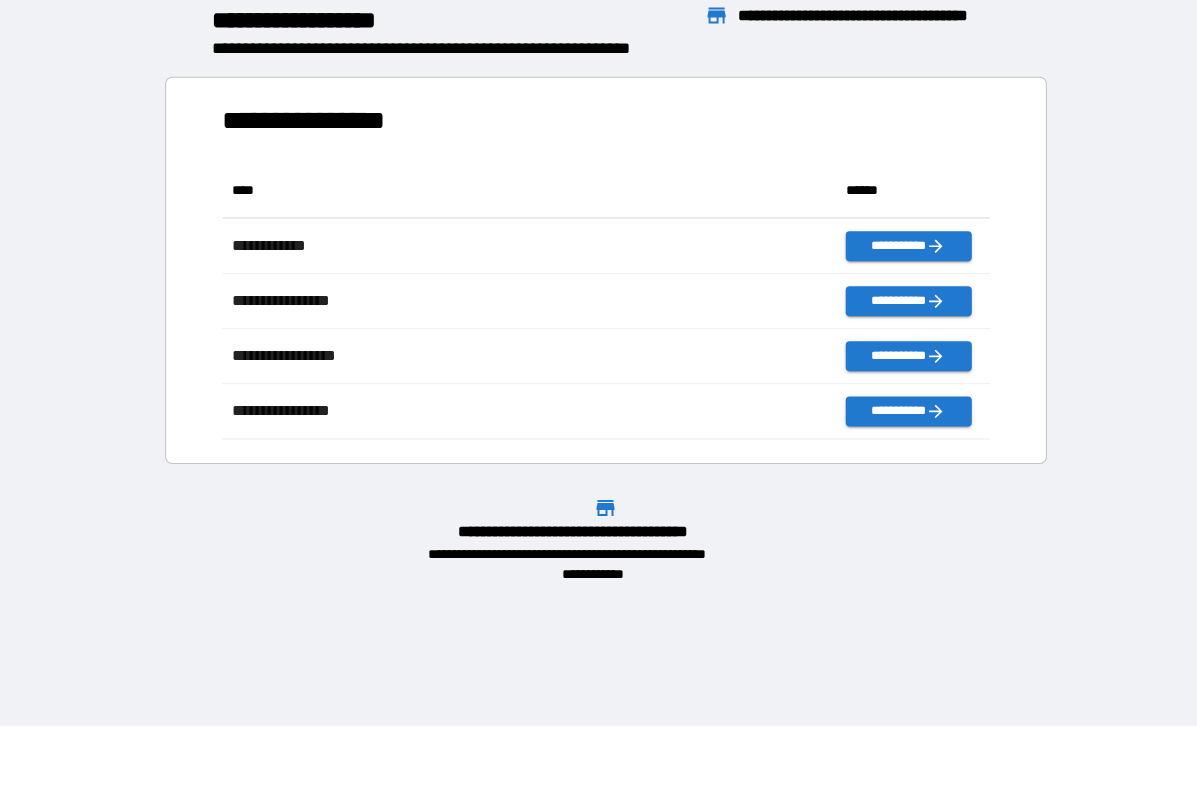 scroll, scrollTop: 1, scrollLeft: 1, axis: both 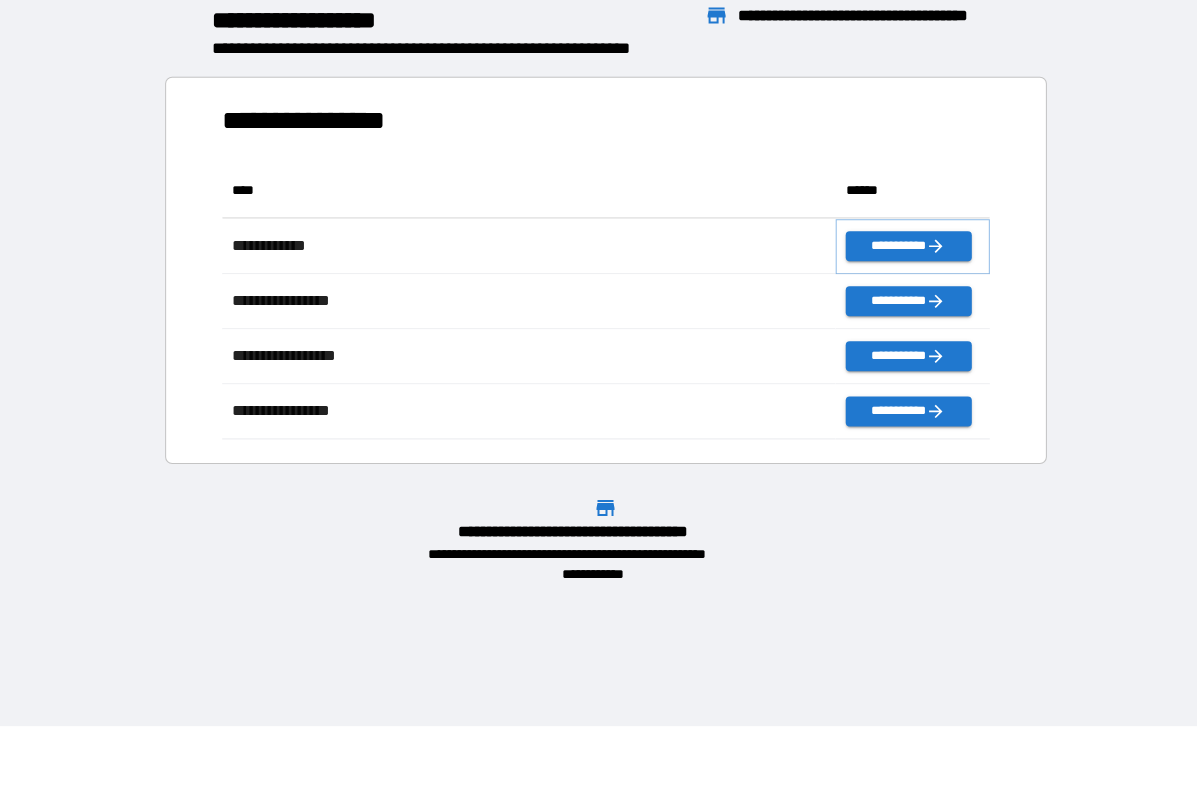 click 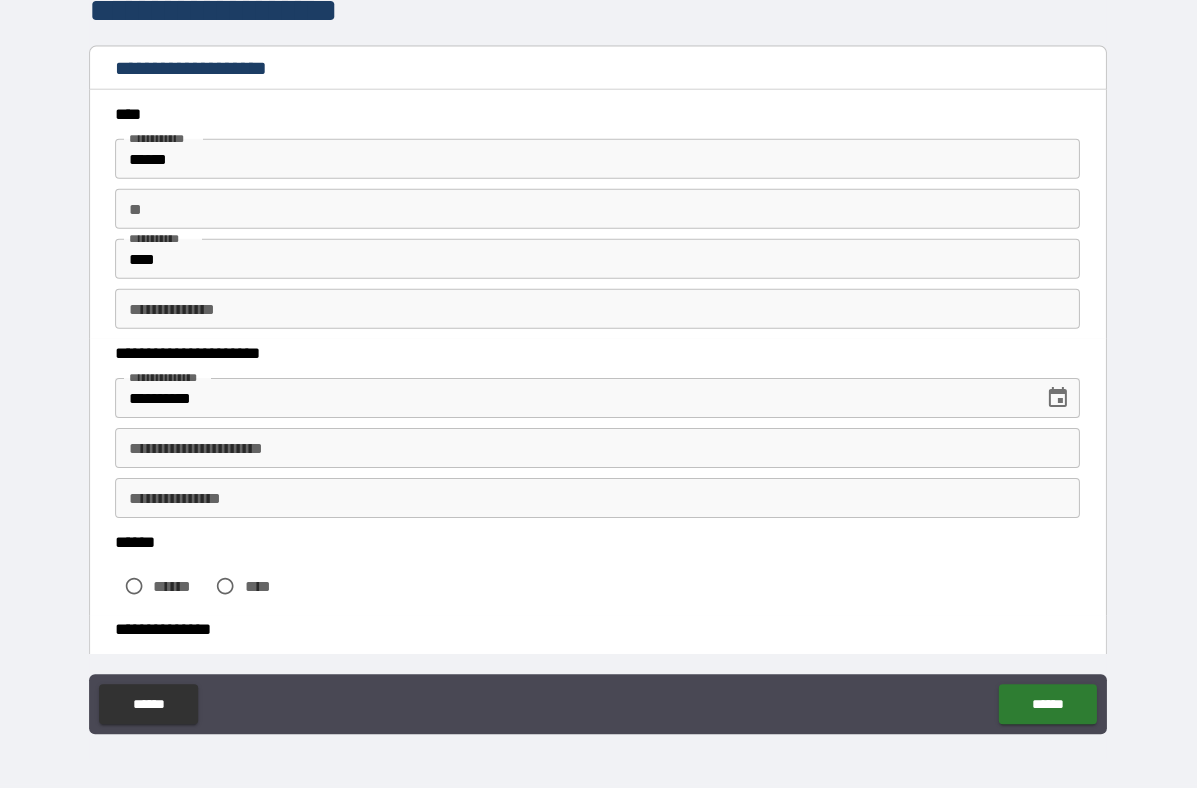 click on "**********" at bounding box center [598, 448] 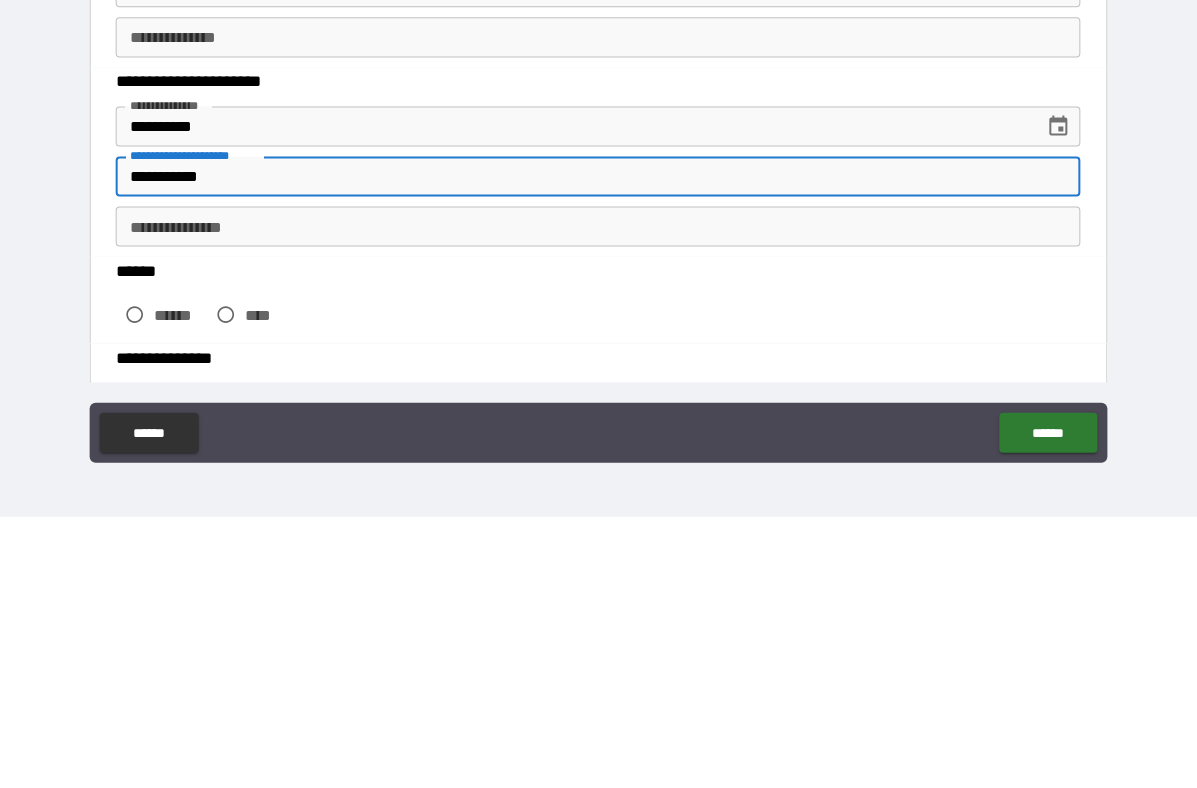 type on "**********" 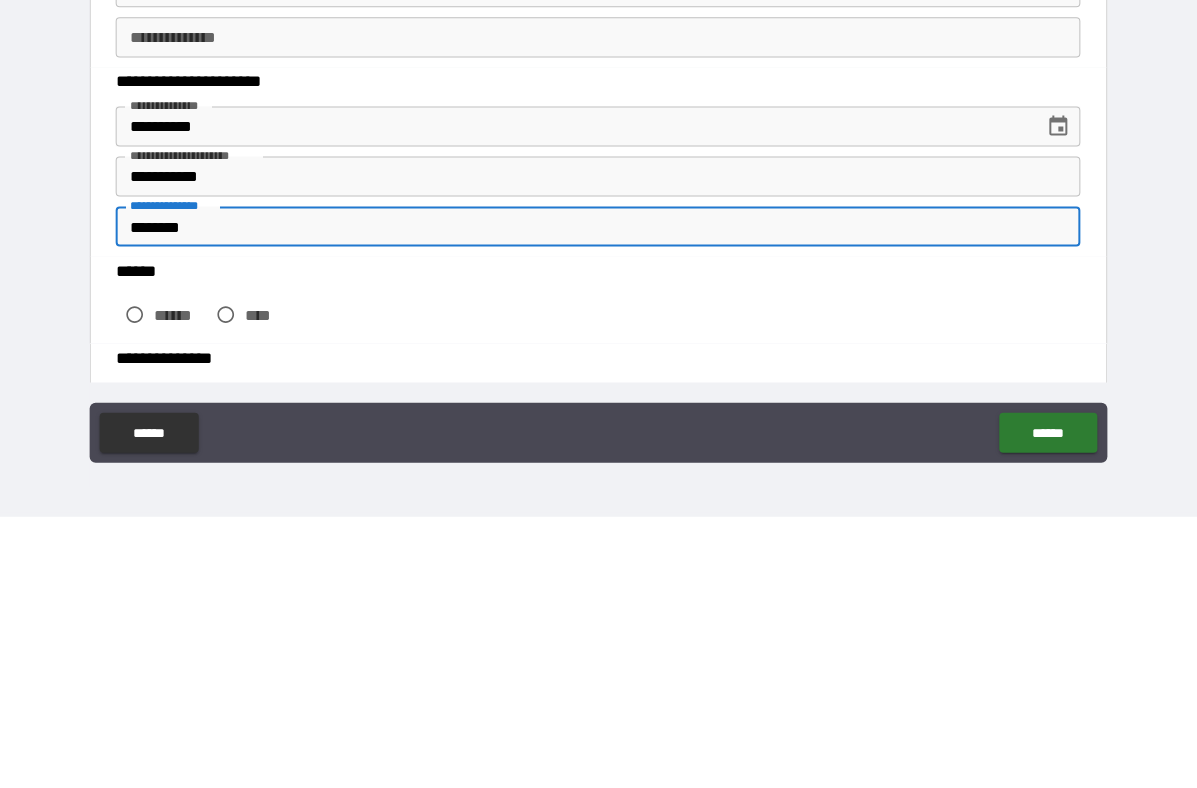 type on "********" 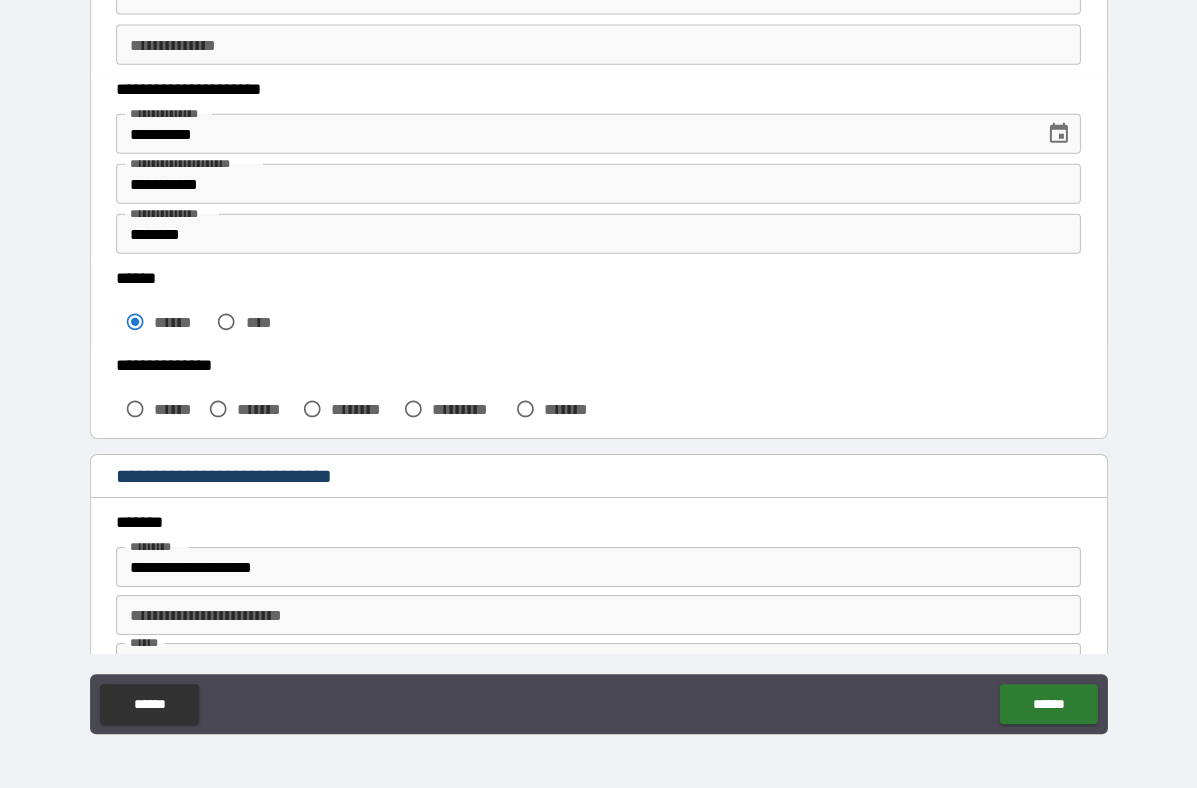 scroll, scrollTop: 276, scrollLeft: 0, axis: vertical 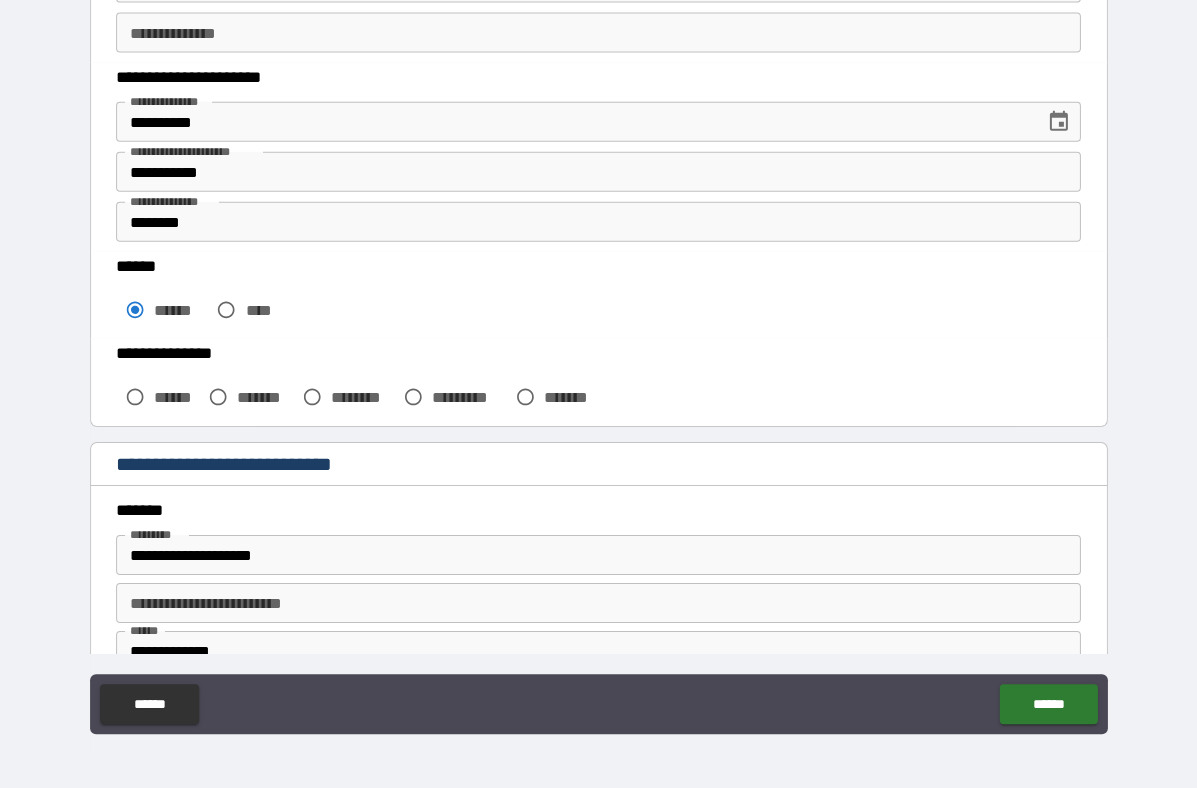 click on "*******" at bounding box center [265, 397] 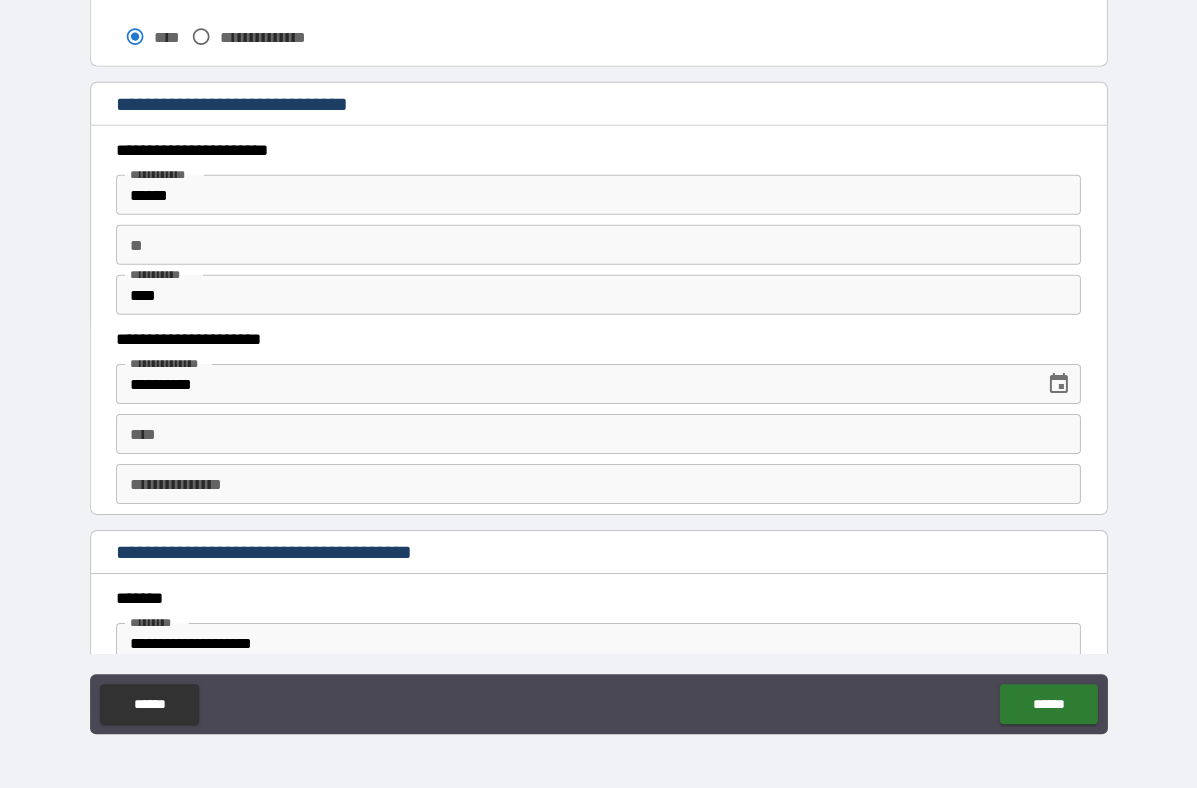 scroll, scrollTop: 1491, scrollLeft: 0, axis: vertical 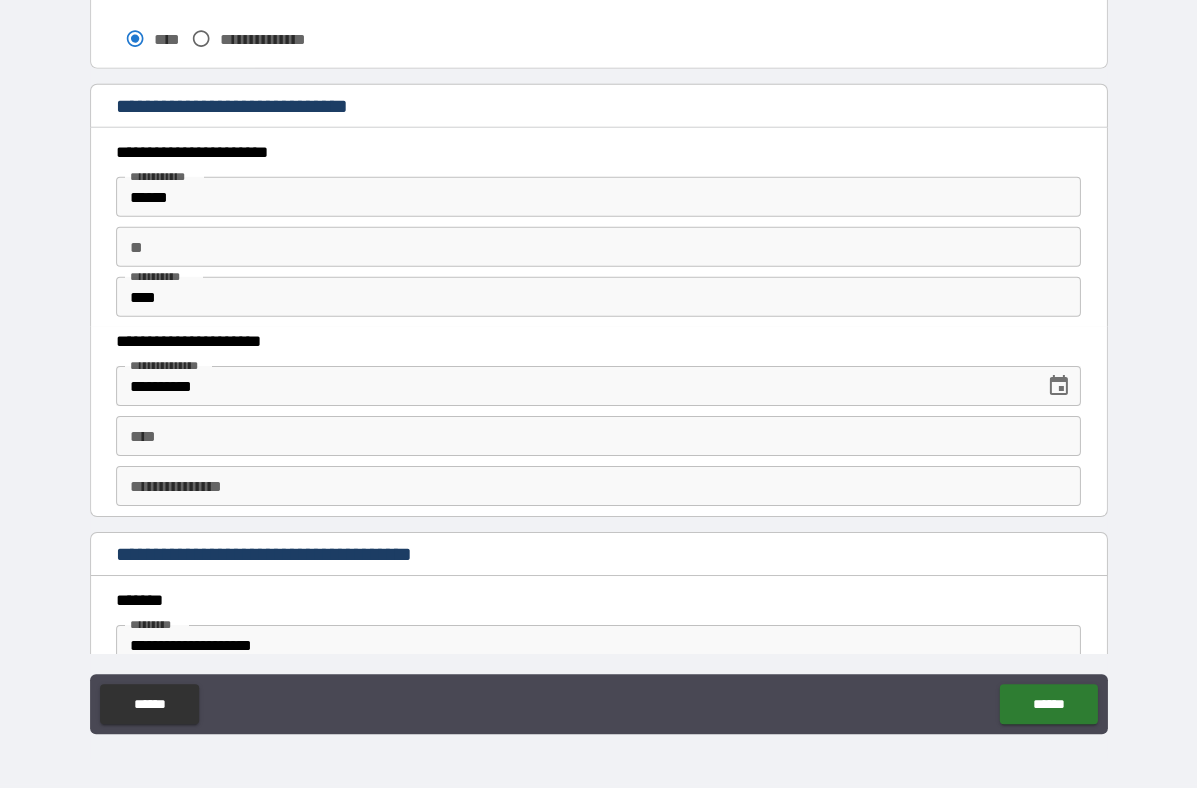 click on "****" at bounding box center (598, 436) 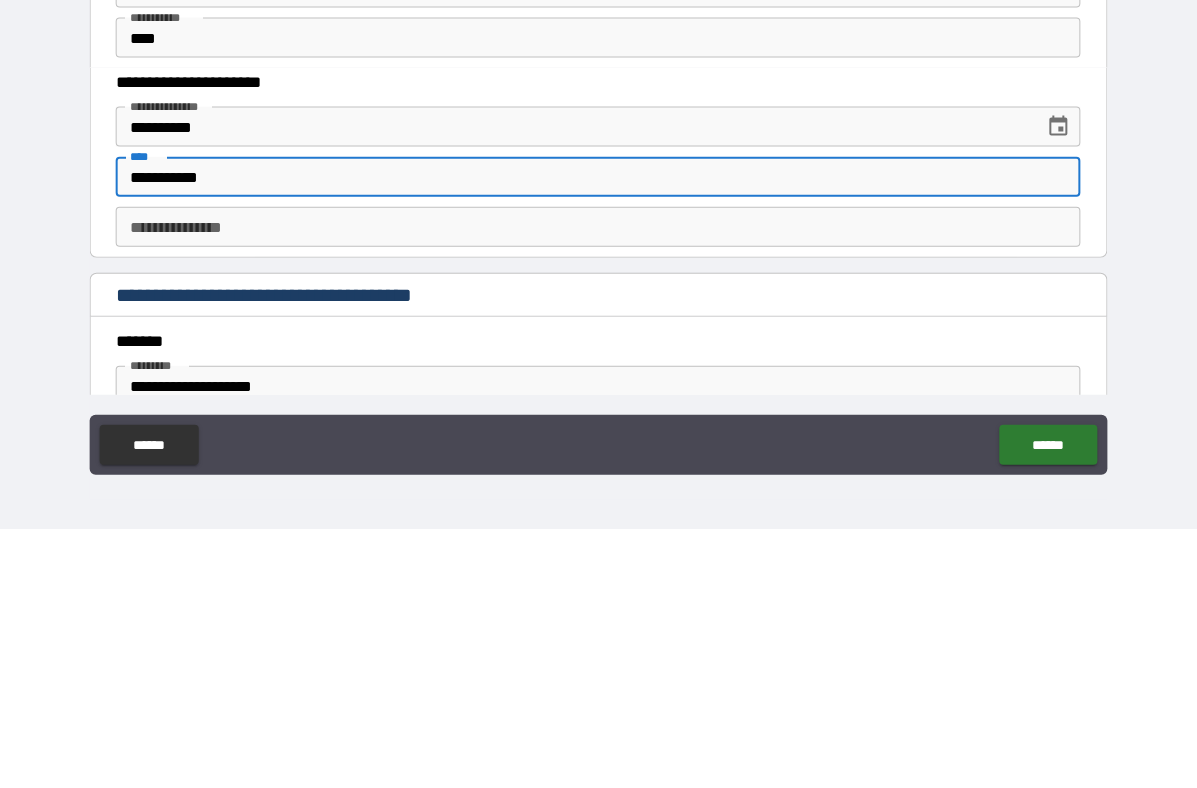 type on "**********" 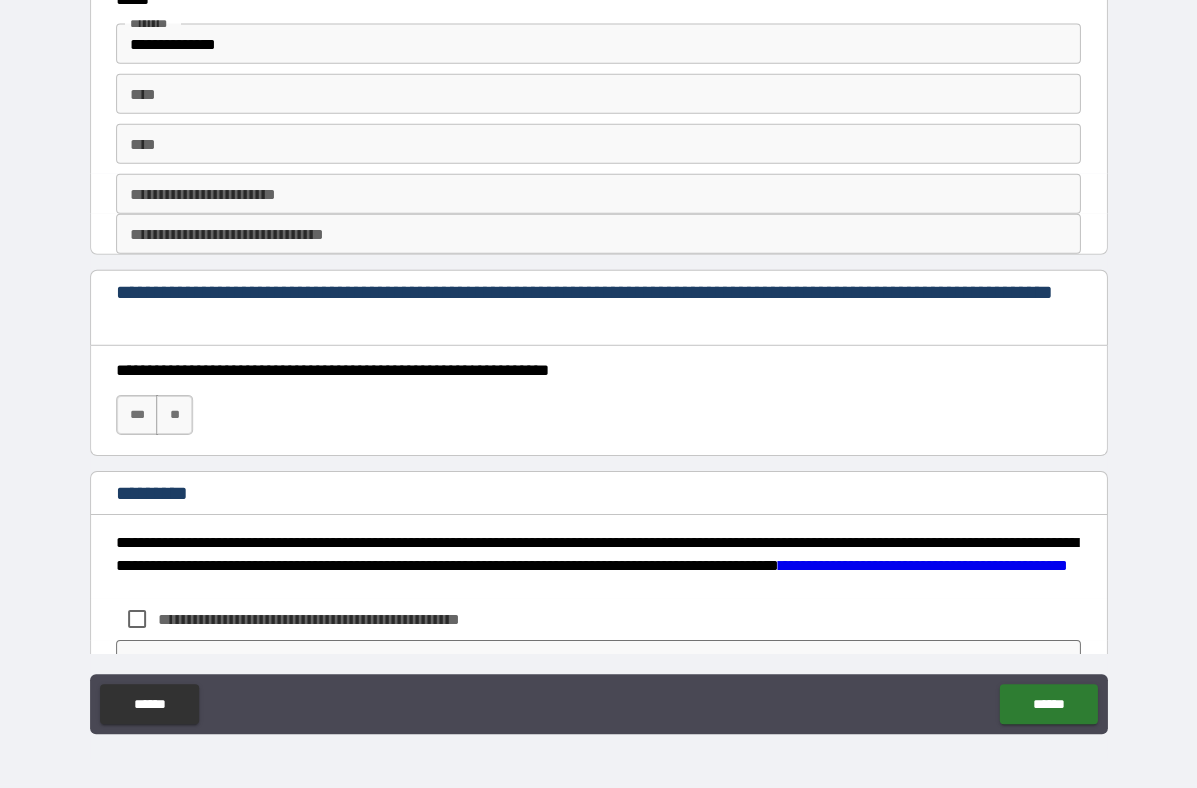 scroll, scrollTop: 2487, scrollLeft: 0, axis: vertical 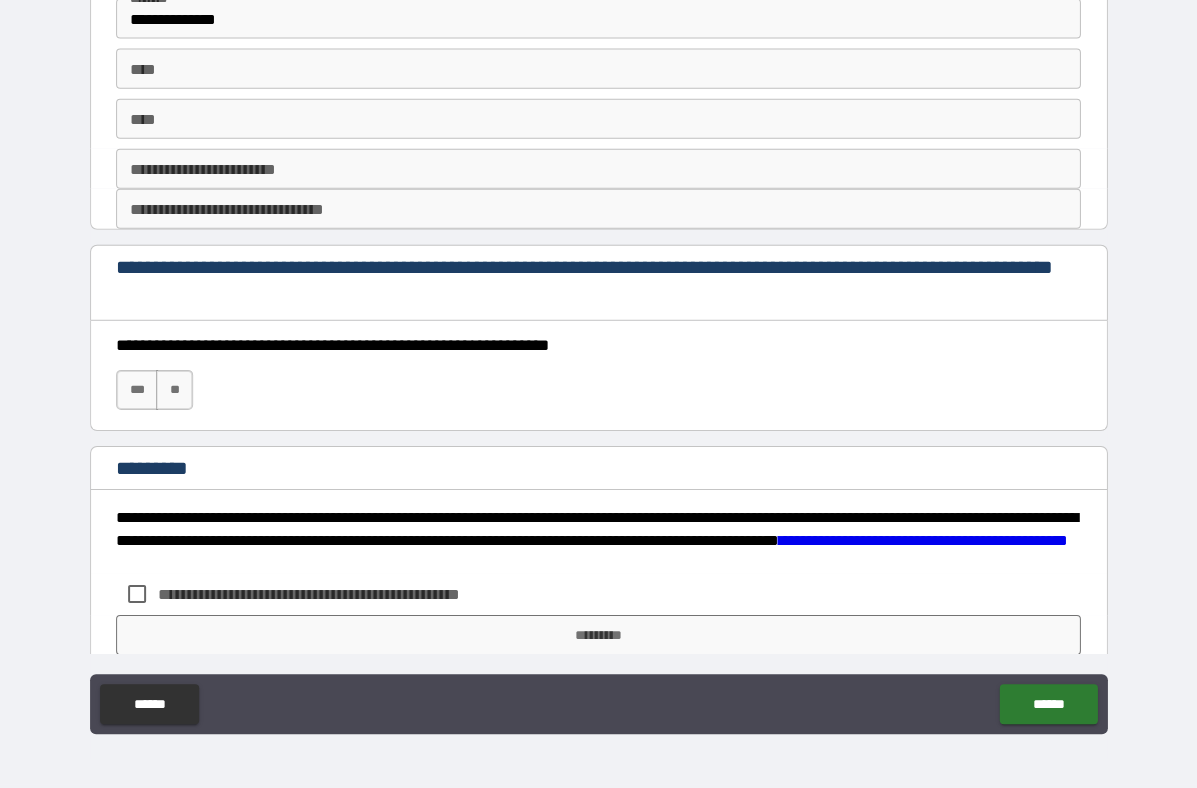 type on "********" 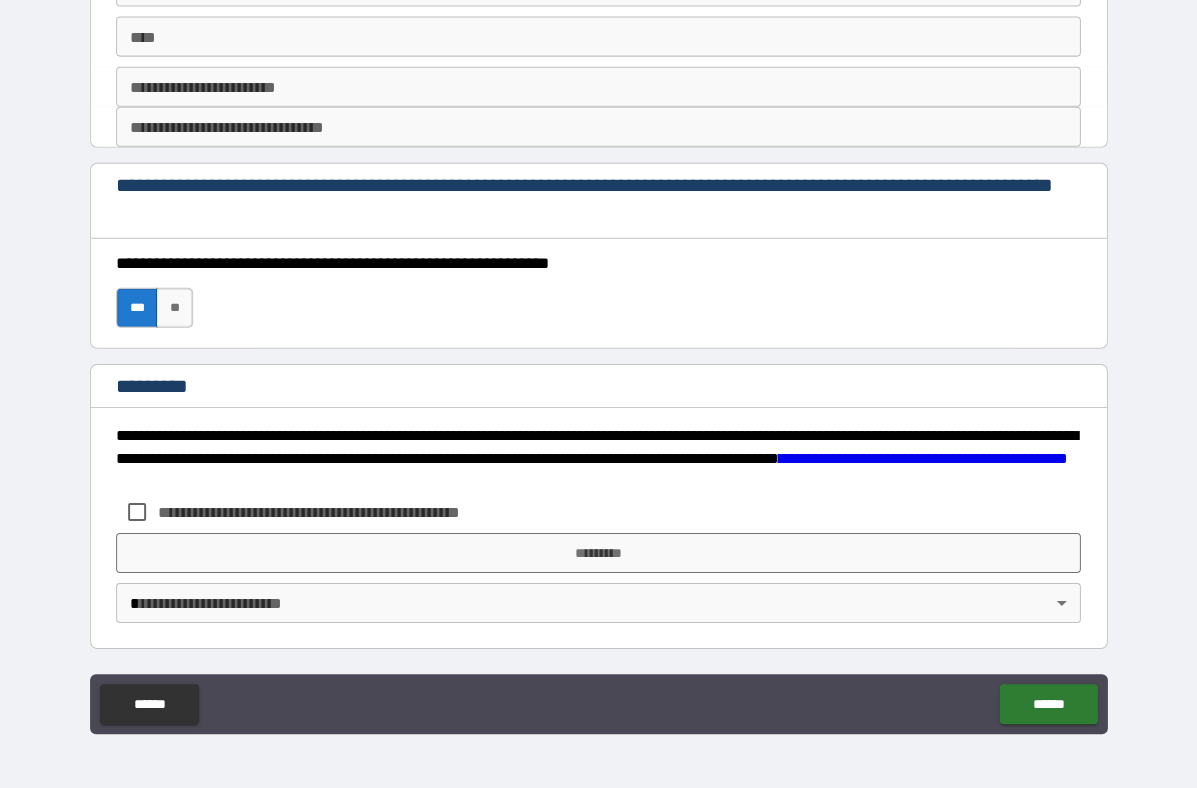 scroll, scrollTop: 2569, scrollLeft: 0, axis: vertical 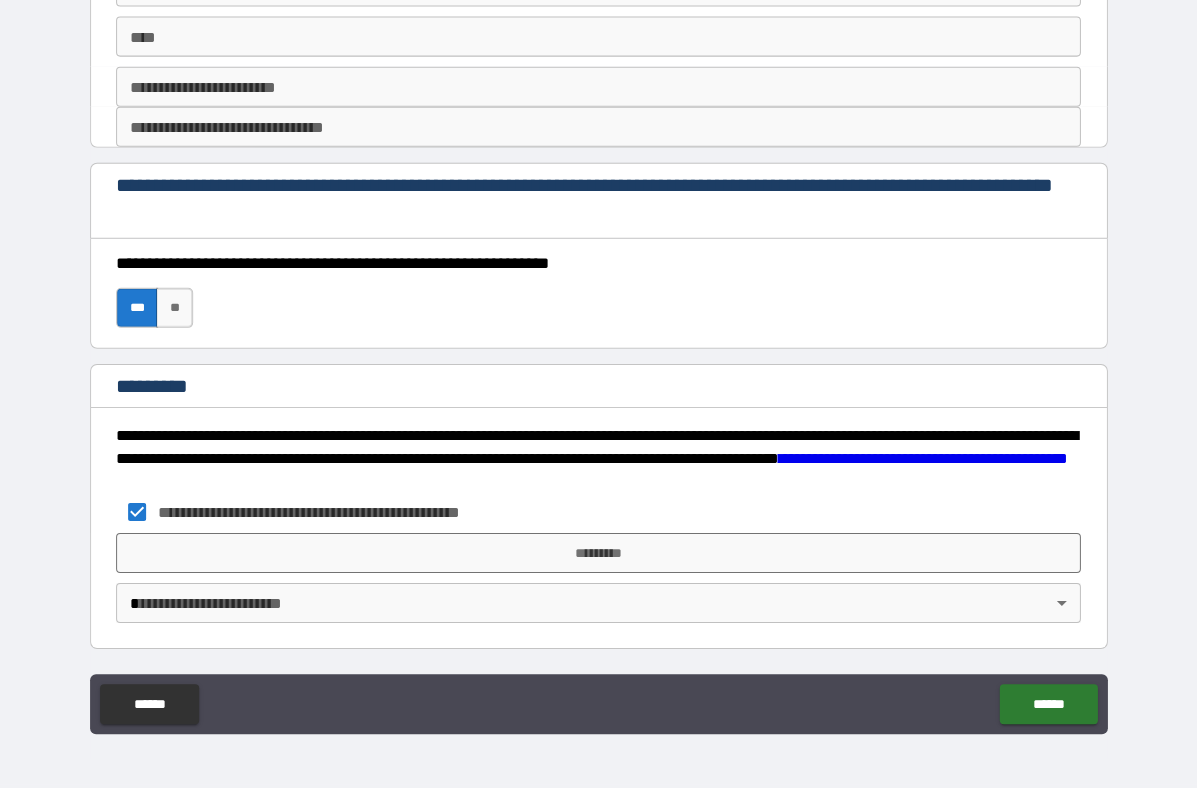 click on "*********" at bounding box center [598, 553] 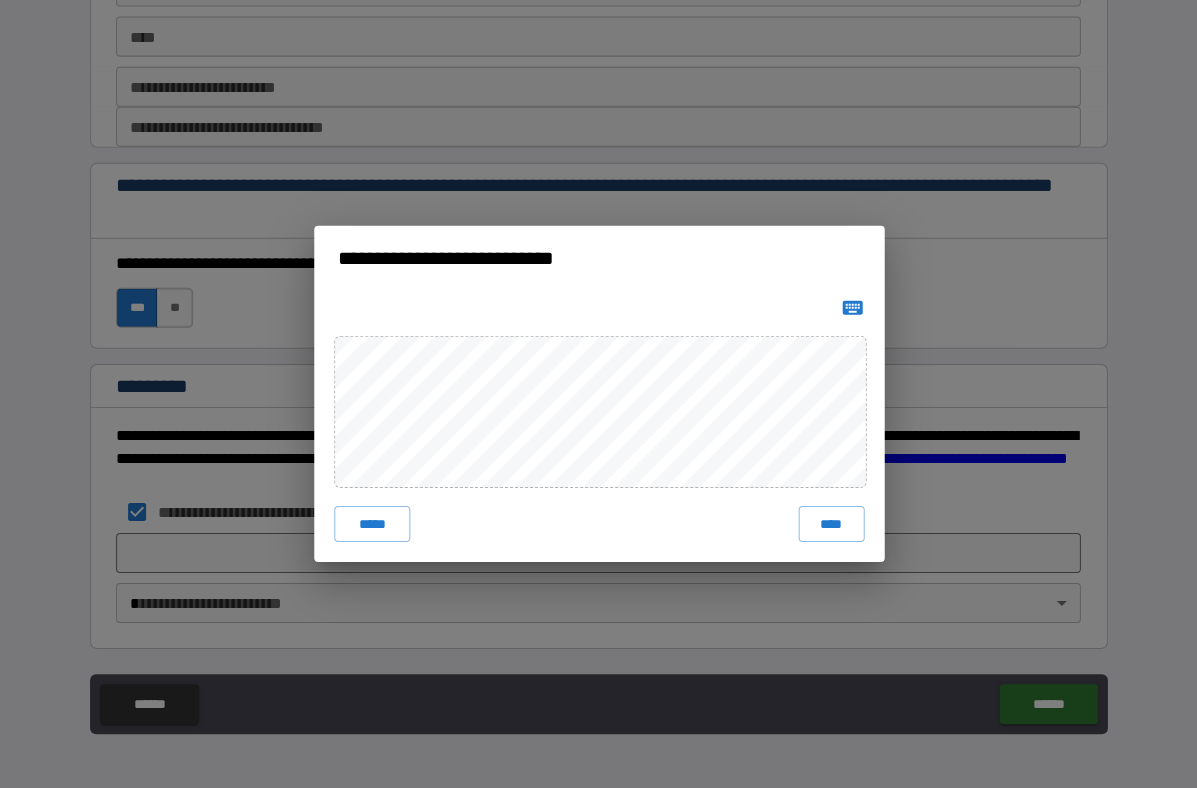 click on "****" at bounding box center (831, 524) 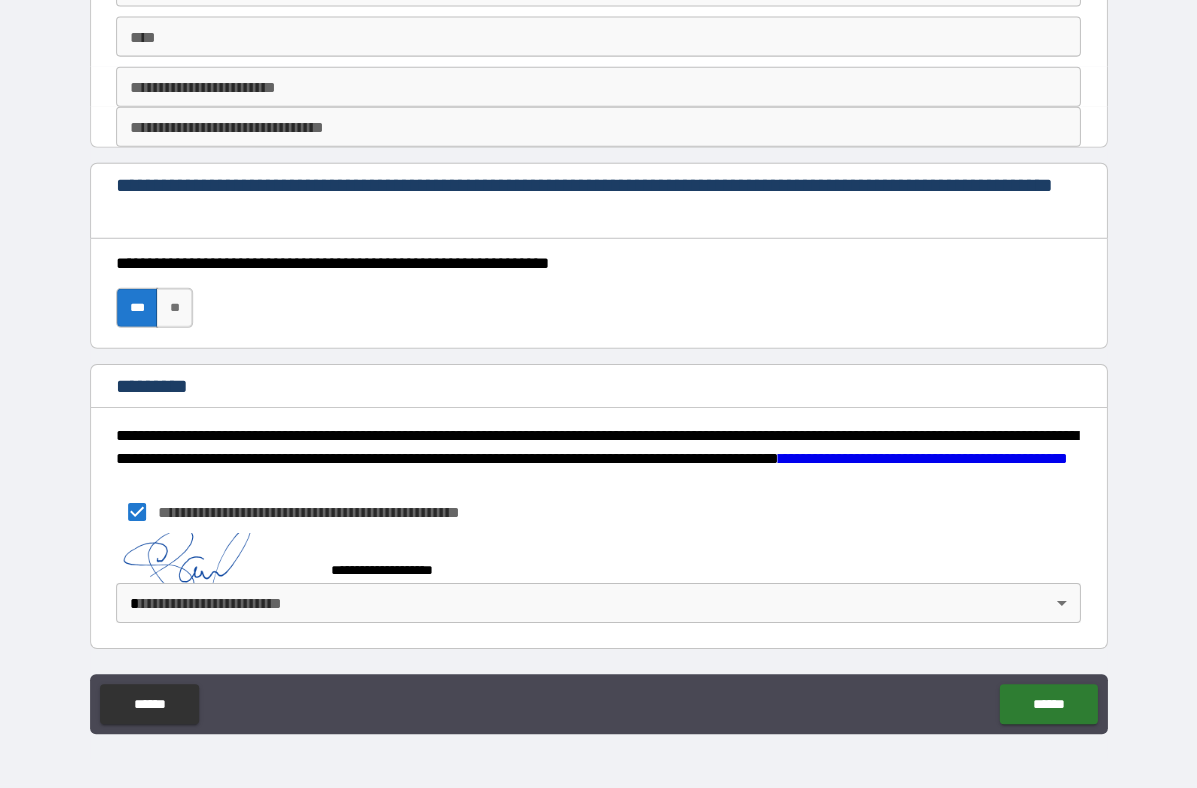 scroll, scrollTop: 2559, scrollLeft: 0, axis: vertical 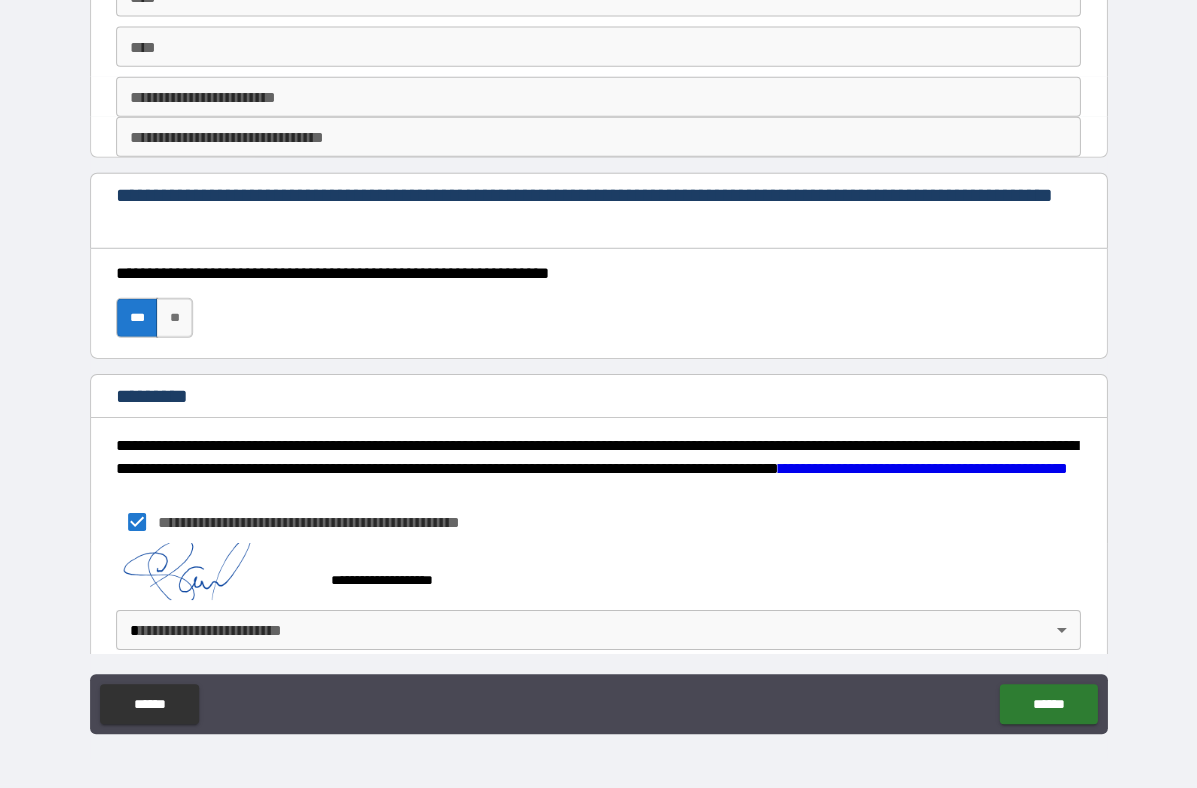 click on "[NUMBER] [STREET], [CITY], [STATE]" at bounding box center [598, 363] 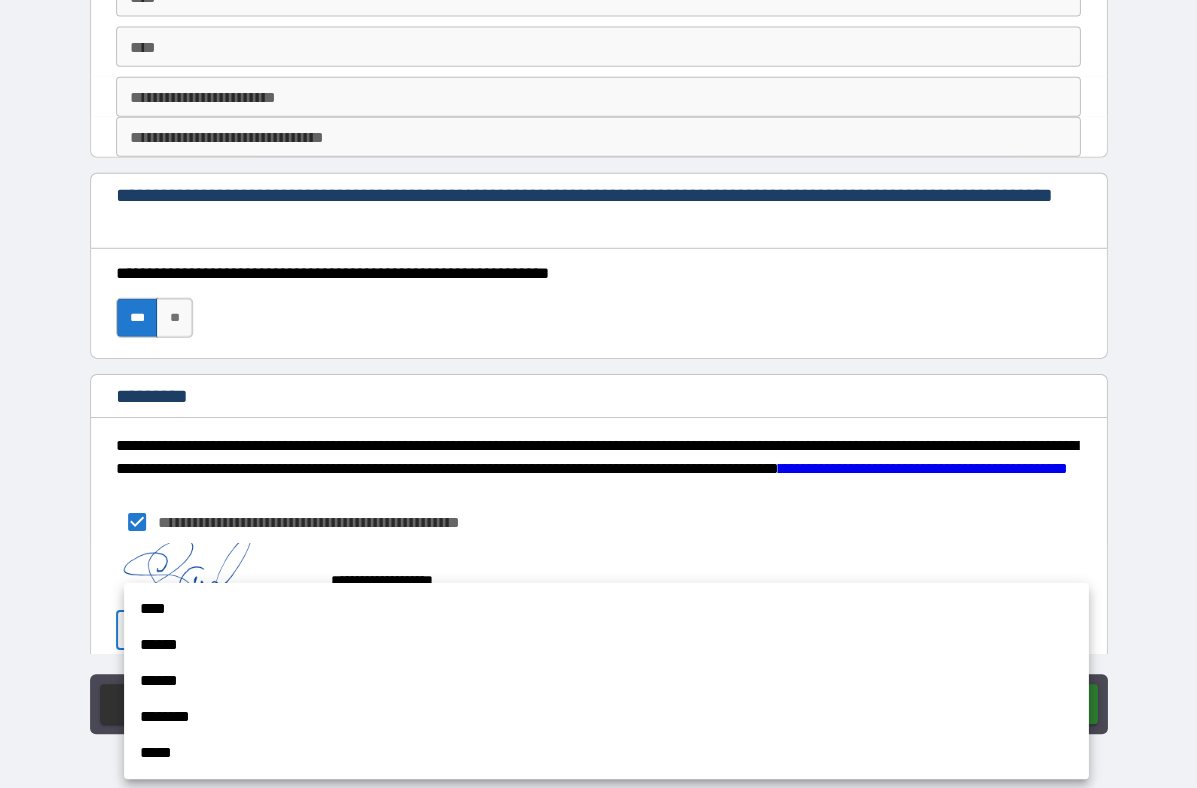 click on "****" at bounding box center [606, 609] 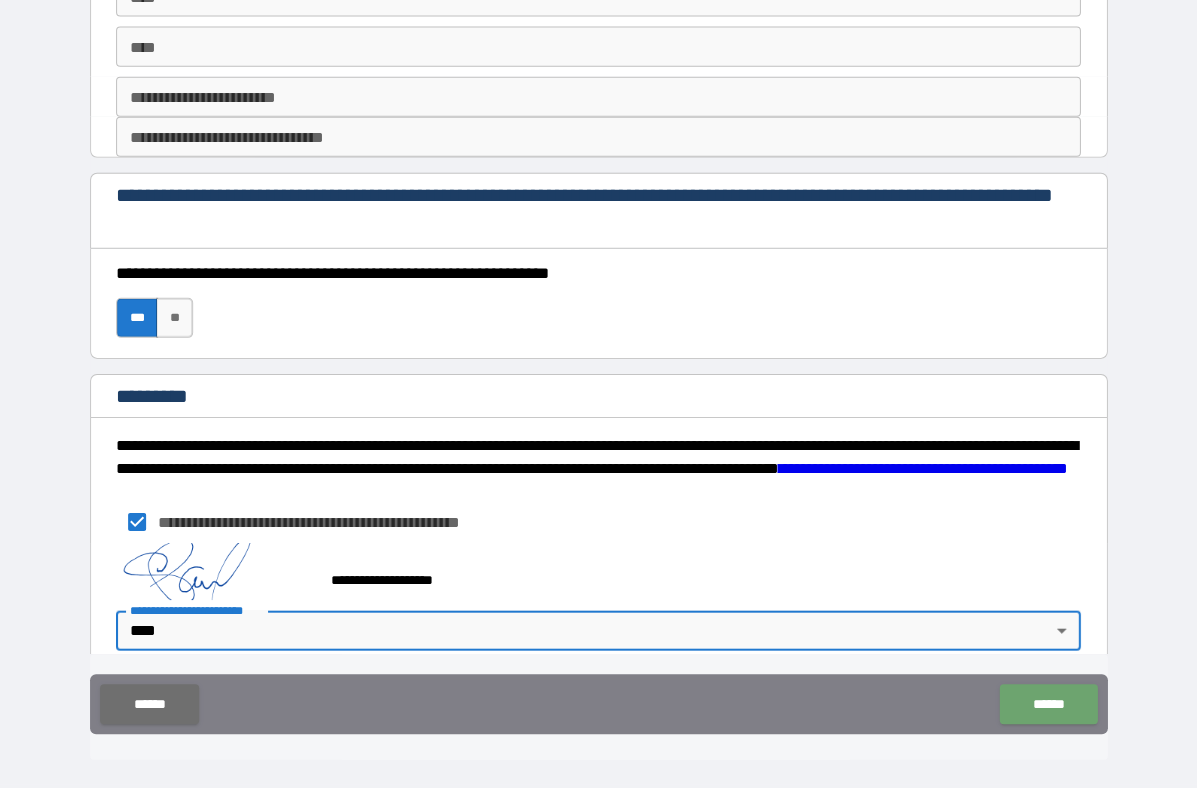 click on "******" at bounding box center (1047, 704) 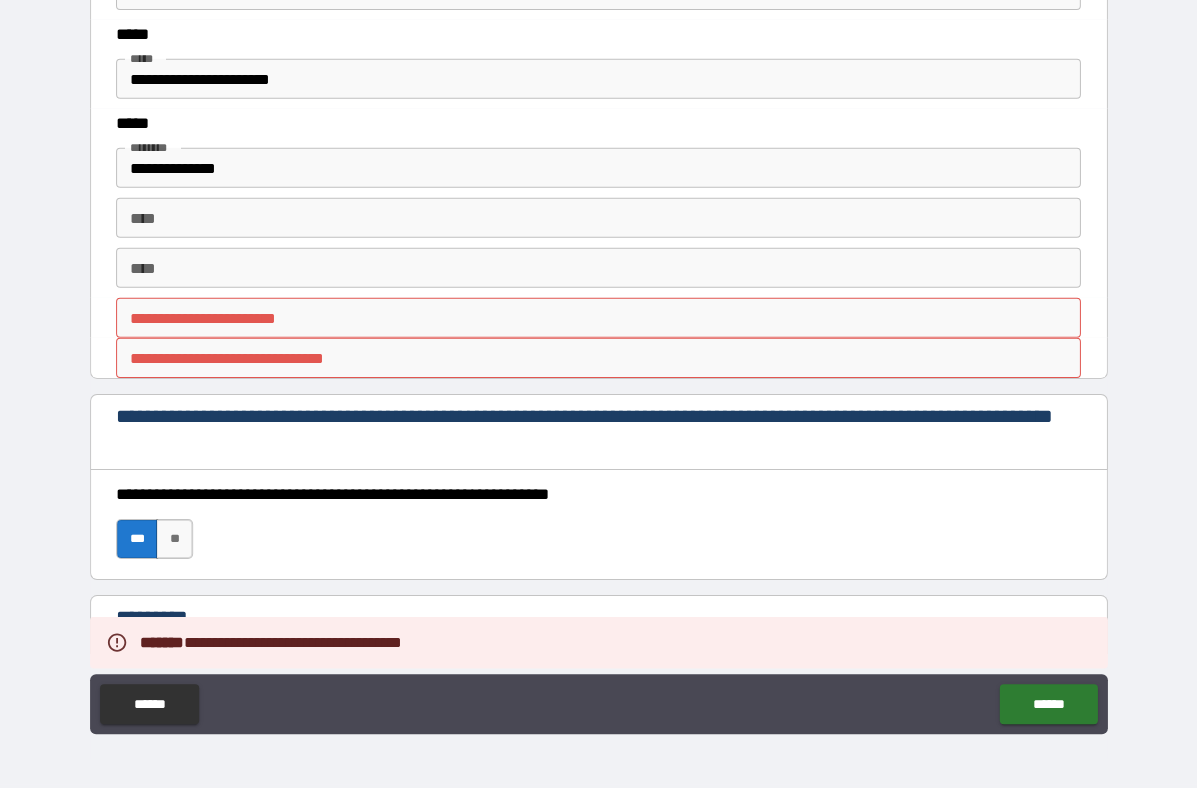 scroll, scrollTop: 2335, scrollLeft: 0, axis: vertical 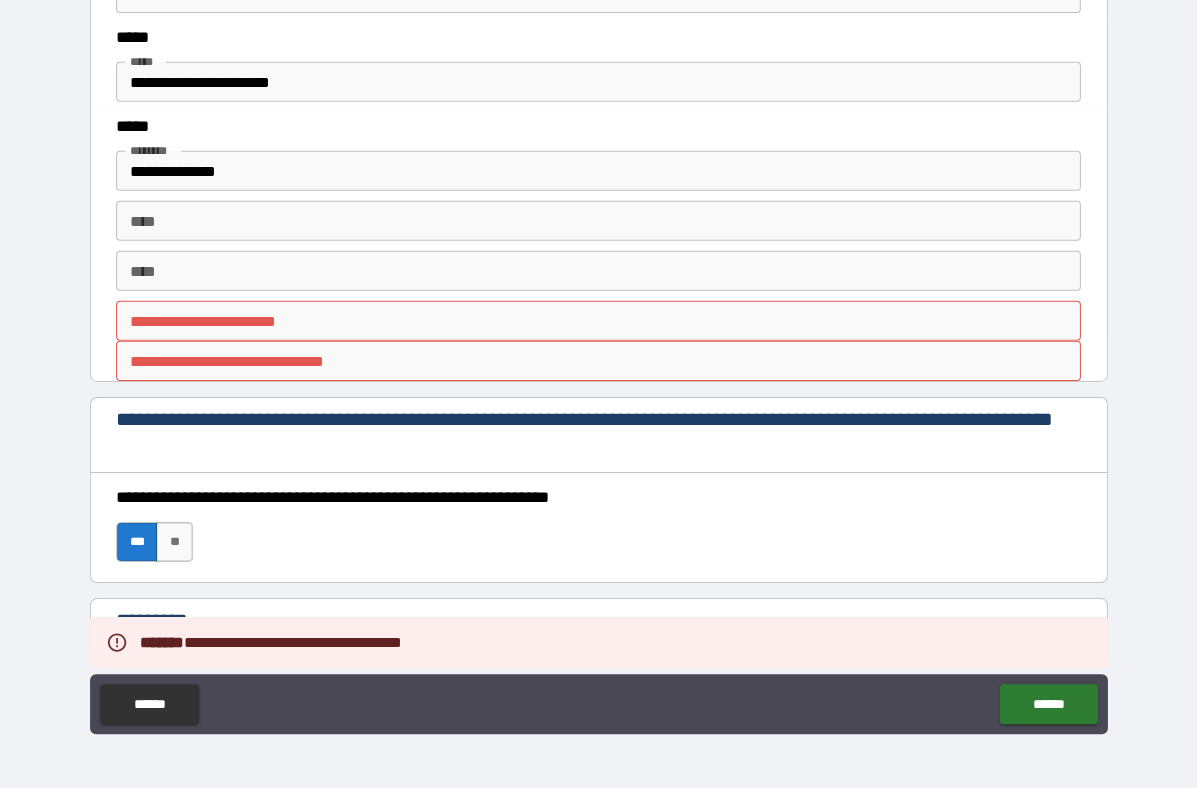 click on "**********" at bounding box center [598, 321] 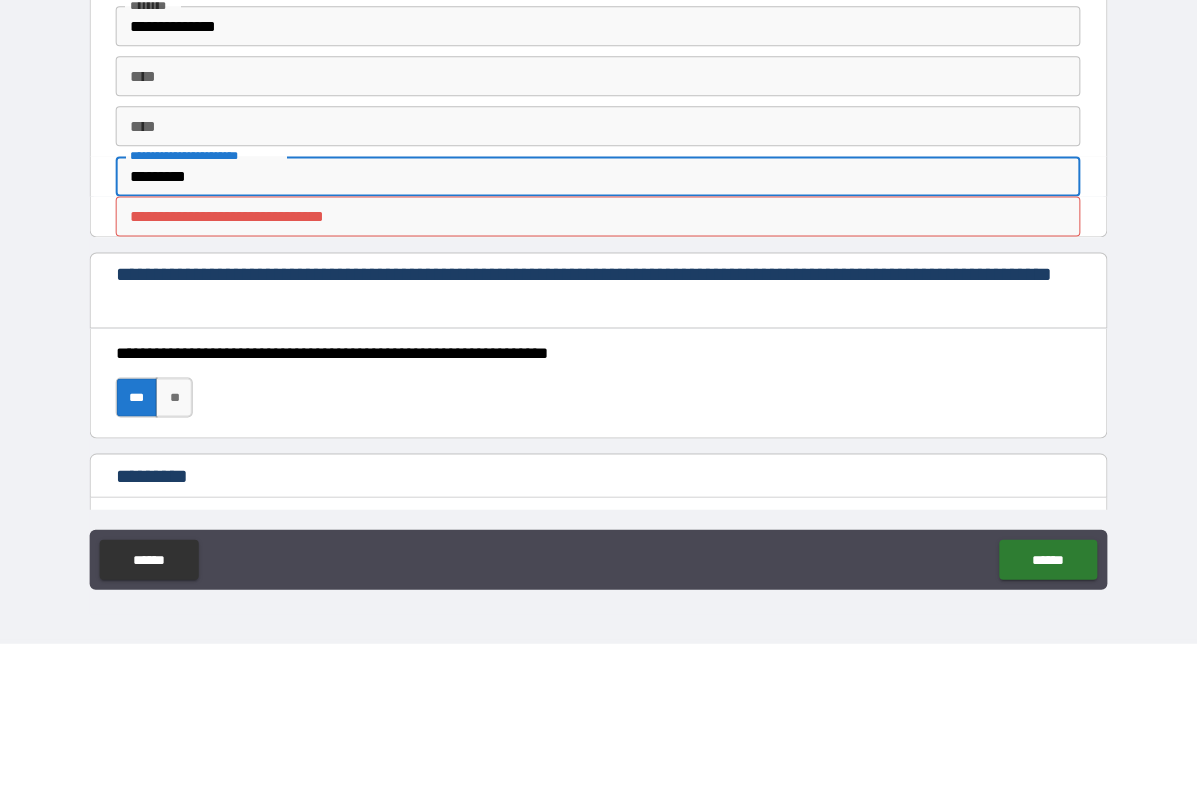 type on "********" 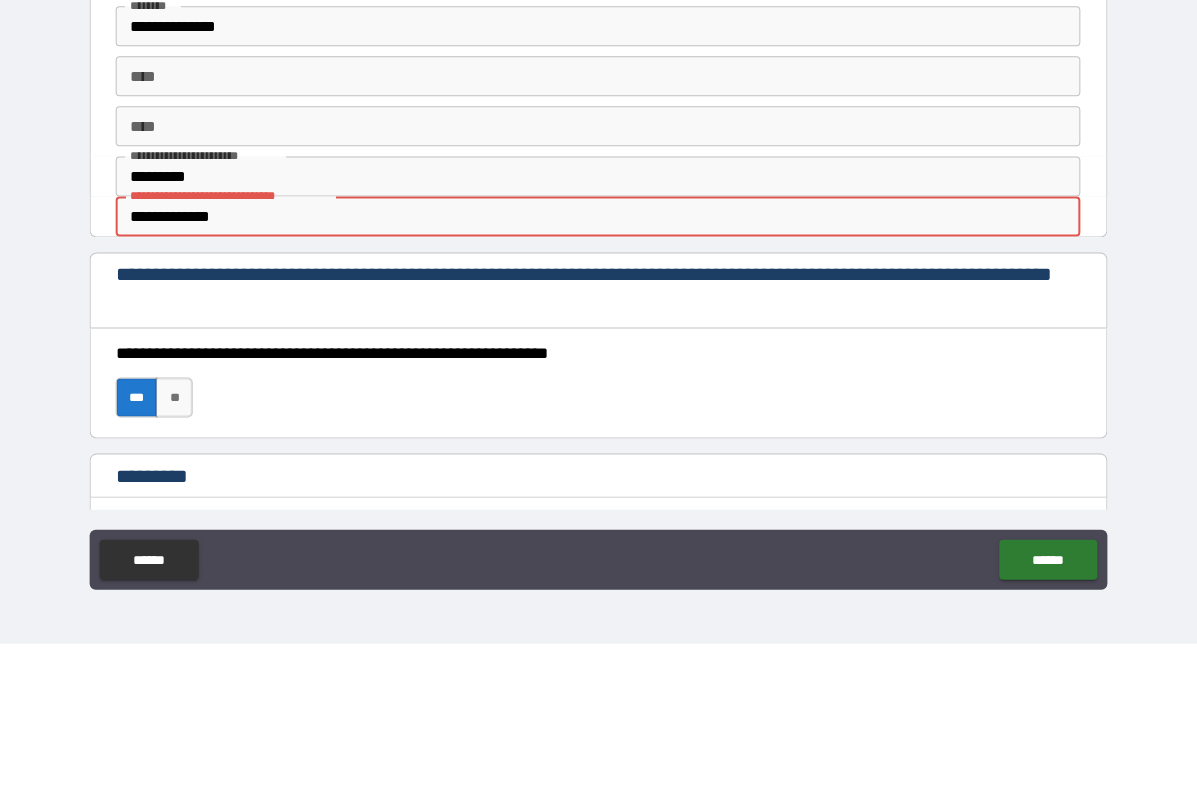 type on "**********" 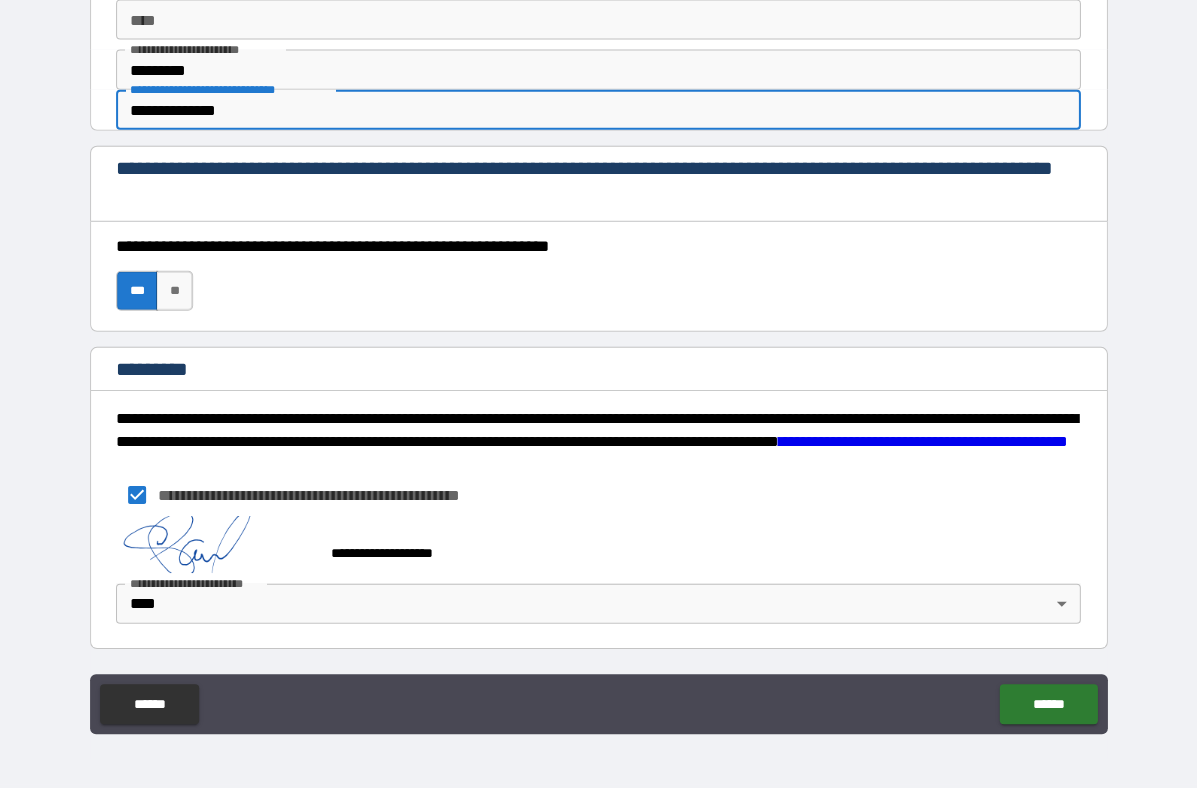 scroll, scrollTop: 2586, scrollLeft: 0, axis: vertical 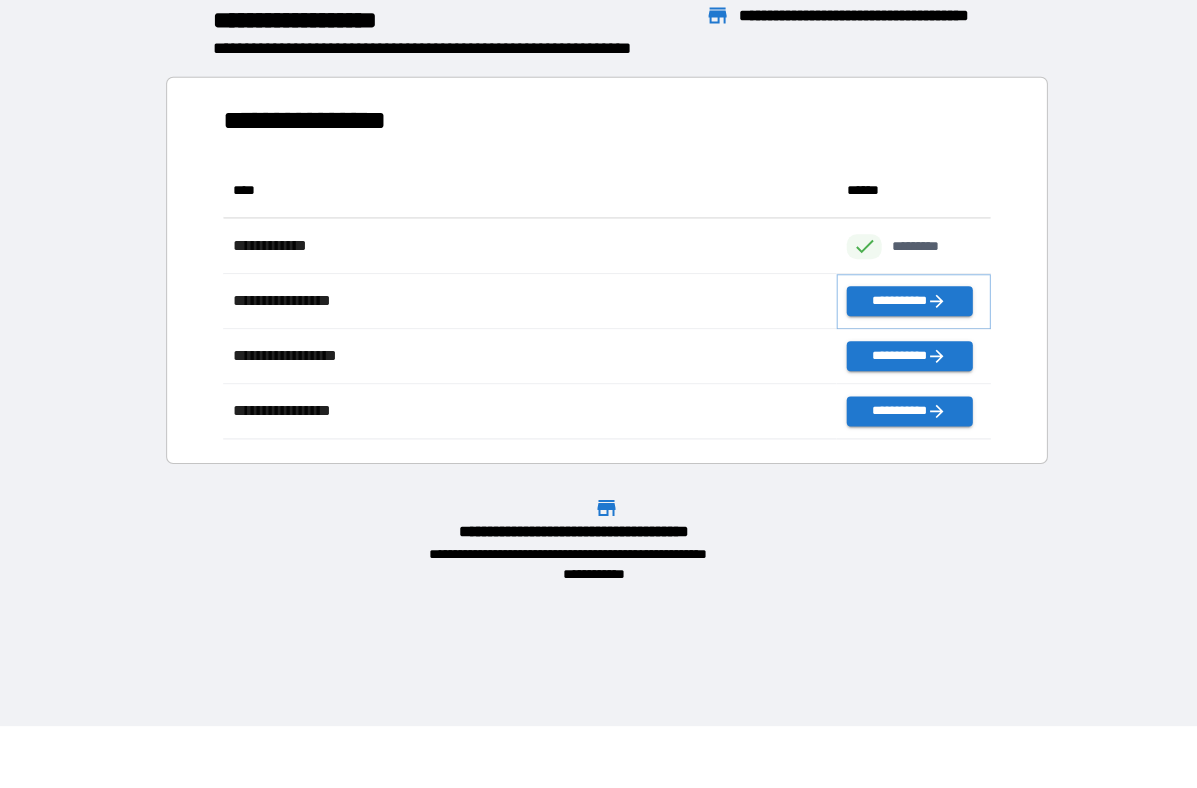 click on "**********" at bounding box center [908, 301] 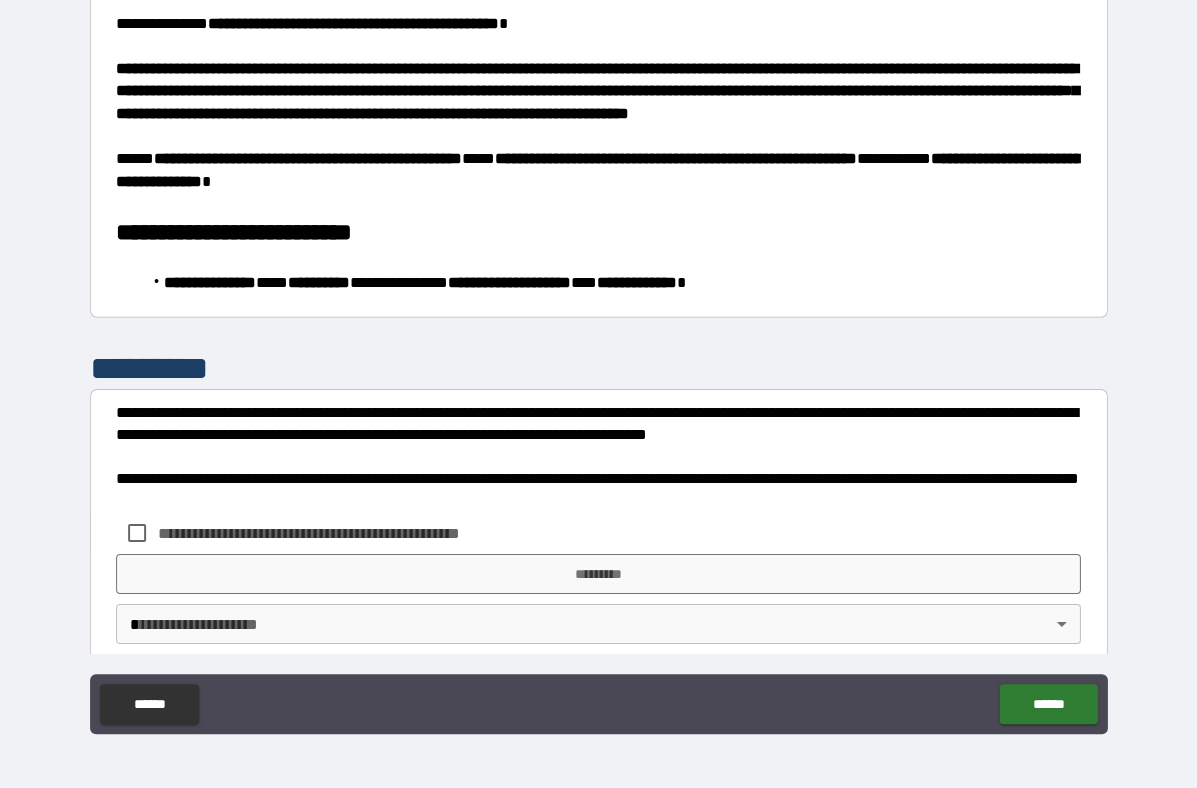 scroll, scrollTop: 1503, scrollLeft: 0, axis: vertical 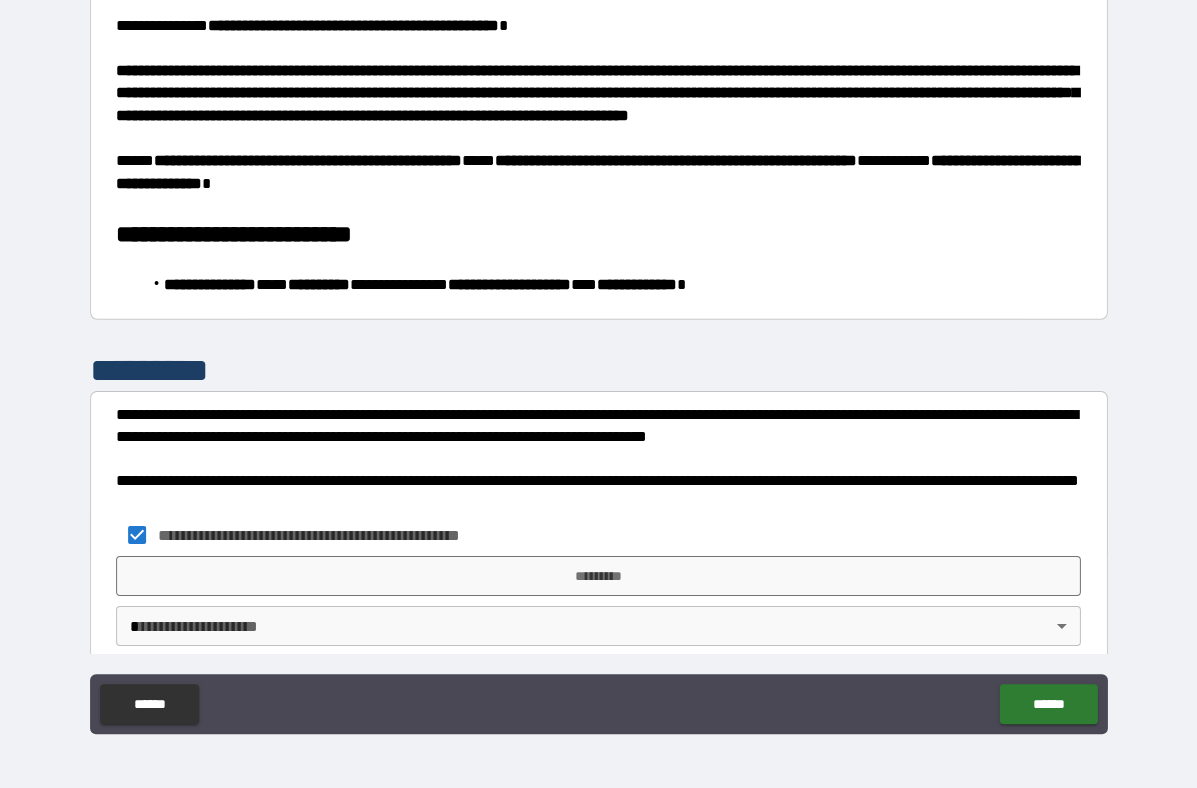 click on "*********" at bounding box center [598, 576] 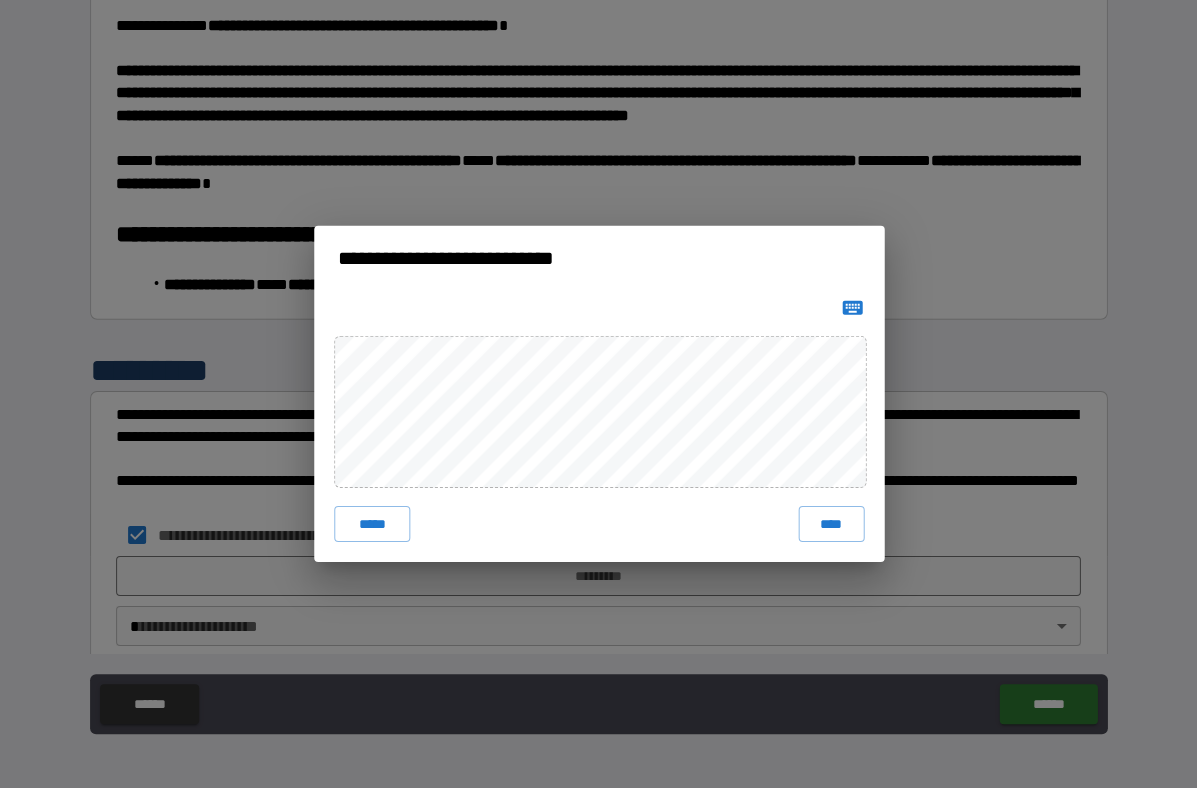 click on "****" at bounding box center [831, 524] 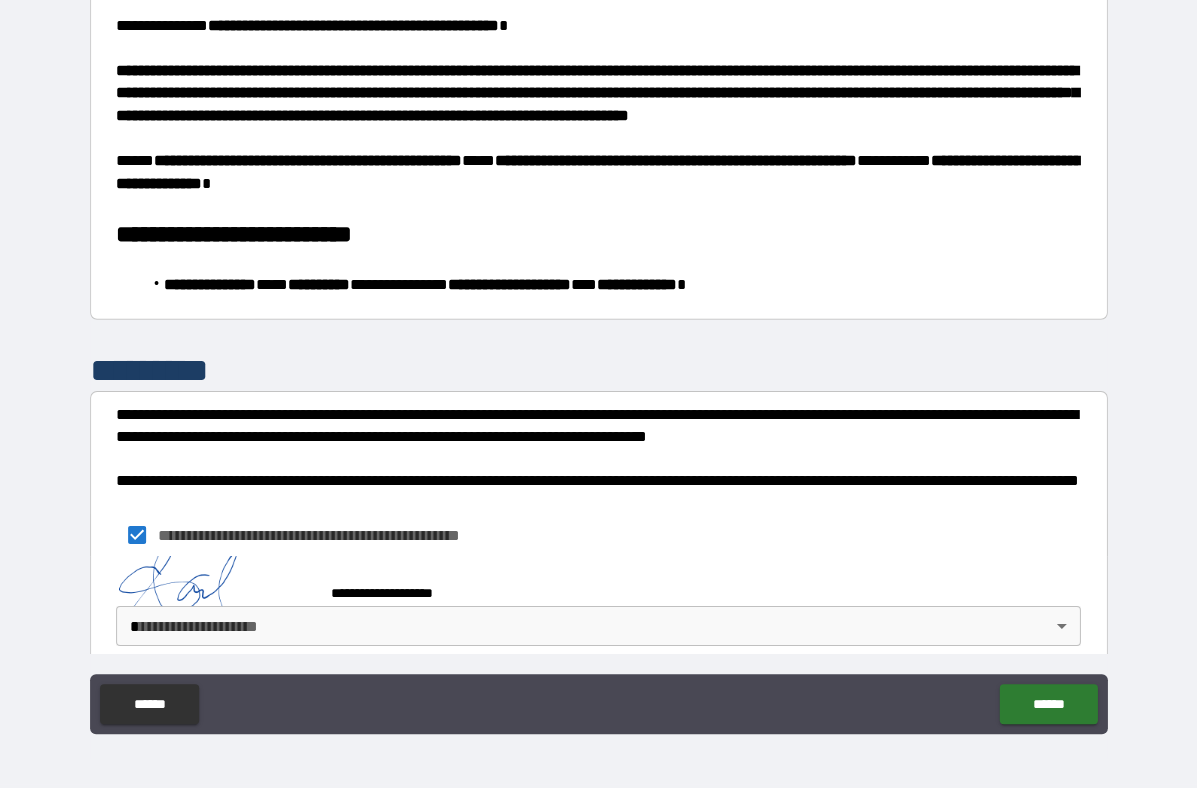 scroll, scrollTop: 1493, scrollLeft: 0, axis: vertical 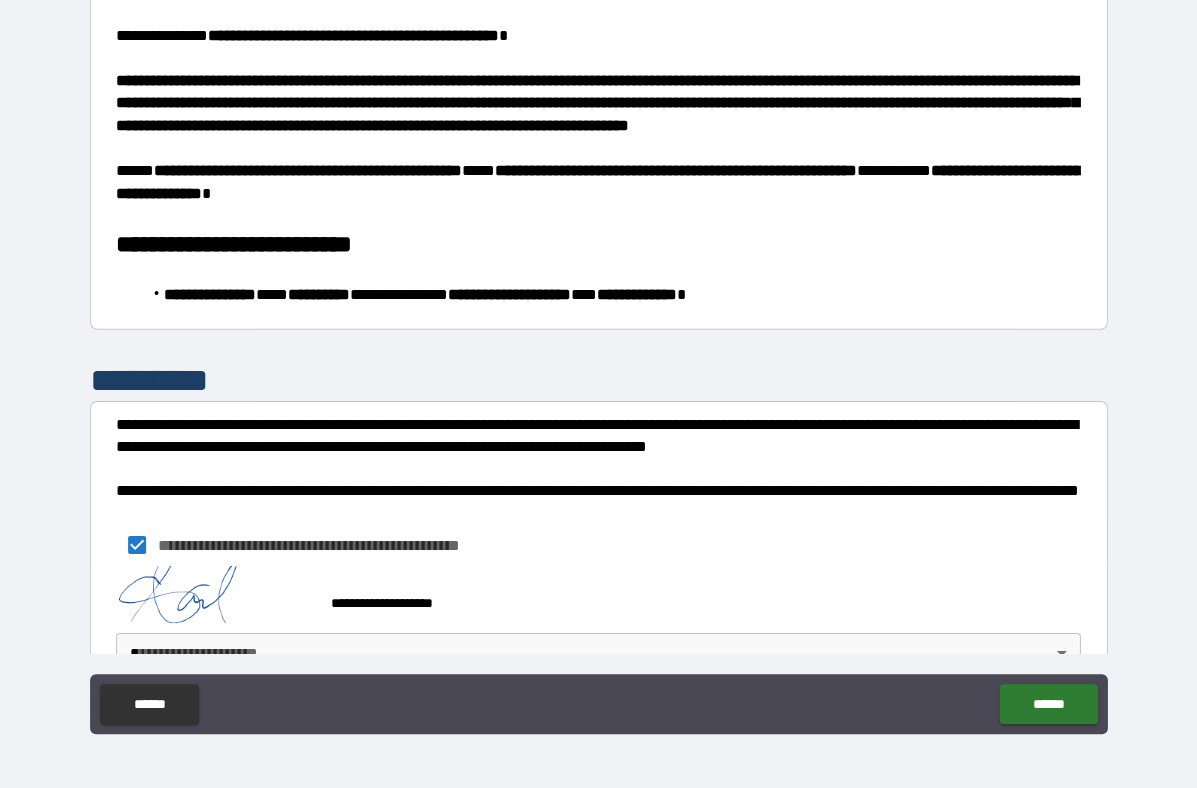 click on "[NUMBER] [STREET], [CITY], [STATE]" at bounding box center (598, 363) 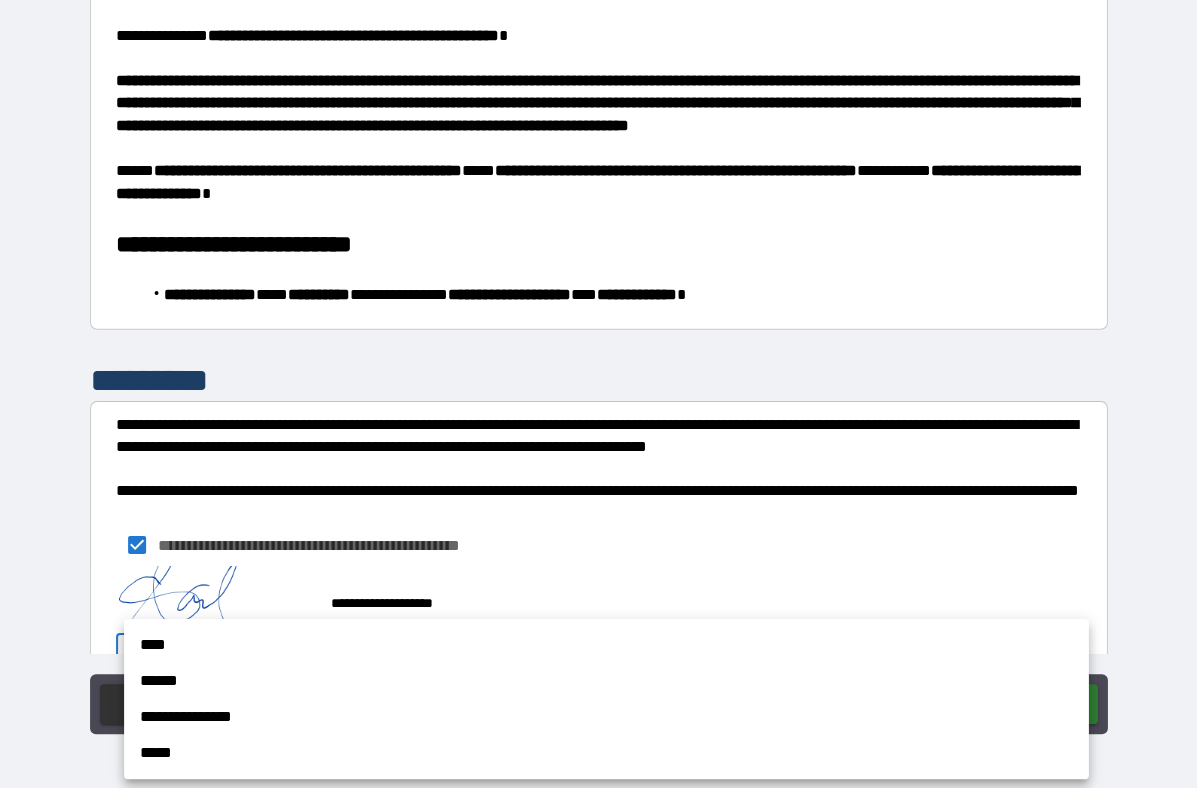 click on "****" at bounding box center [606, 645] 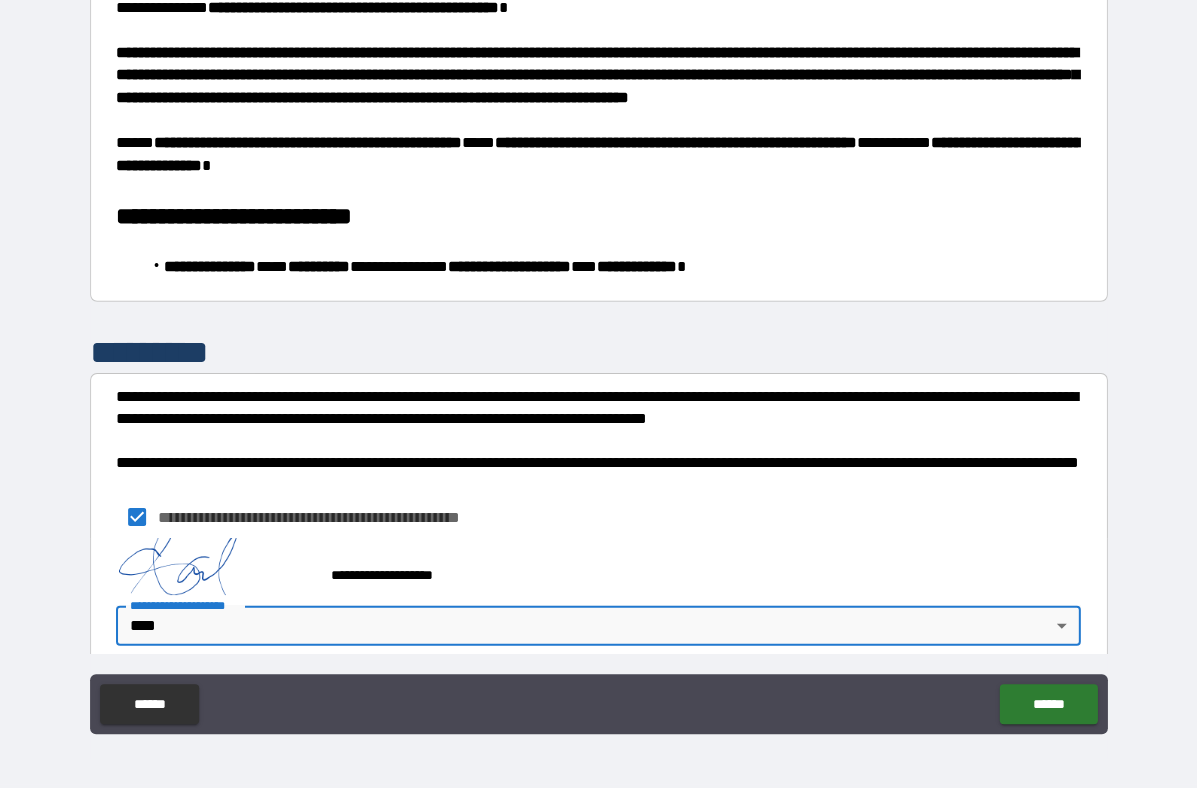 scroll, scrollTop: 1520, scrollLeft: 0, axis: vertical 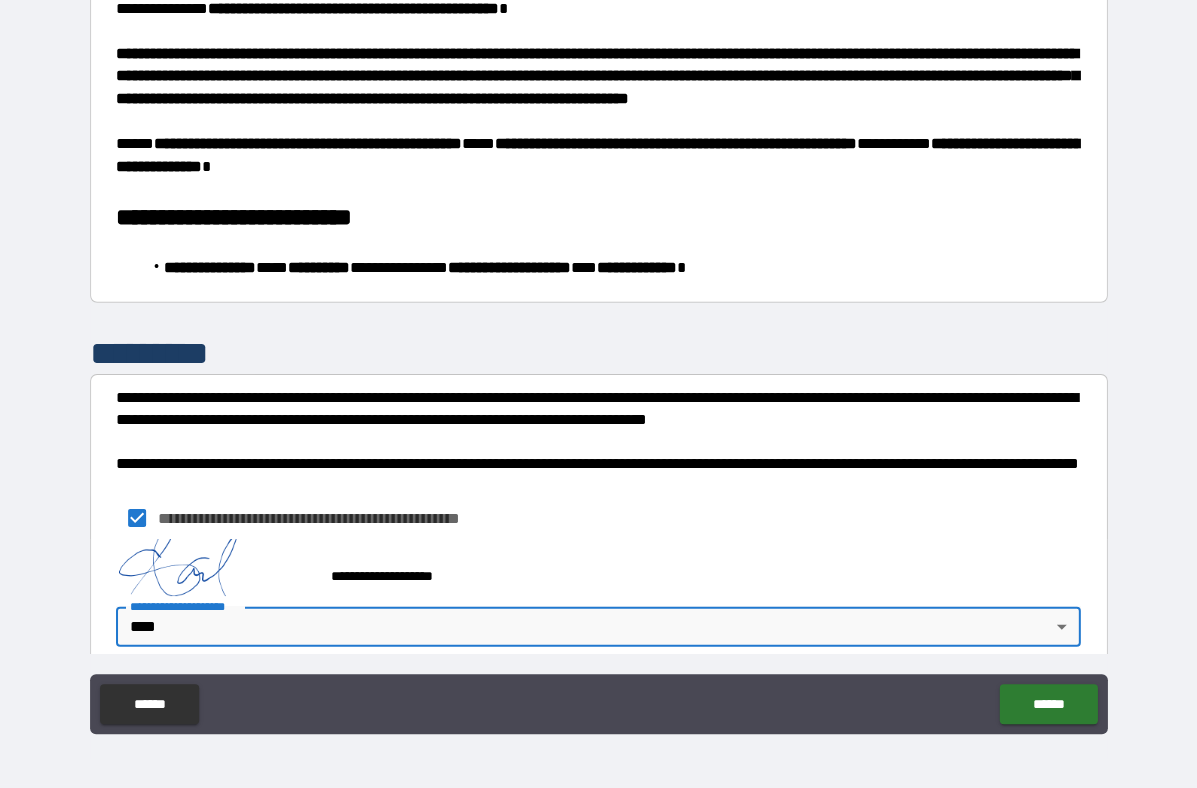 click on "******" at bounding box center (1047, 704) 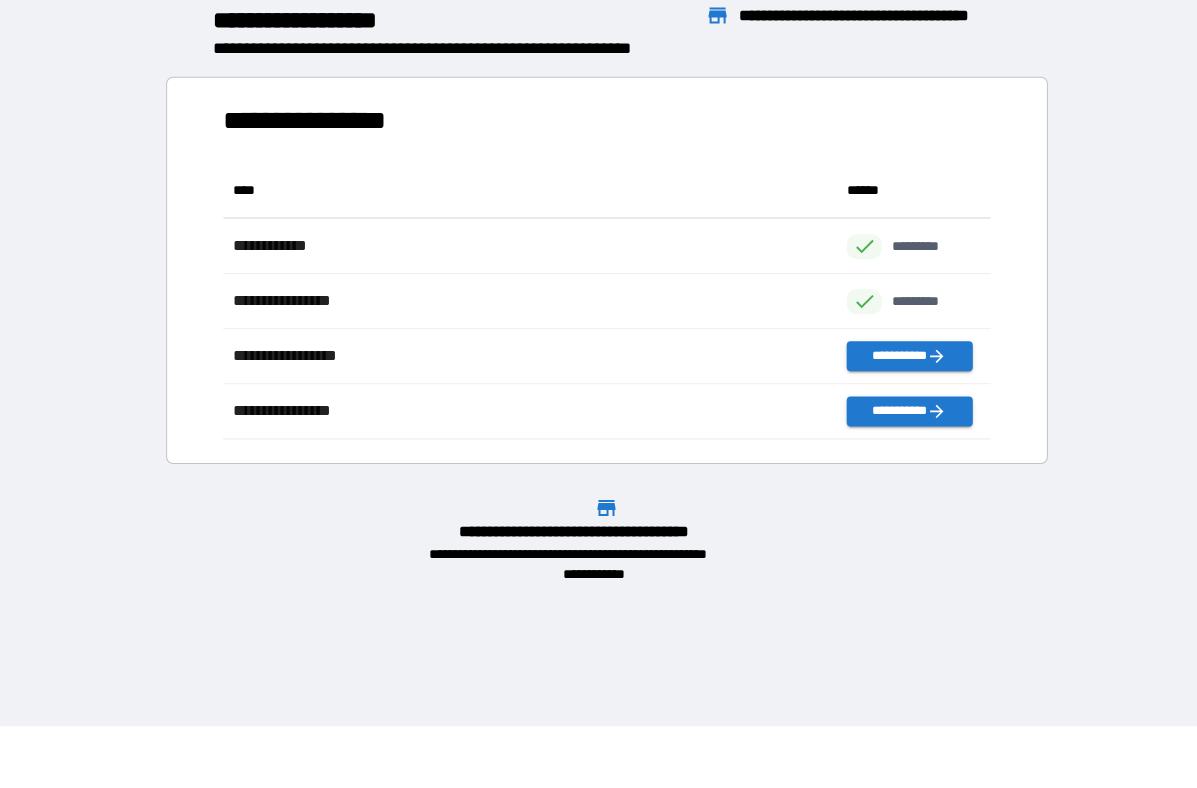 scroll, scrollTop: 1, scrollLeft: 1, axis: both 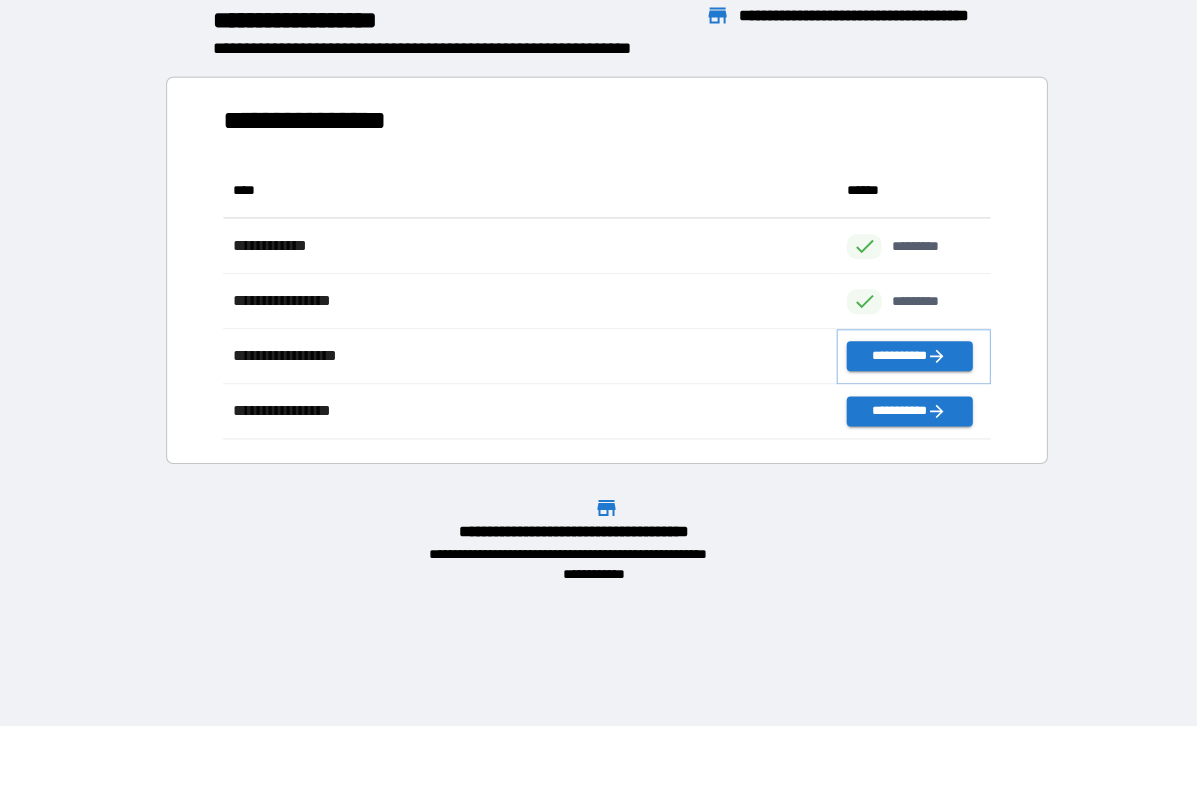 click on "**********" at bounding box center (908, 356) 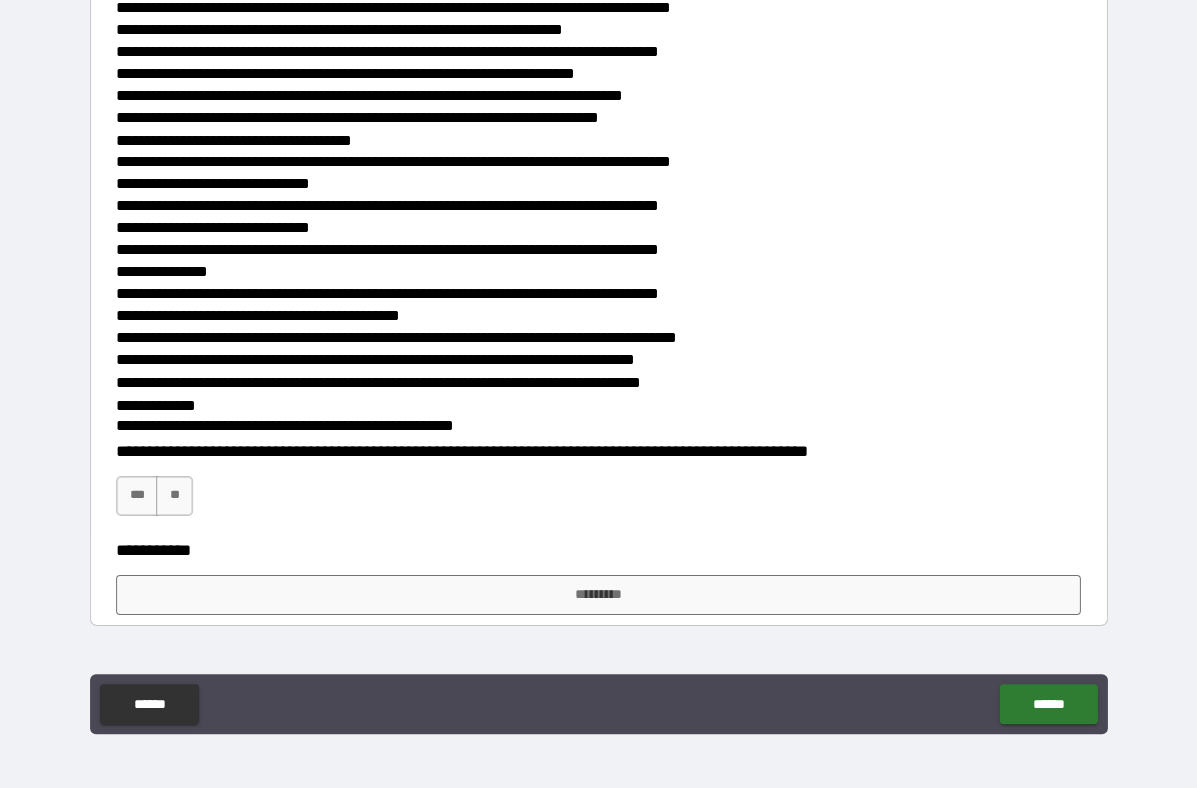 scroll, scrollTop: 621, scrollLeft: 0, axis: vertical 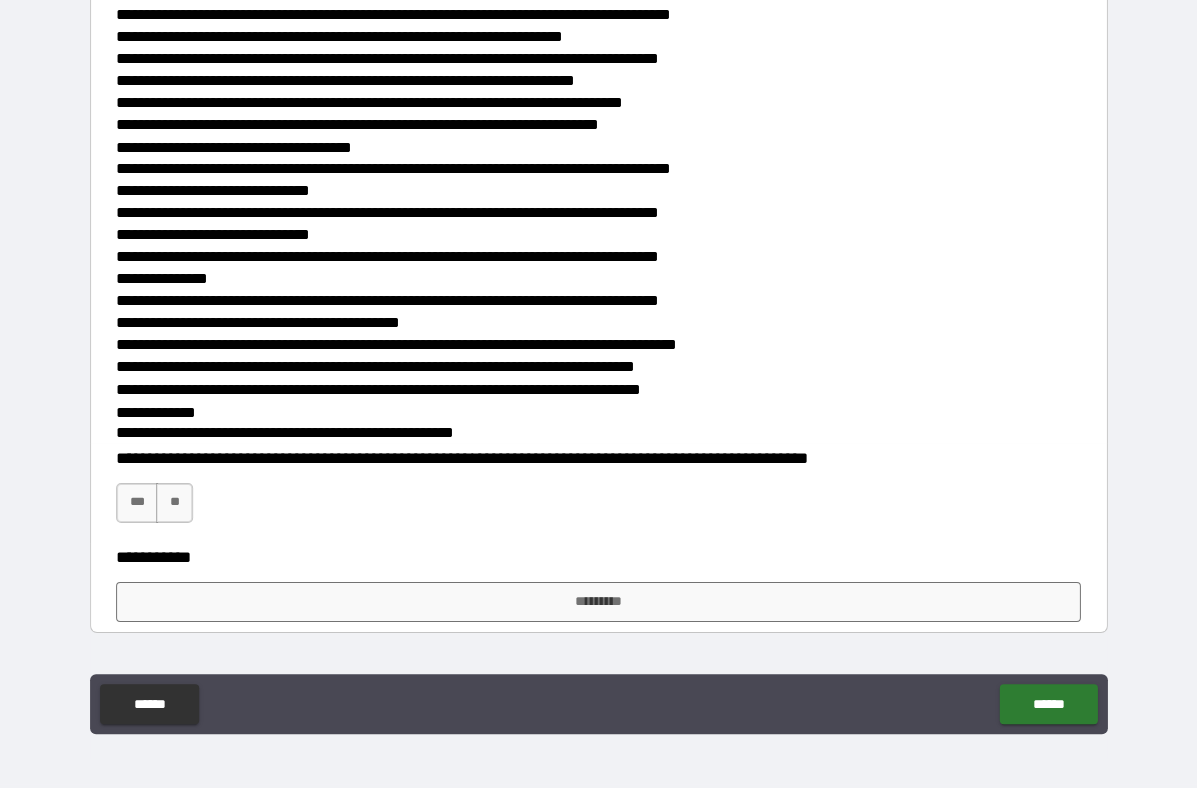 click on "***" at bounding box center [137, 503] 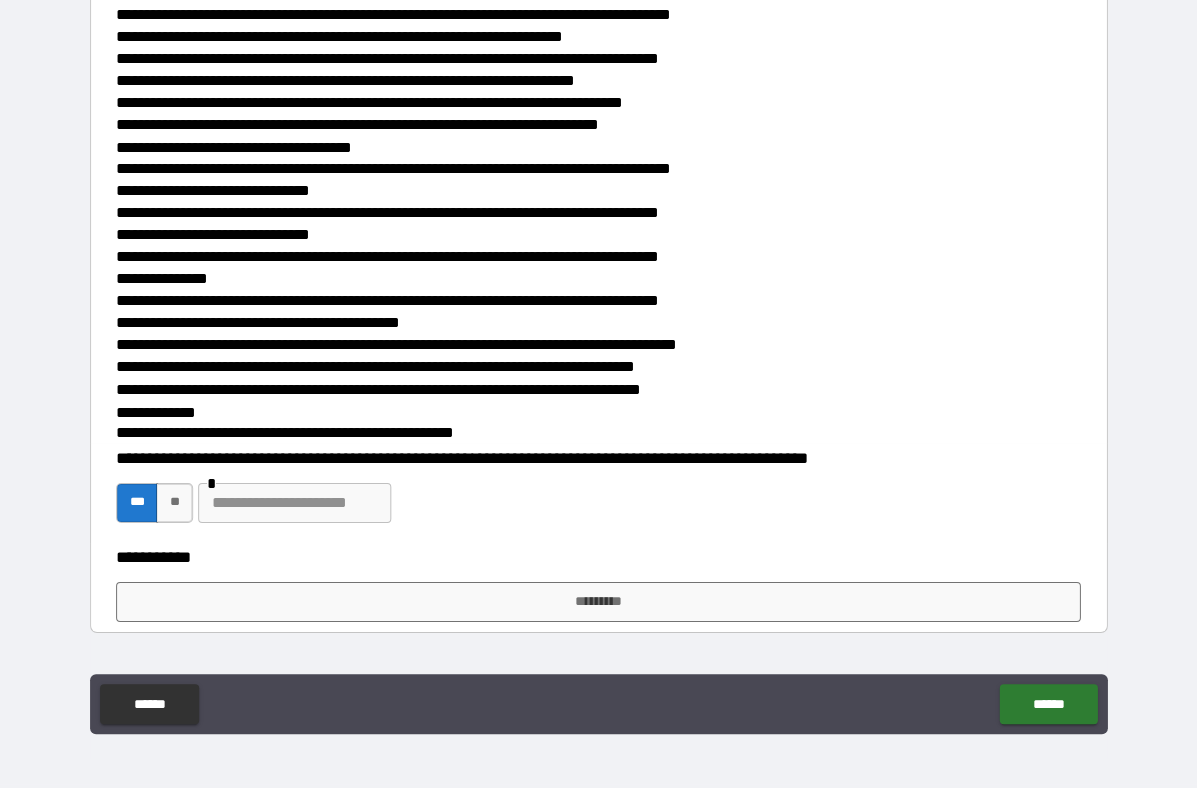 click on "*********" at bounding box center [598, 602] 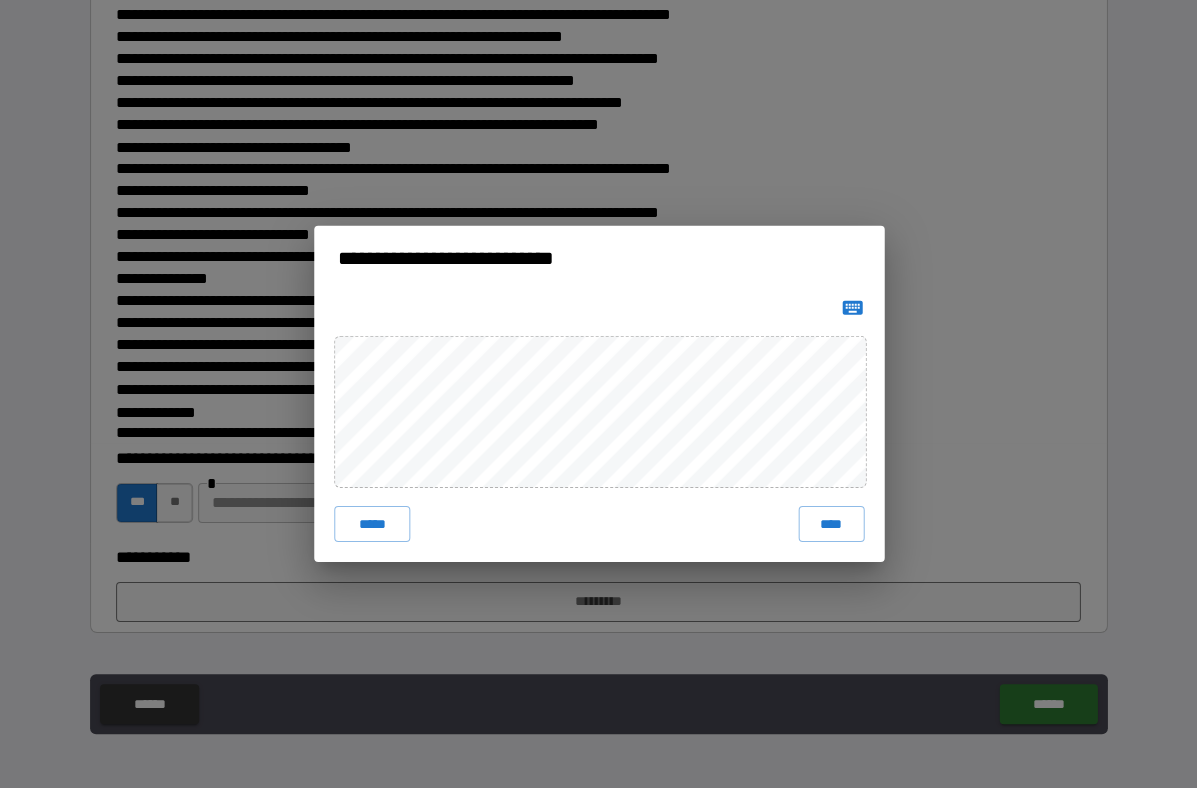 click on "****" at bounding box center [831, 524] 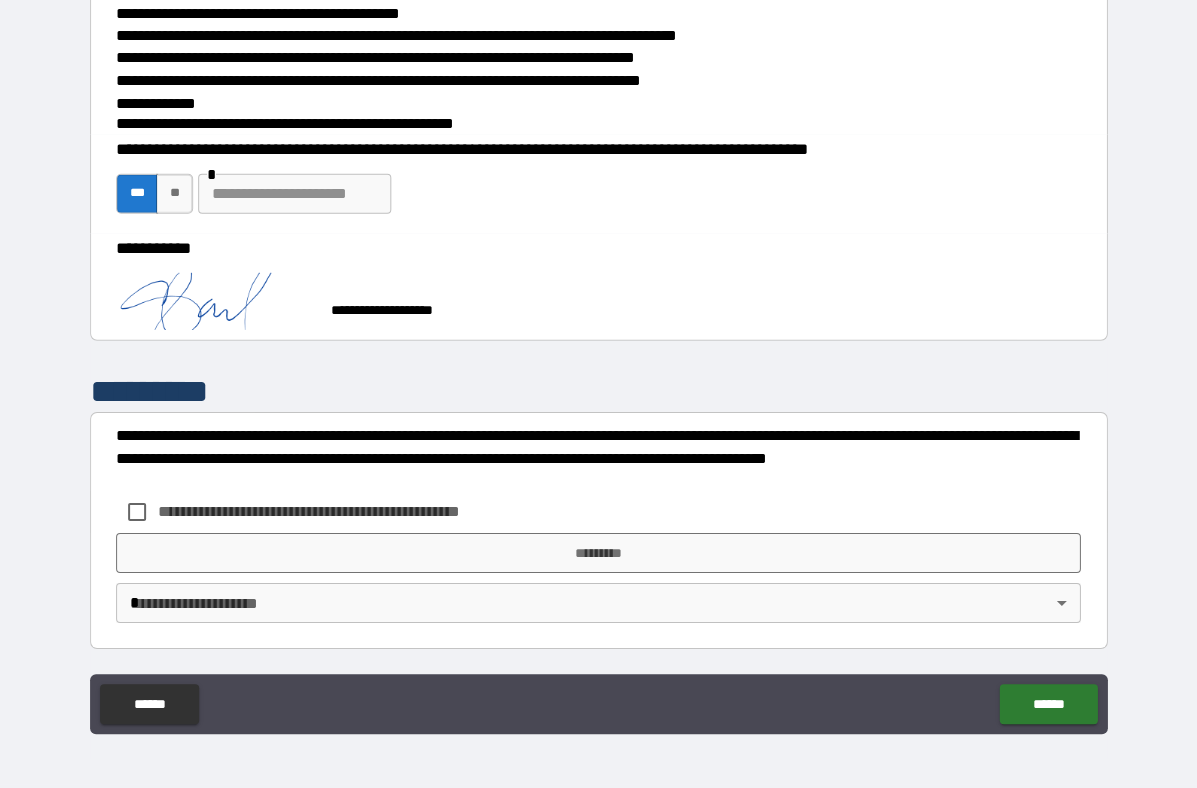 scroll, scrollTop: 929, scrollLeft: 0, axis: vertical 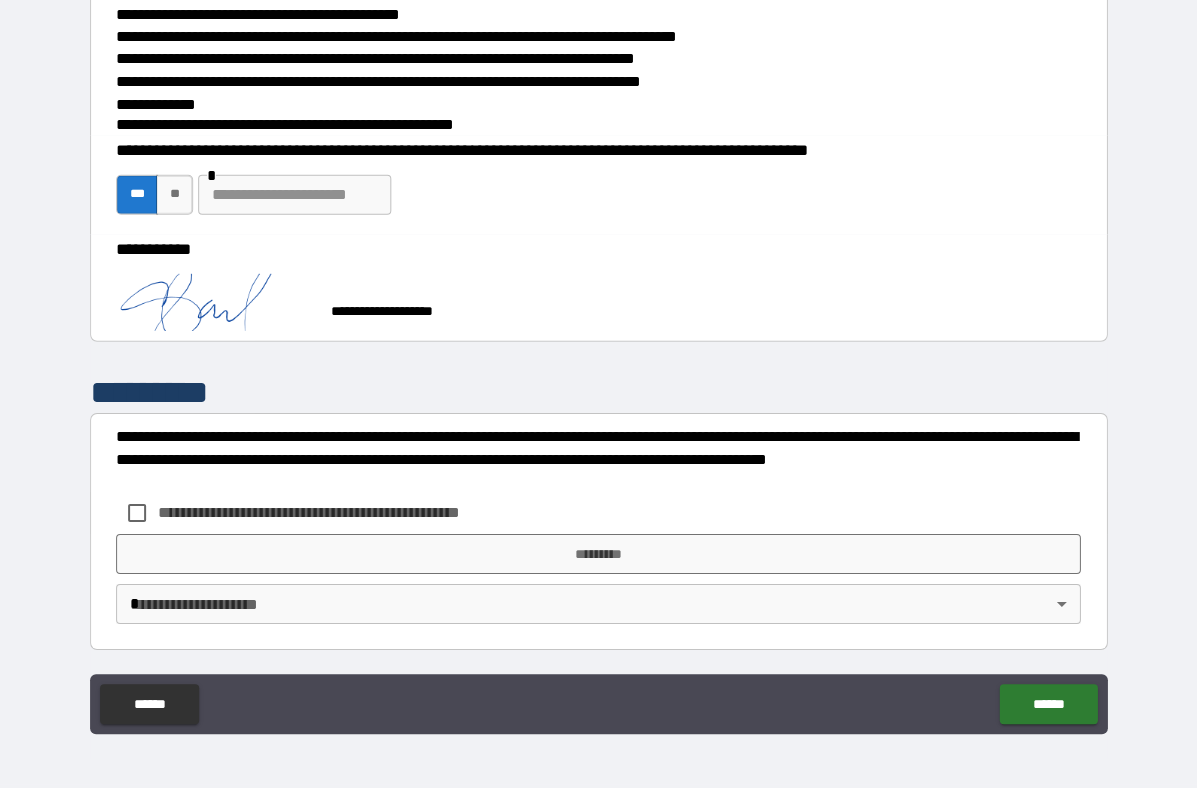 click at bounding box center [294, 195] 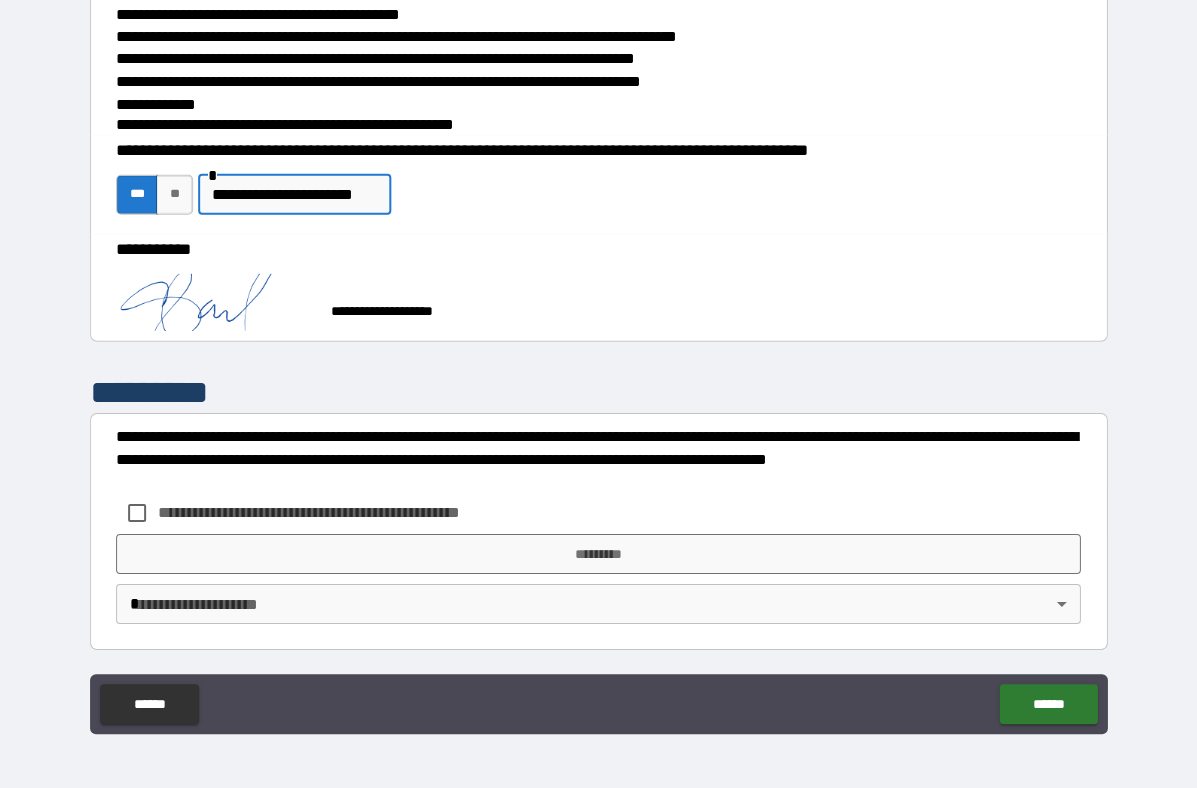 type on "**********" 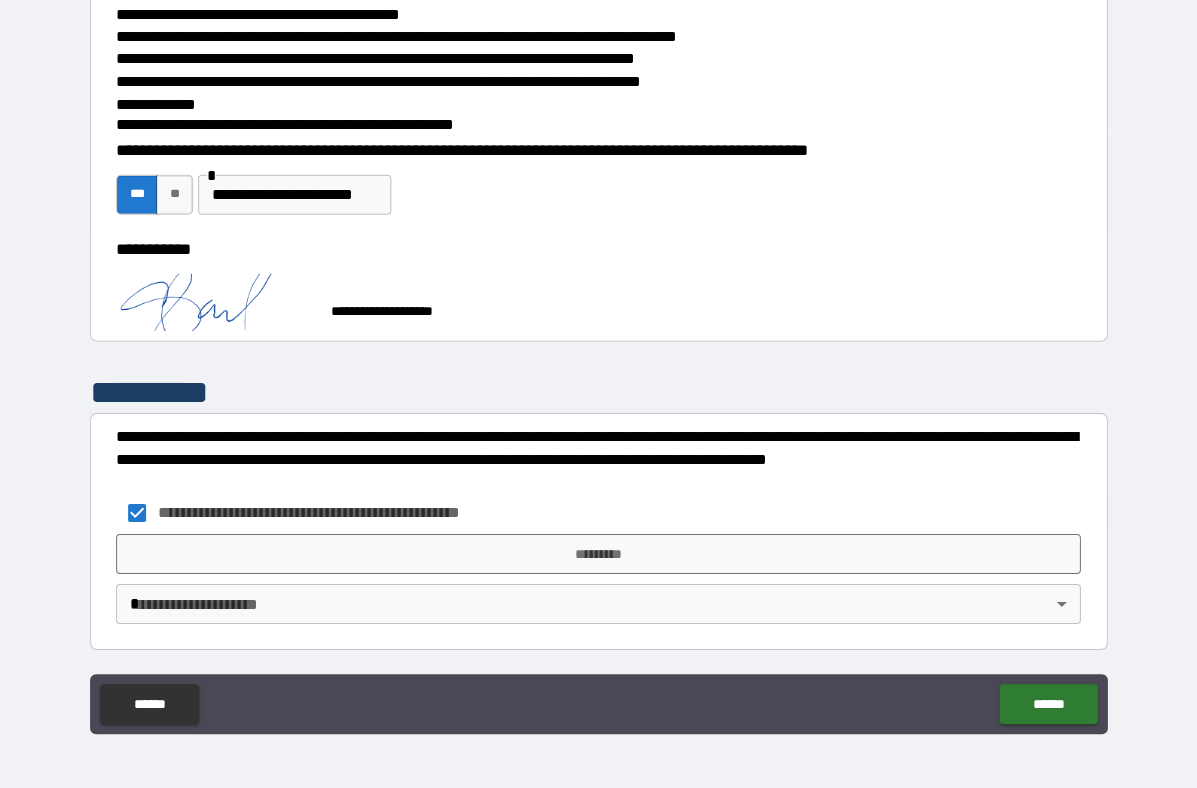 click on "*********" at bounding box center (598, 554) 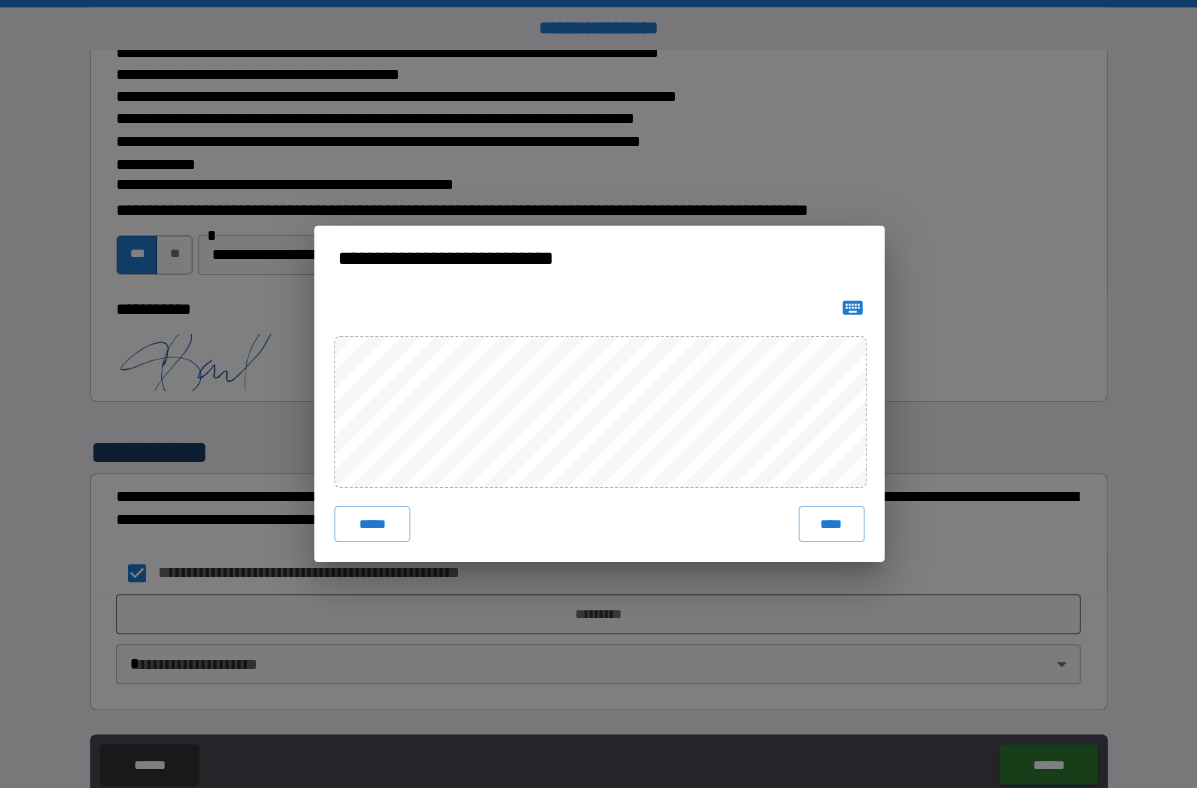 scroll, scrollTop: 0, scrollLeft: 0, axis: both 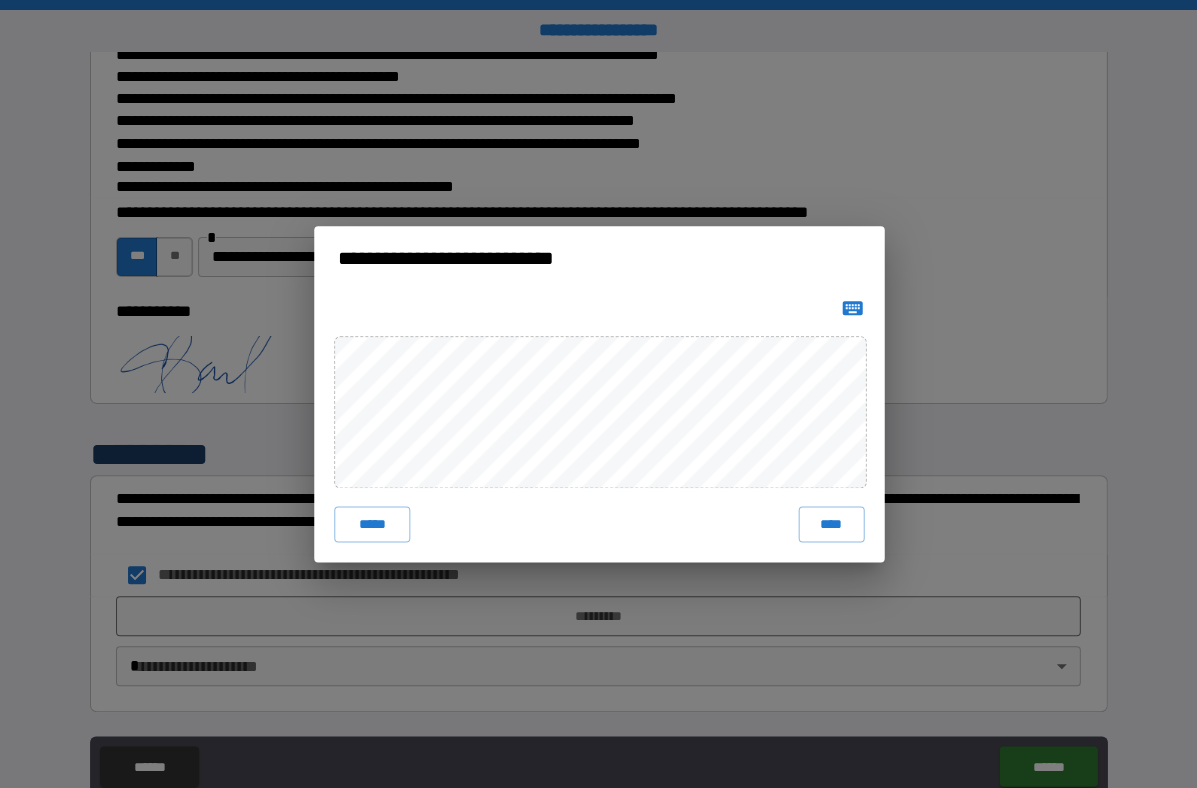 click on "****" at bounding box center (831, 524) 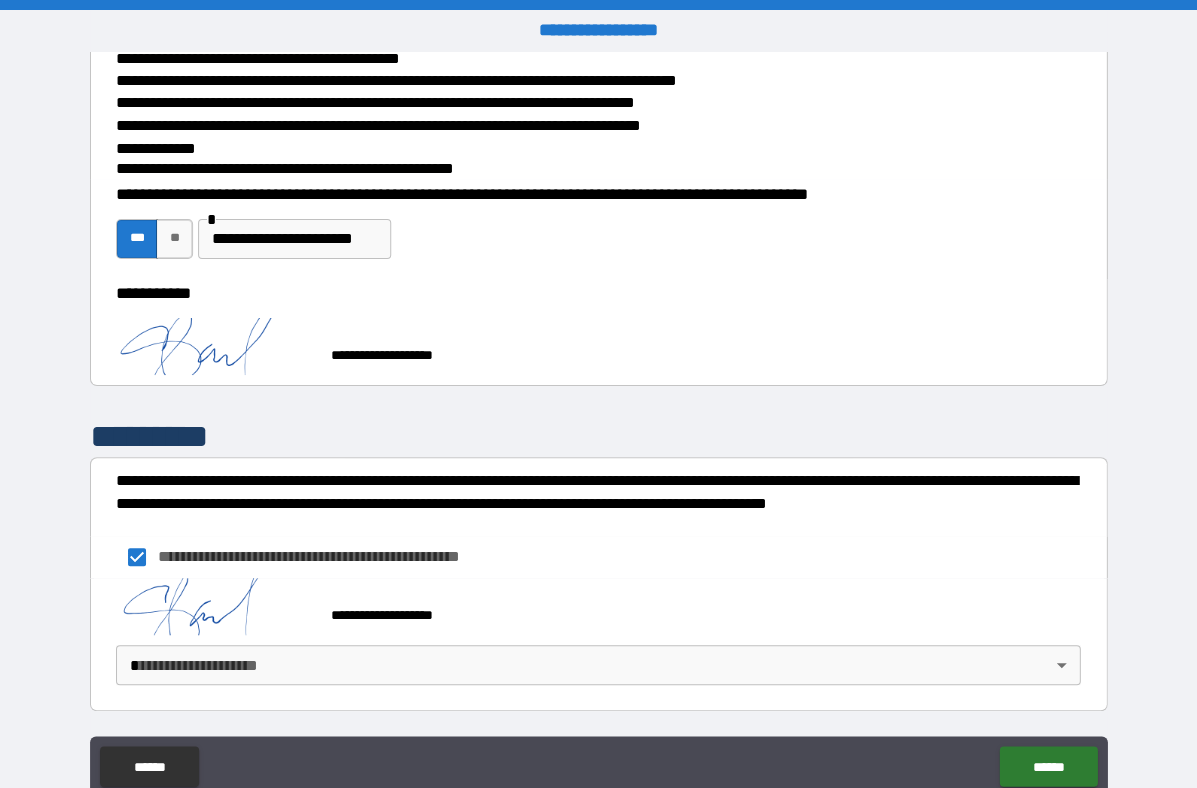scroll, scrollTop: 946, scrollLeft: 0, axis: vertical 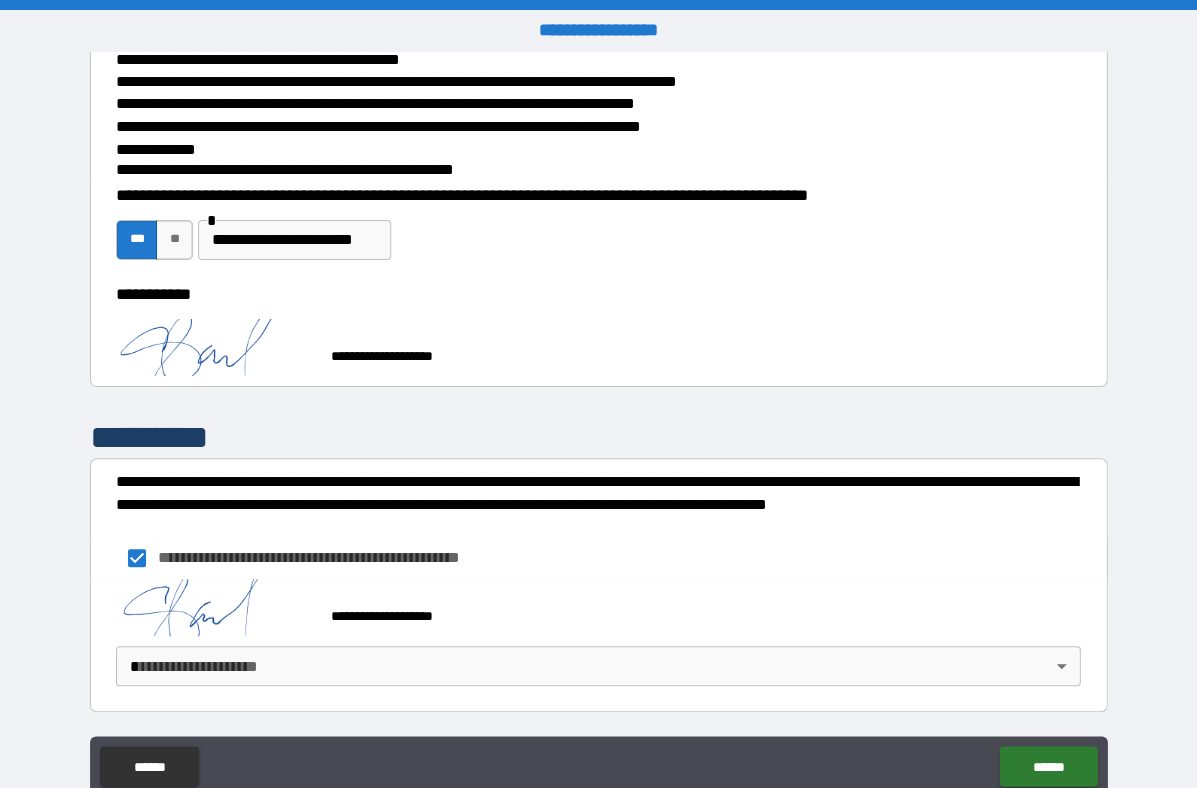 click on "[NUMBER] [STREET], [CITY], [STATE]" at bounding box center (598, 425) 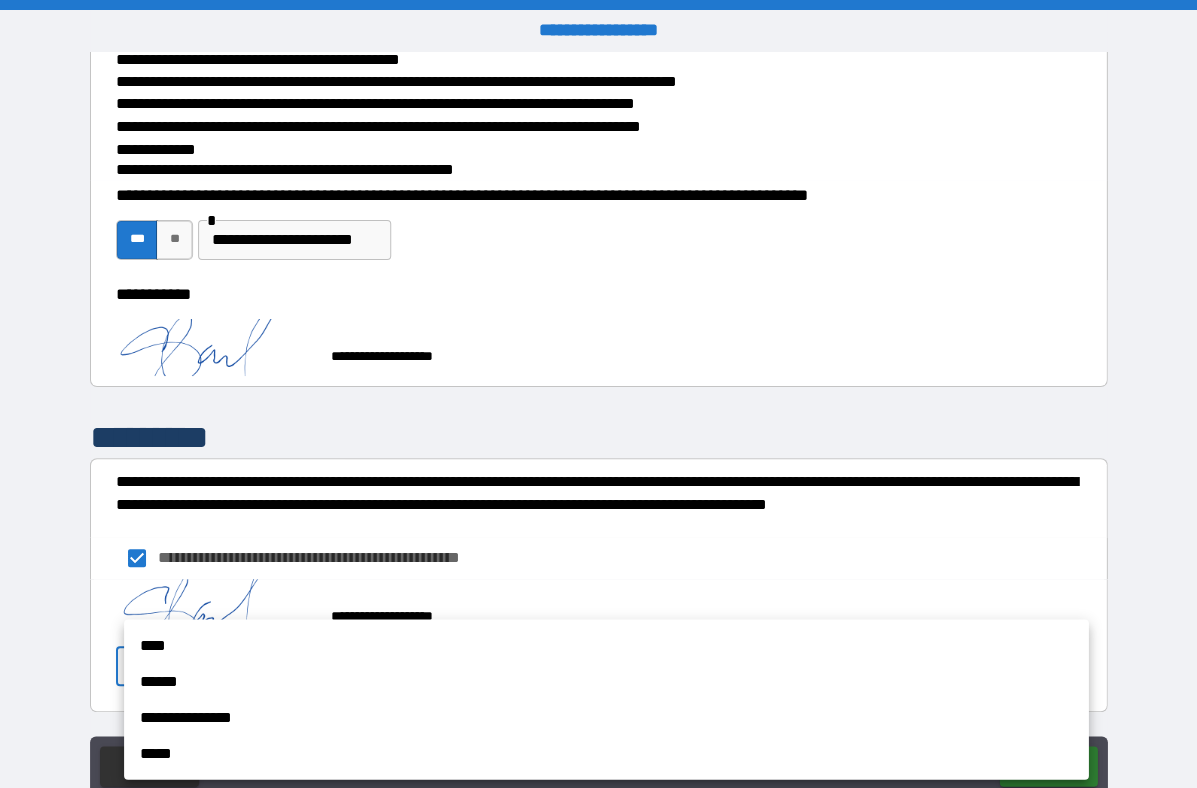 click on "****" at bounding box center [606, 645] 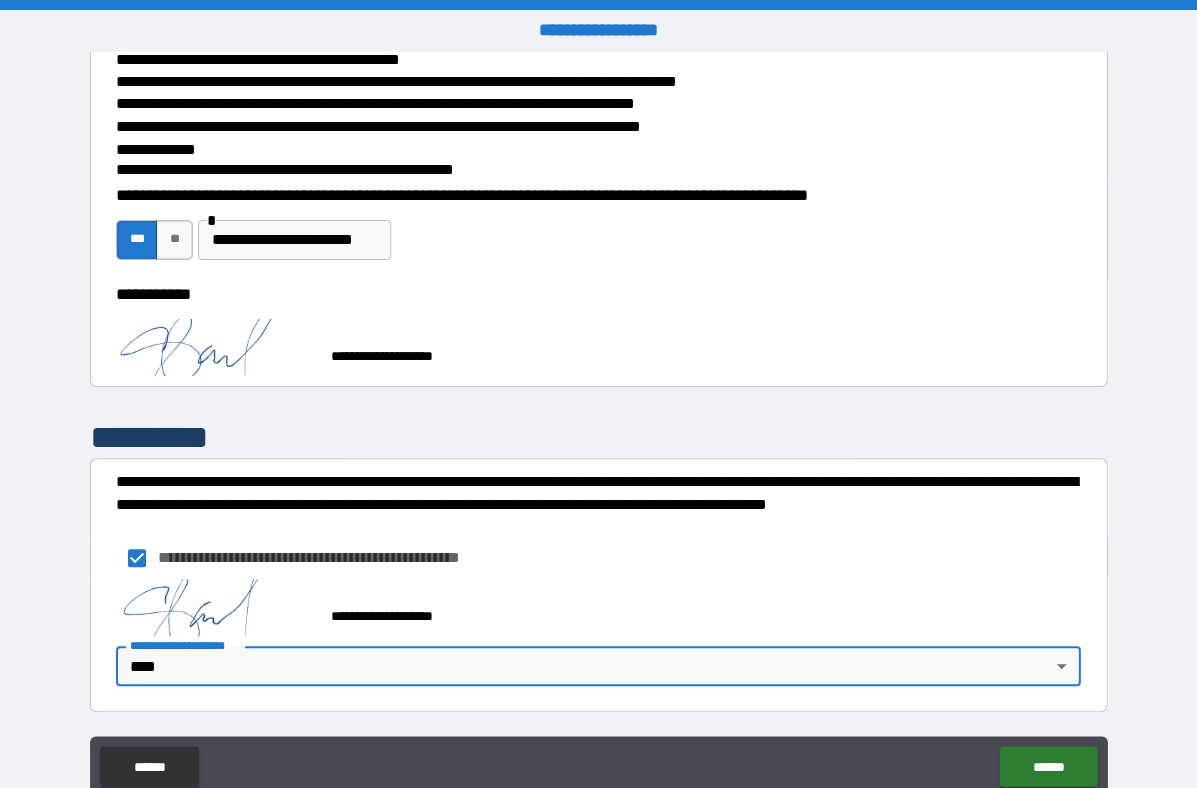 scroll, scrollTop: 63, scrollLeft: 0, axis: vertical 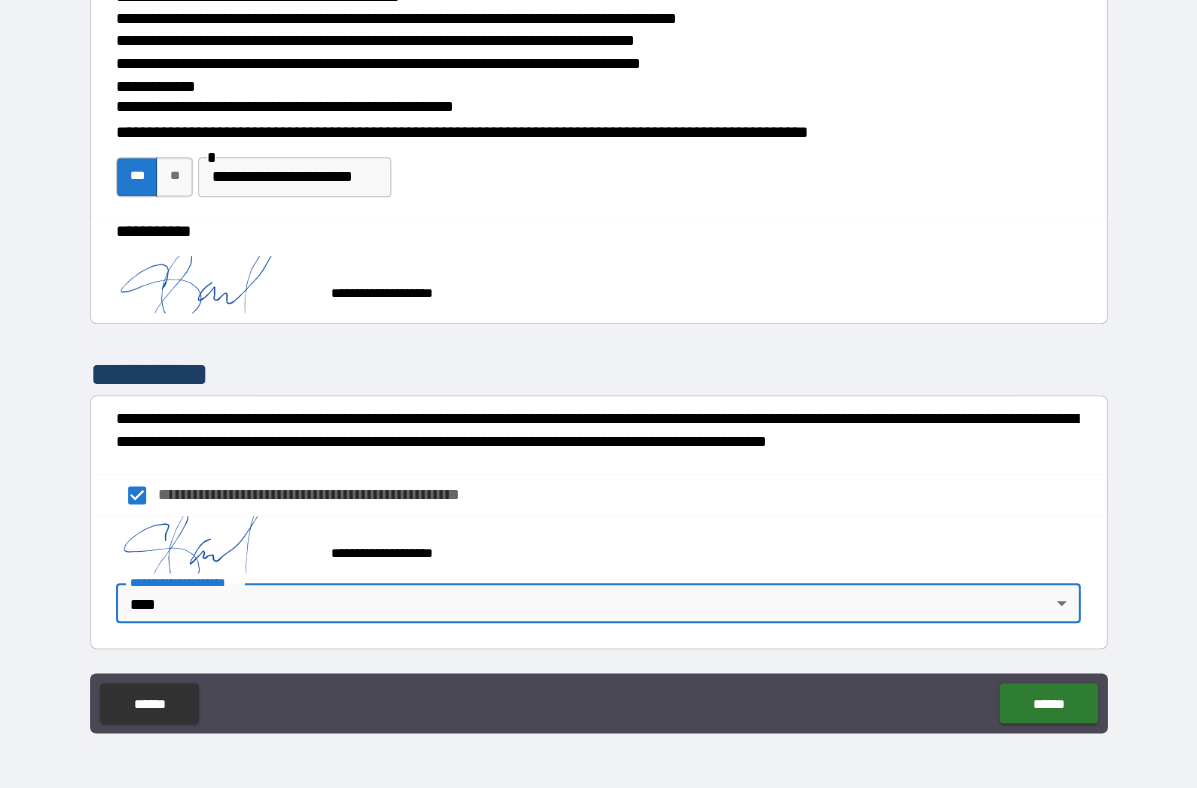 click on "******" at bounding box center (1047, 703) 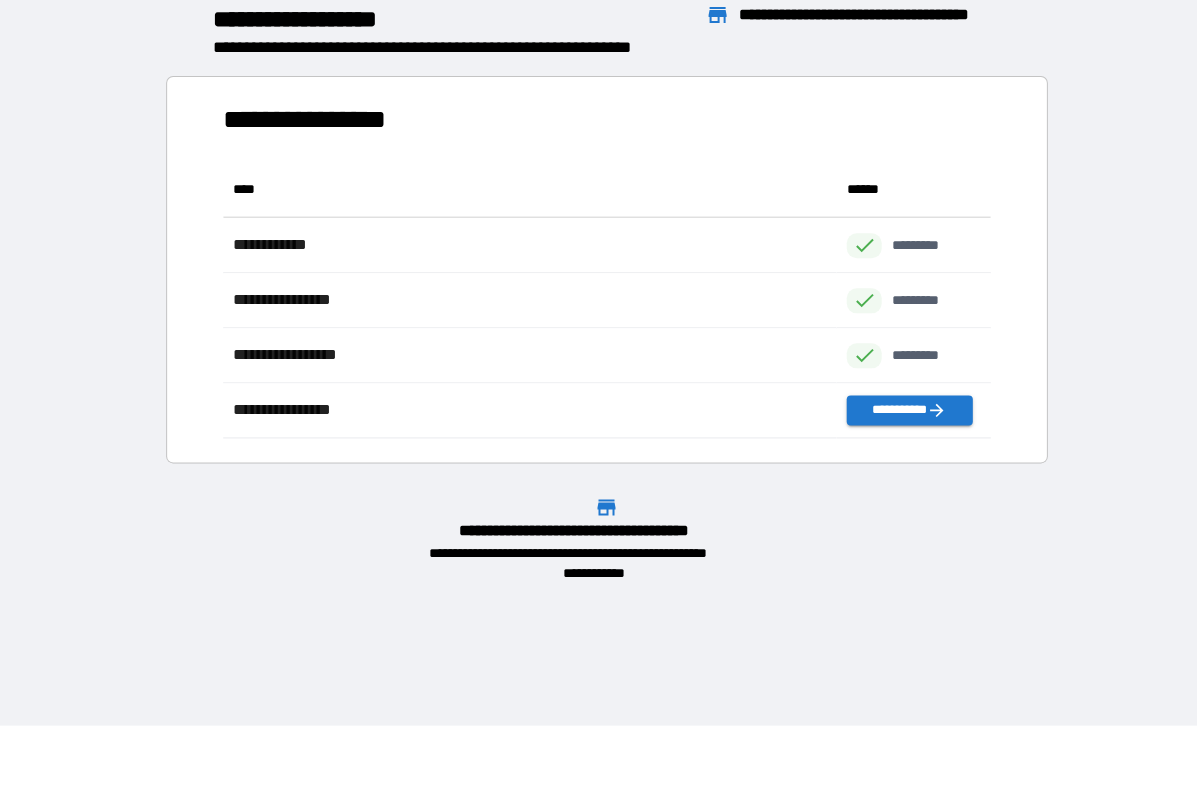 scroll, scrollTop: 1, scrollLeft: 1, axis: both 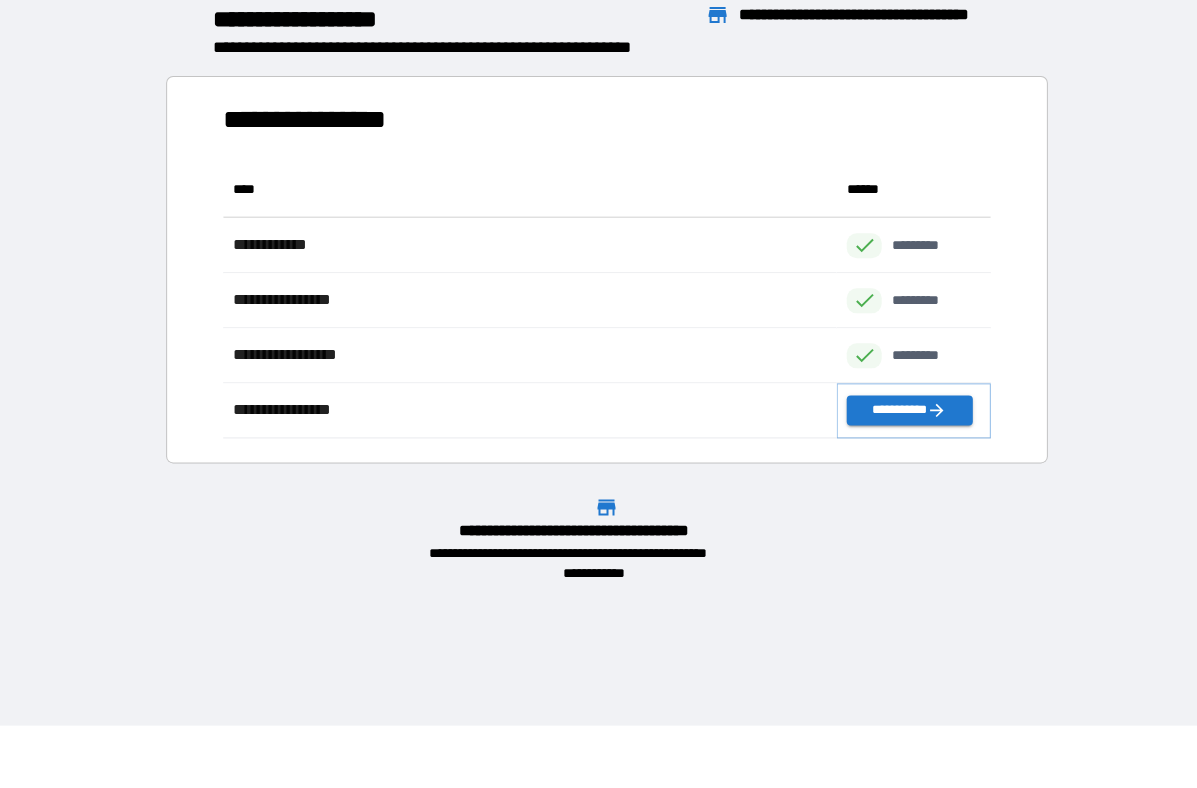 click on "**********" at bounding box center (908, 410) 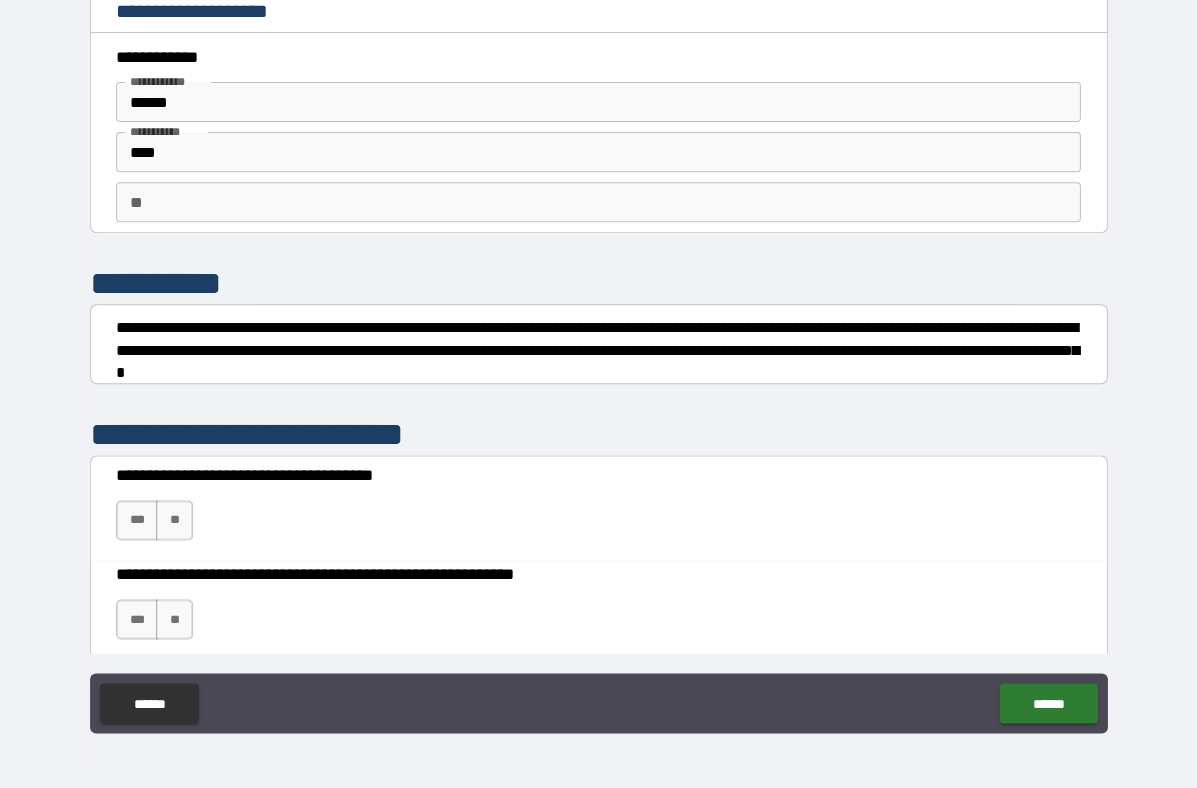 click on "***" at bounding box center (137, 520) 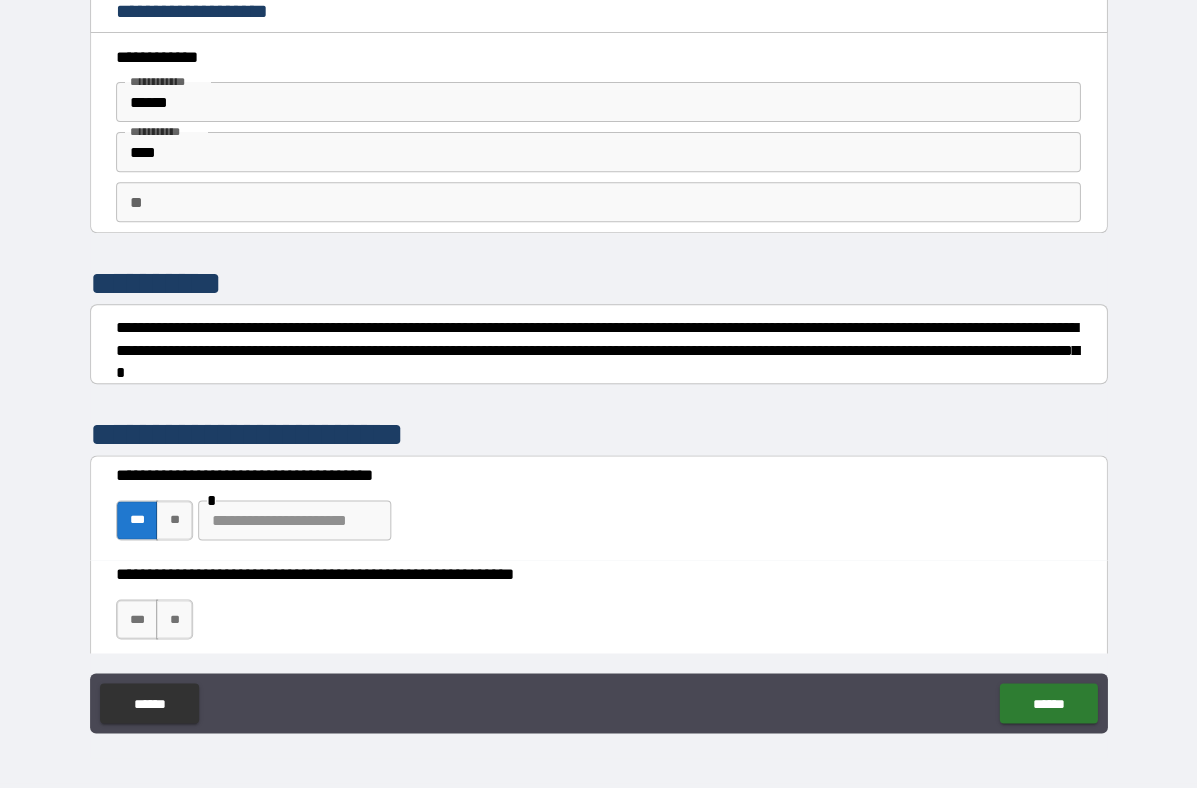 click on "***" at bounding box center (137, 619) 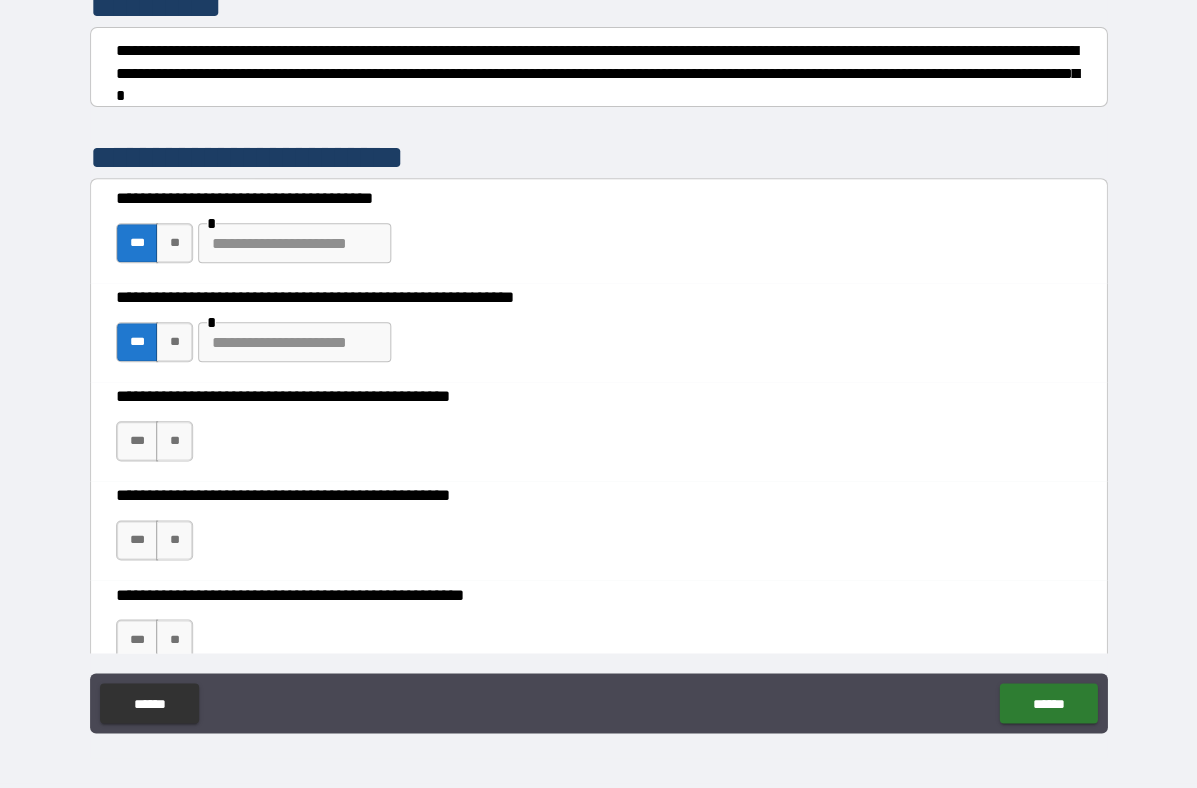 scroll, scrollTop: 252, scrollLeft: 0, axis: vertical 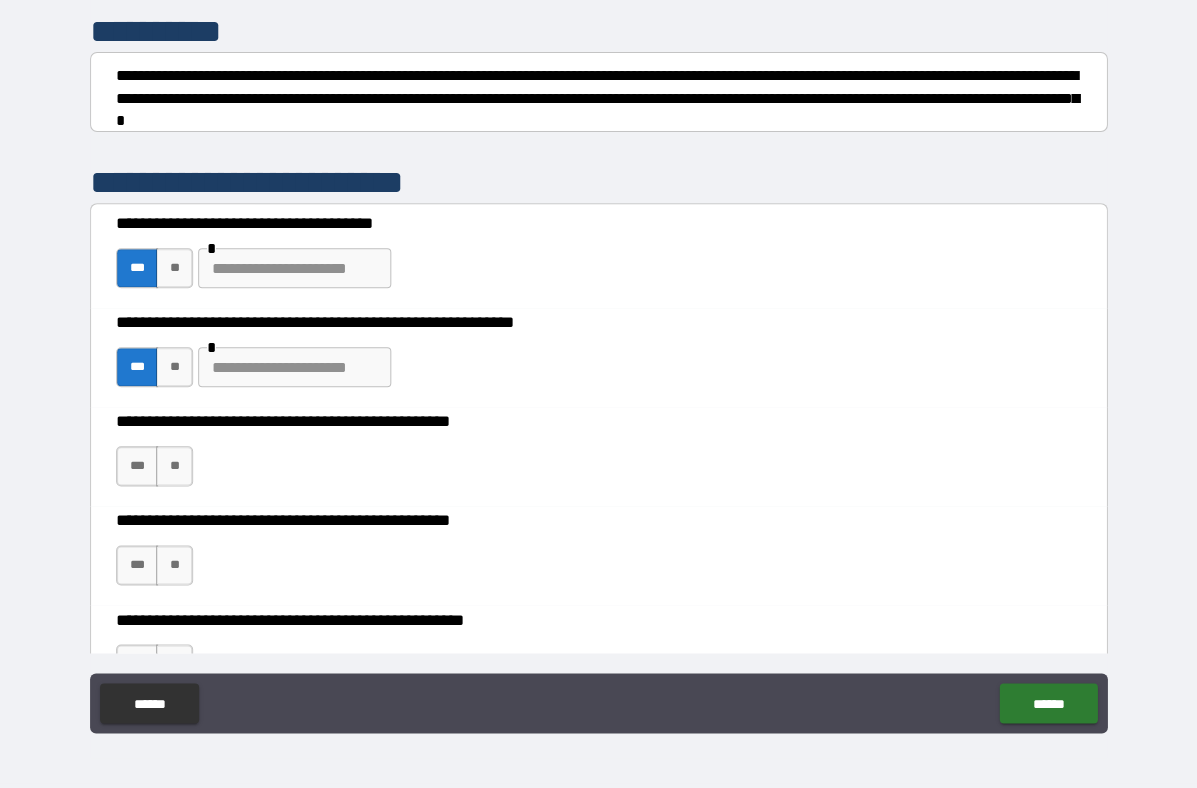 click at bounding box center (294, 367) 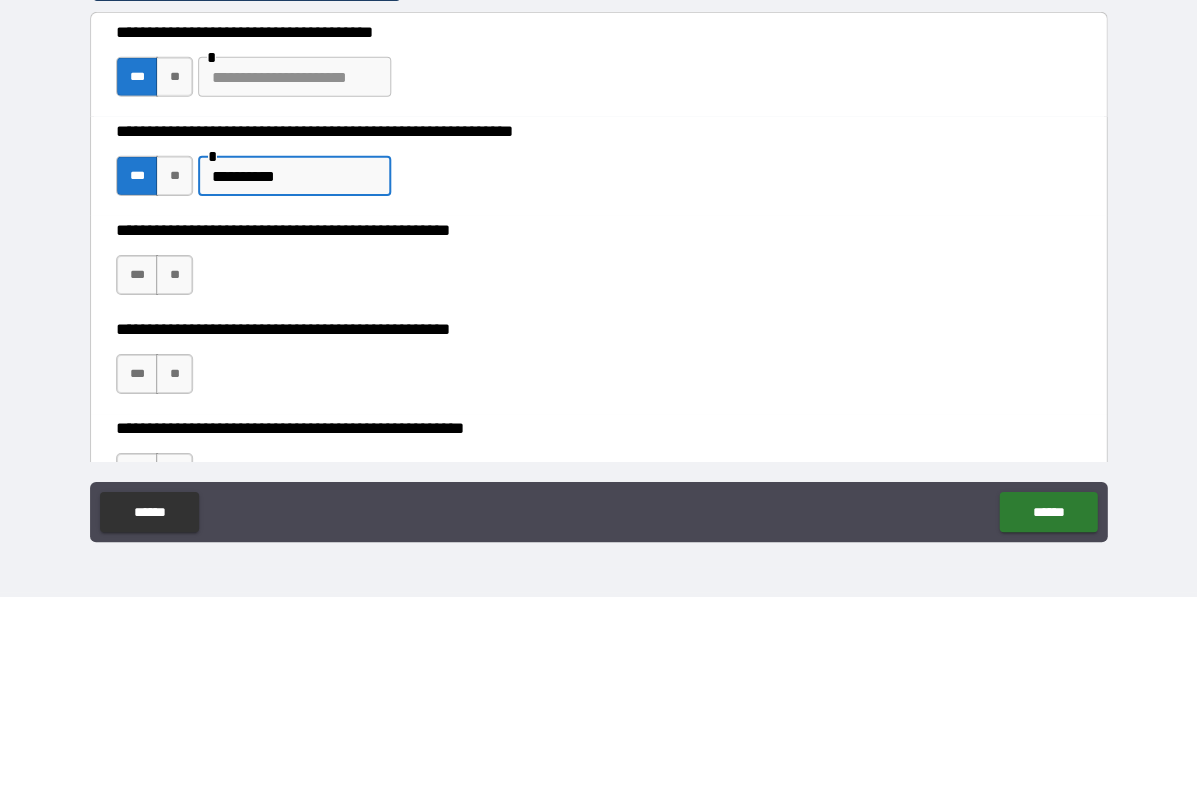type on "*********" 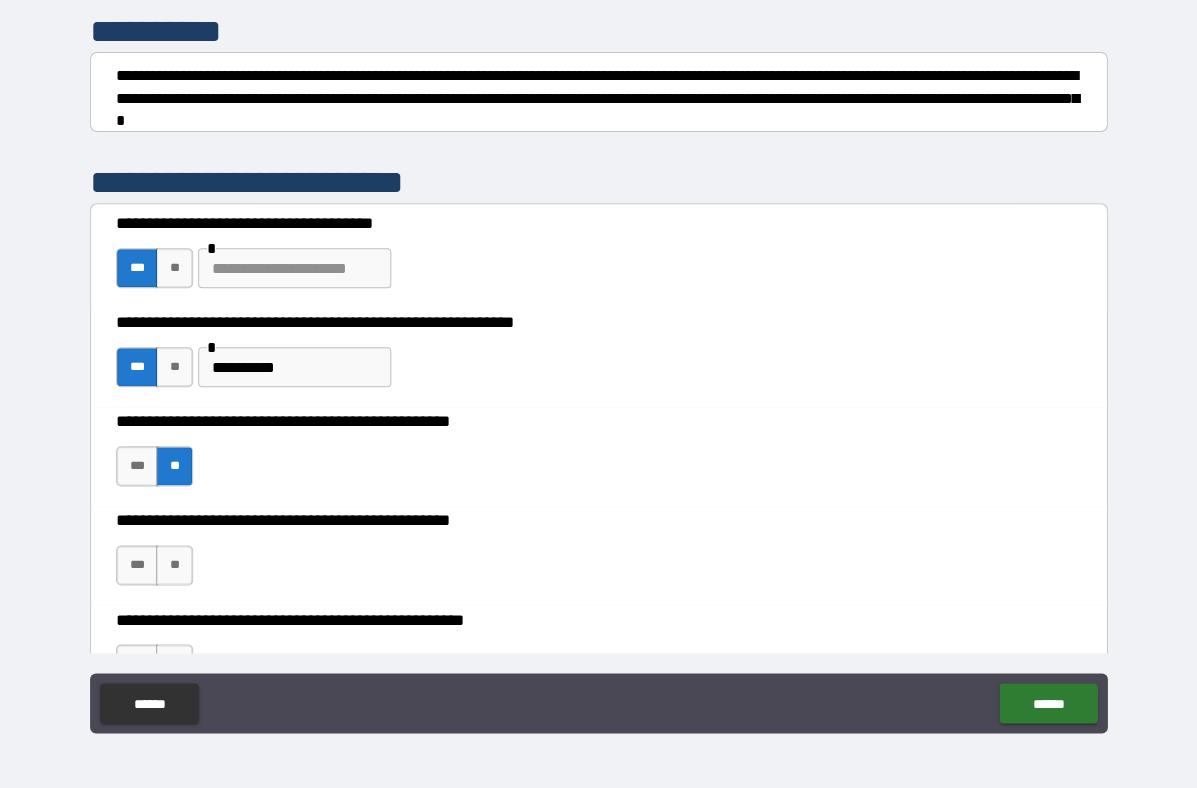 click on "***" at bounding box center (137, 565) 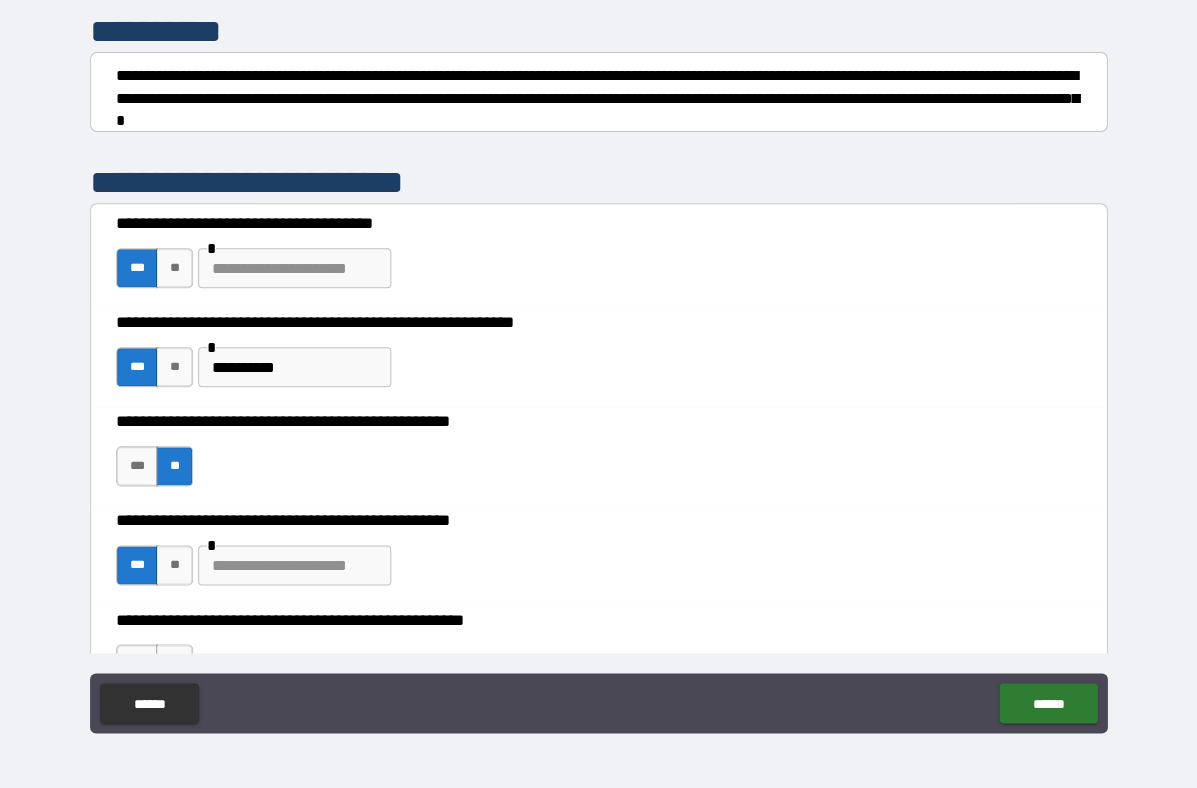 click at bounding box center (294, 565) 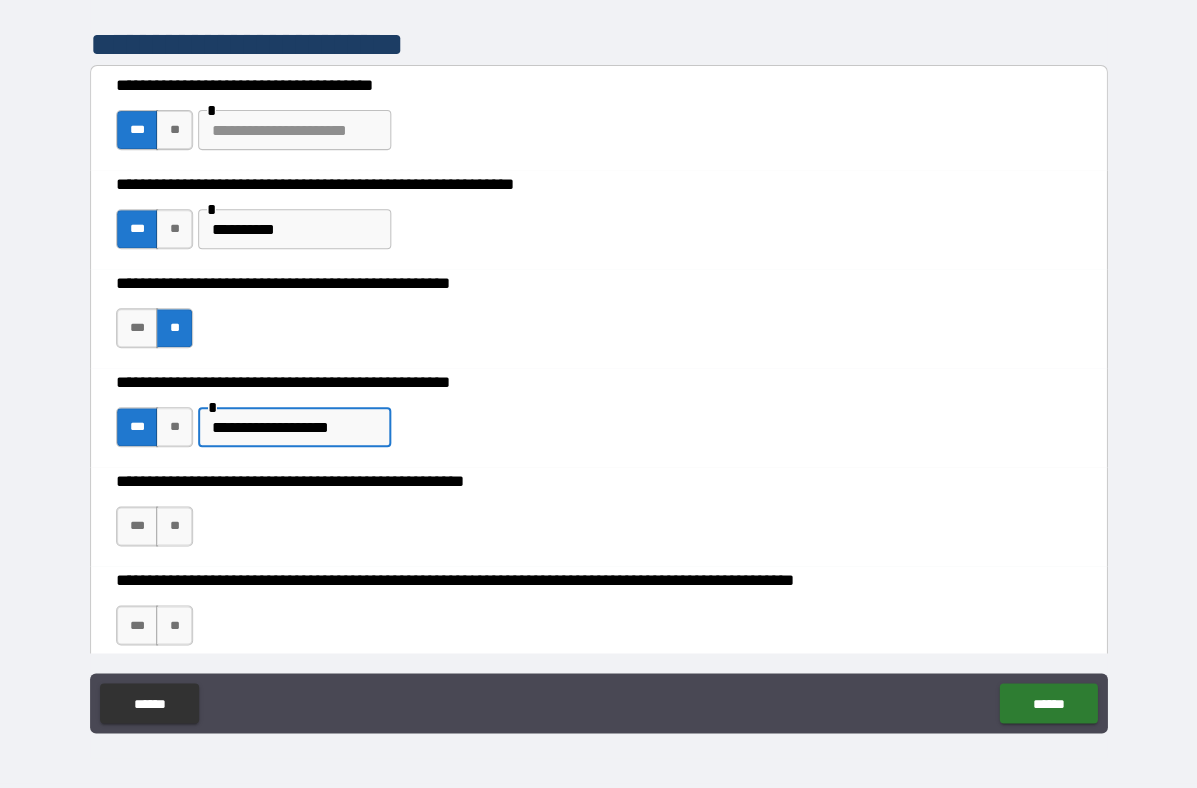 scroll, scrollTop: 435, scrollLeft: 0, axis: vertical 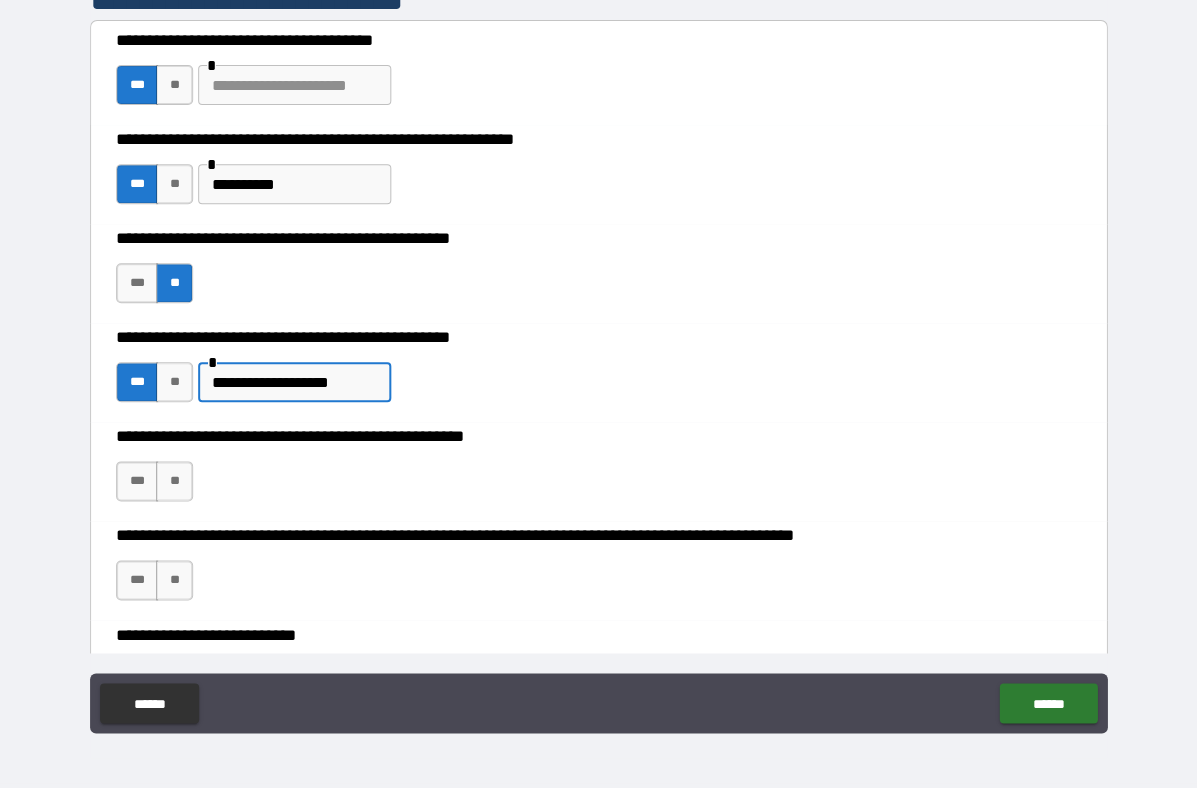 type on "**********" 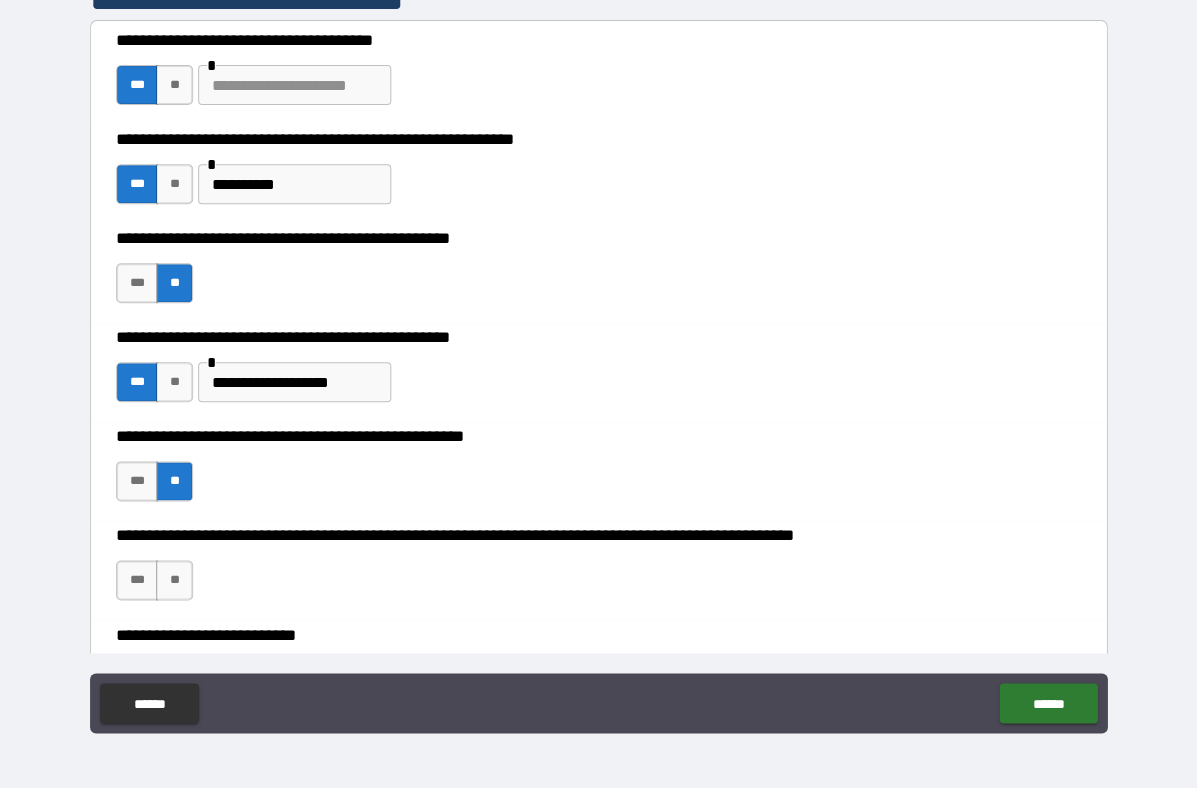 click on "**" at bounding box center (174, 580) 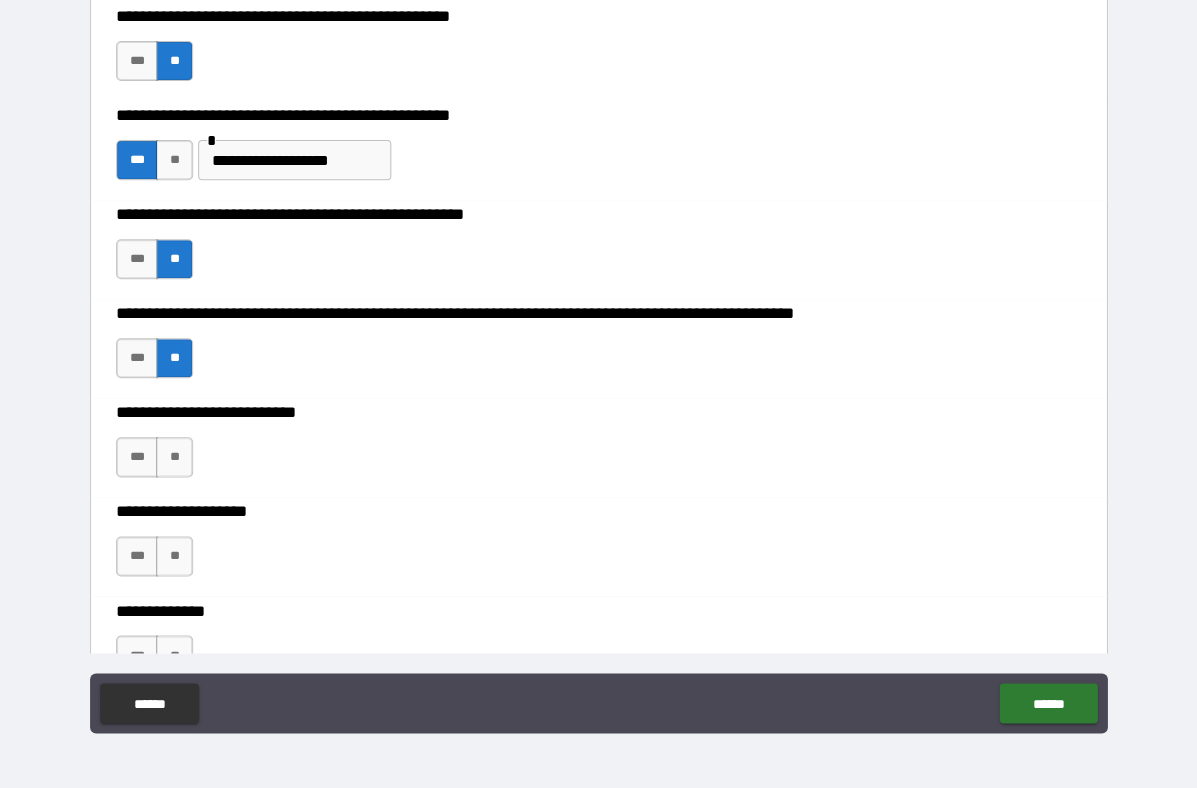 scroll, scrollTop: 678, scrollLeft: 0, axis: vertical 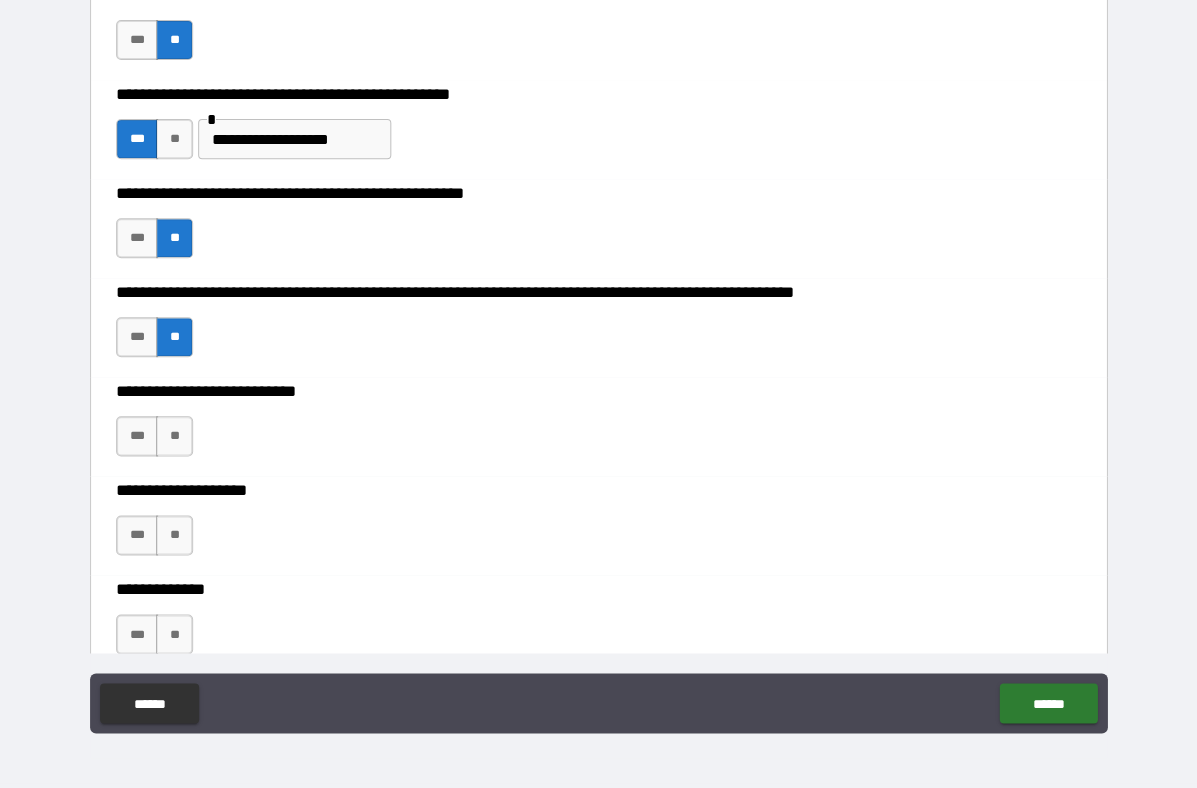 click on "**" at bounding box center (174, 436) 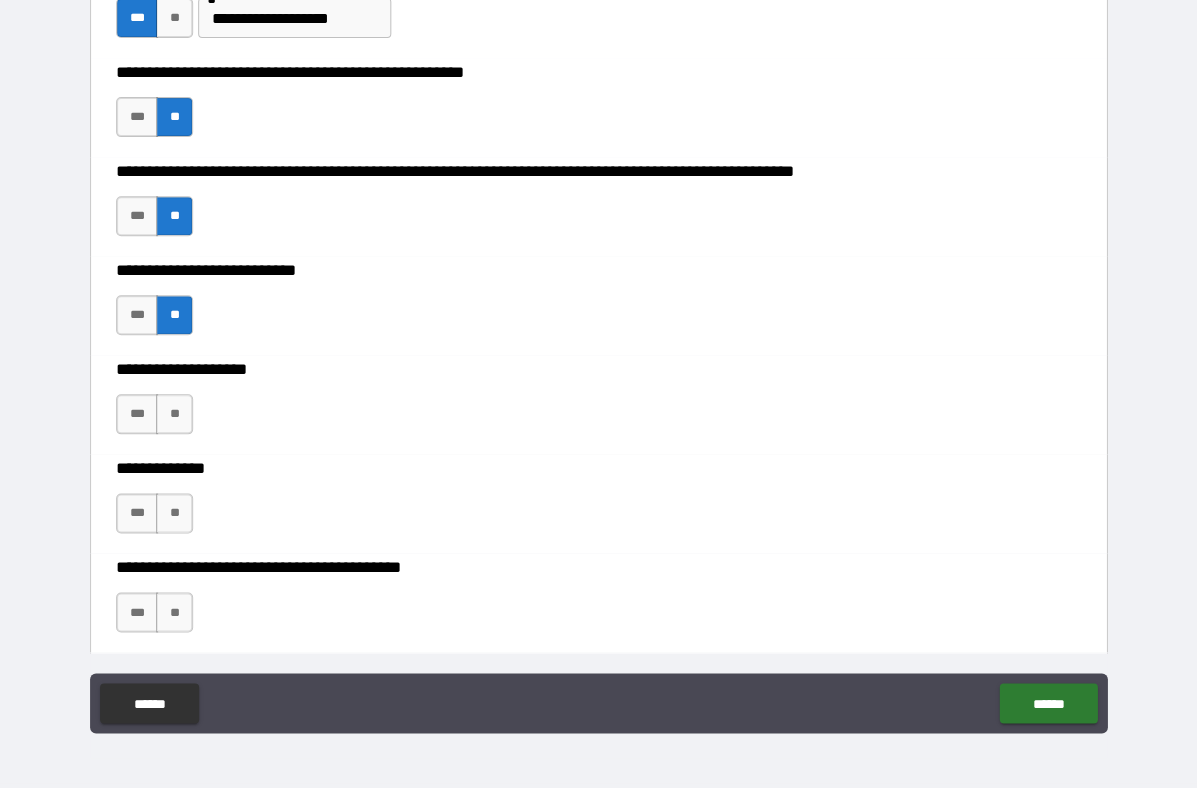 click on "**" at bounding box center [174, 414] 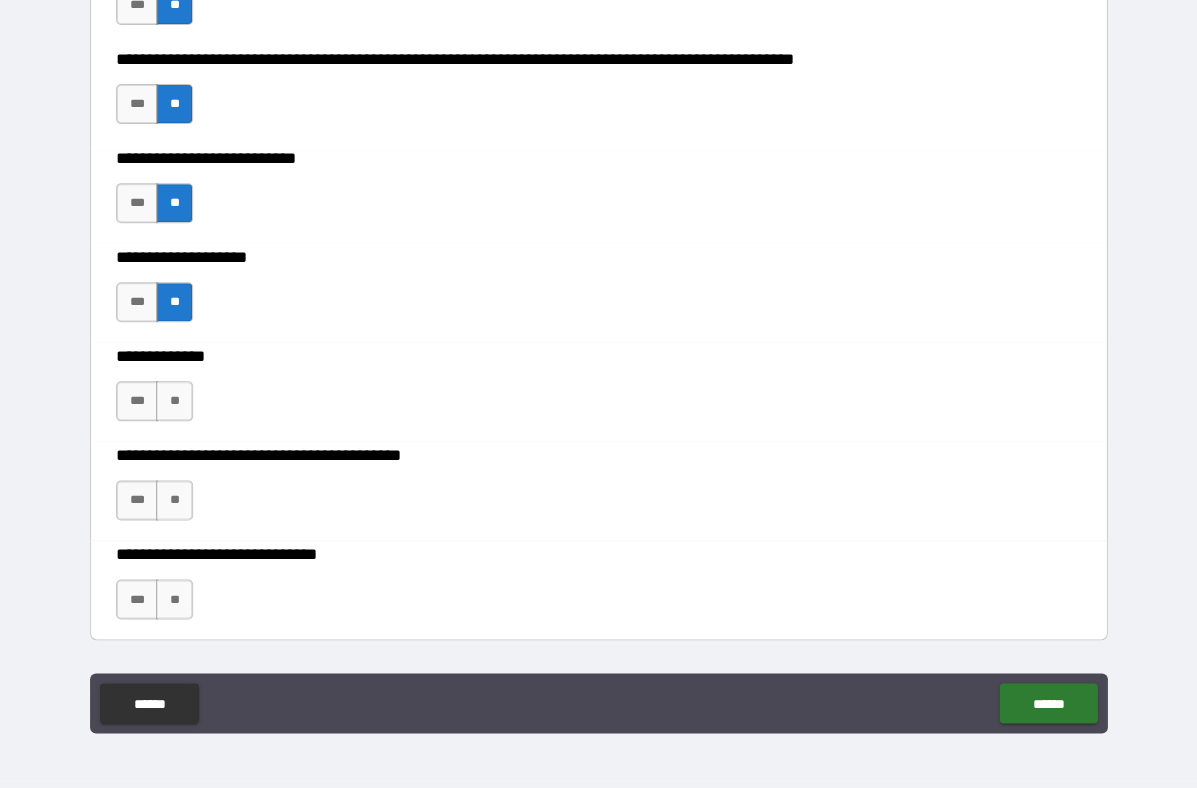scroll, scrollTop: 914, scrollLeft: 0, axis: vertical 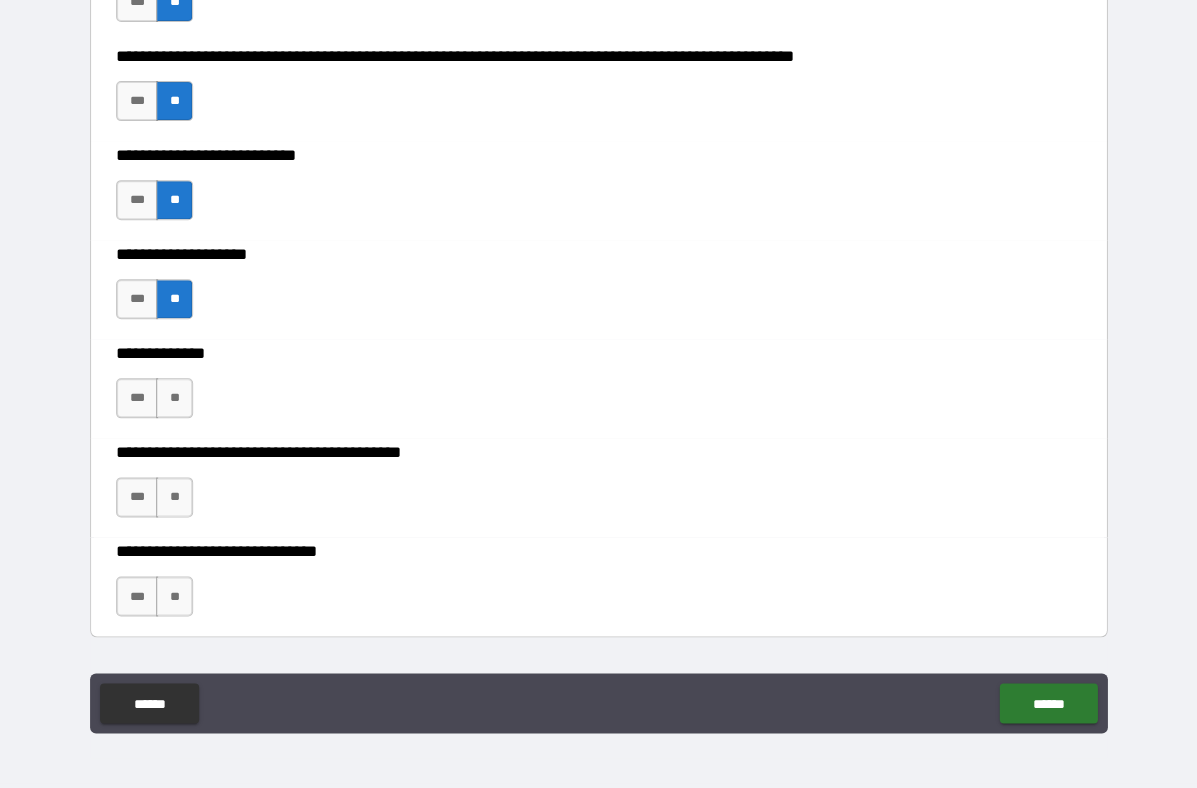 click on "**" at bounding box center (174, 398) 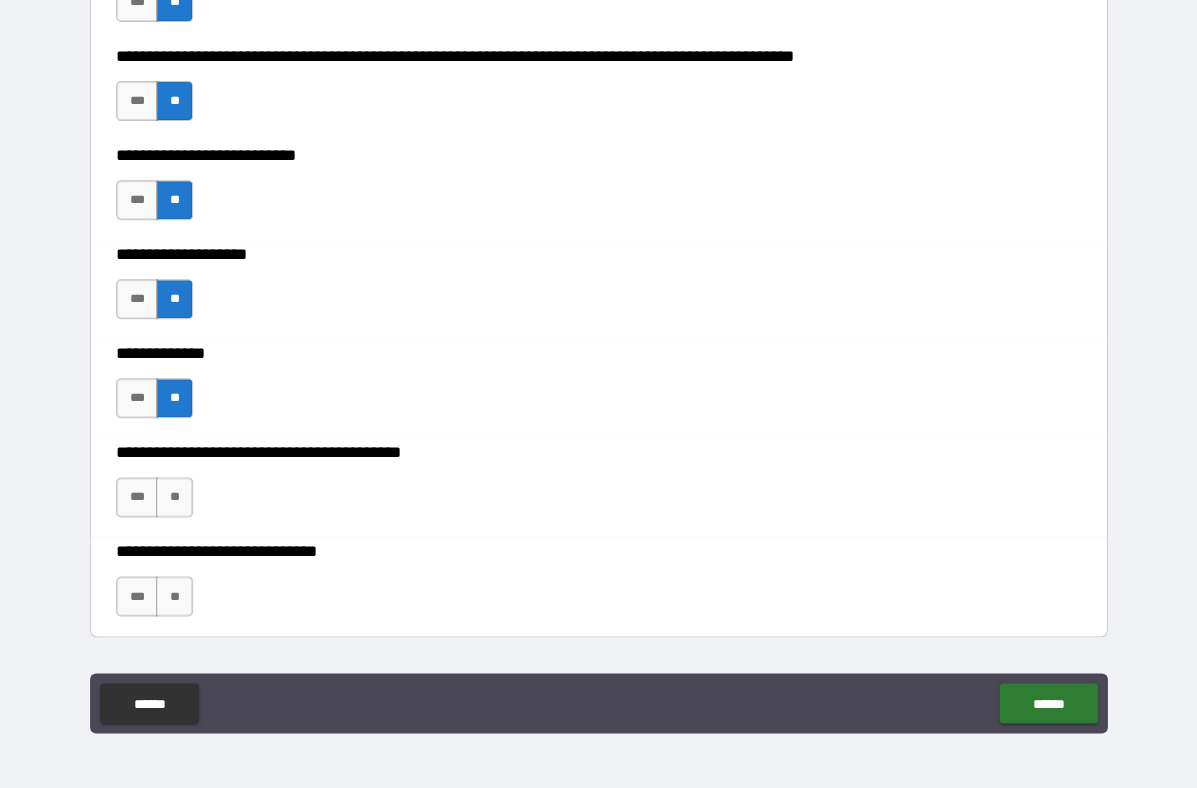 click on "**" at bounding box center (174, 497) 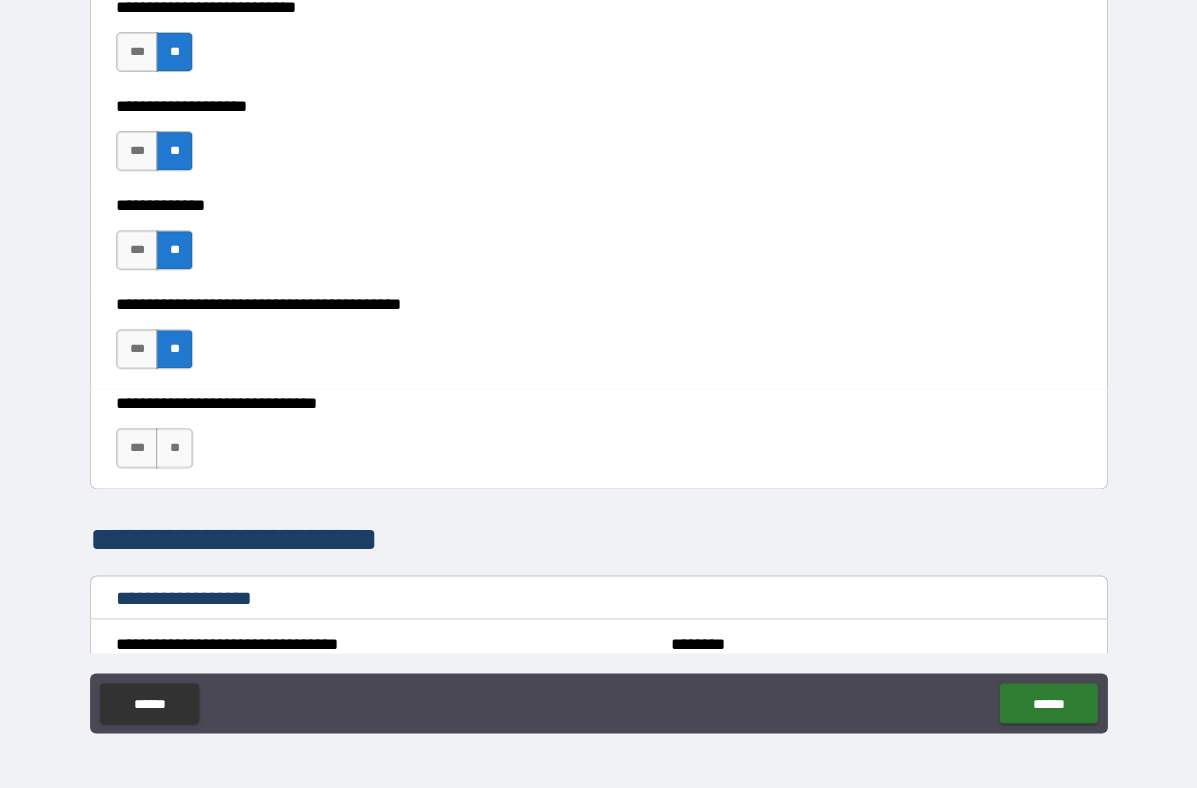 click on "**" at bounding box center (174, 448) 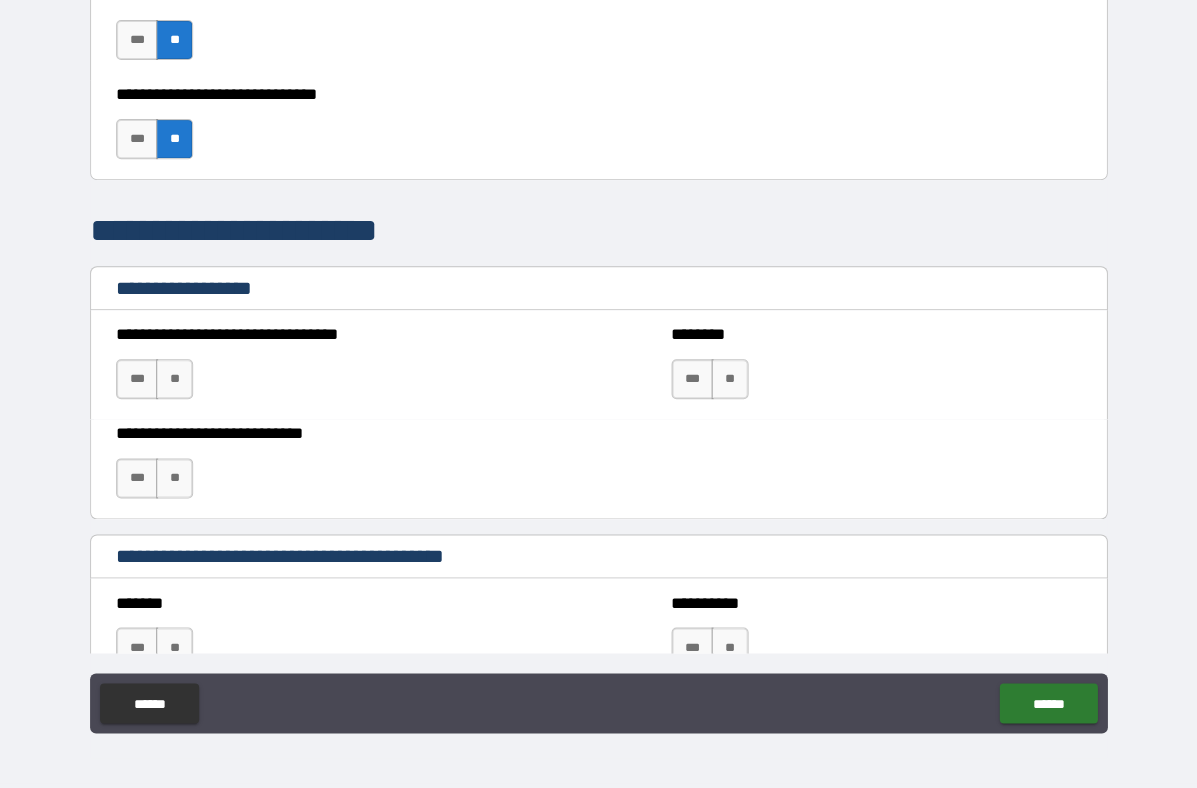 scroll, scrollTop: 1392, scrollLeft: 0, axis: vertical 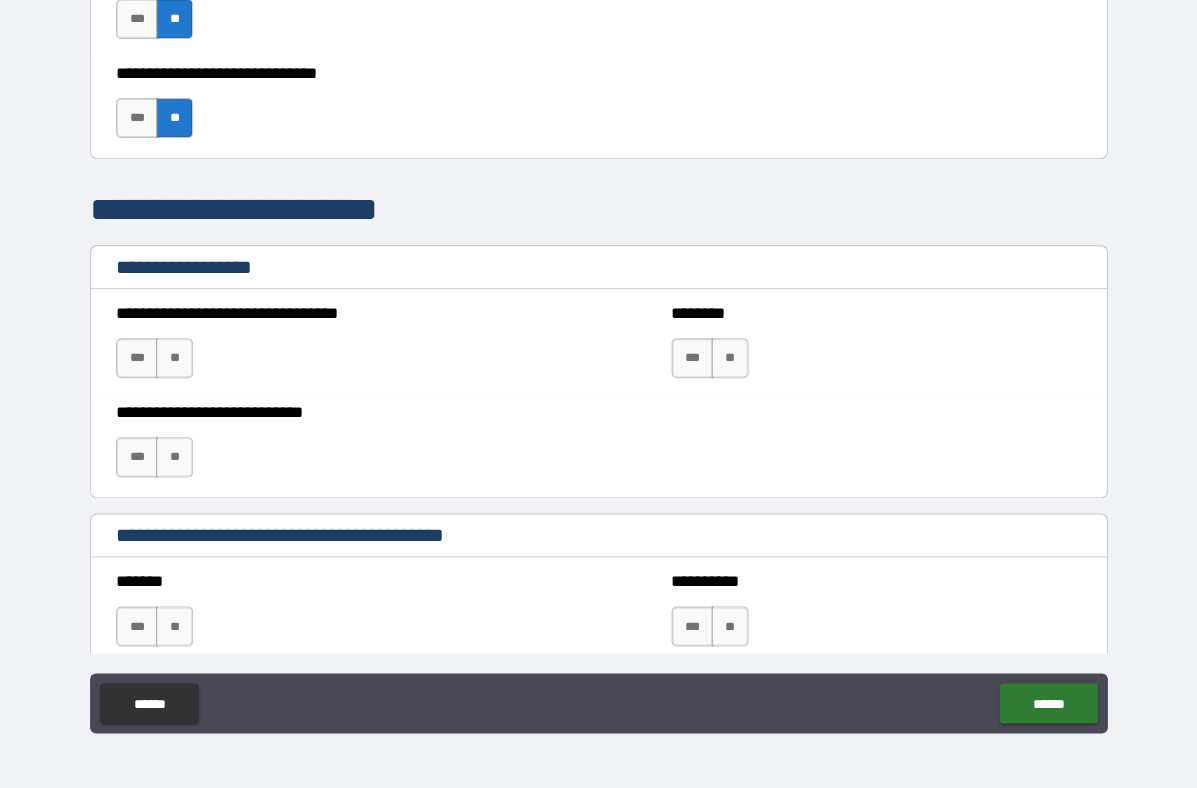 click on "**" at bounding box center (174, 358) 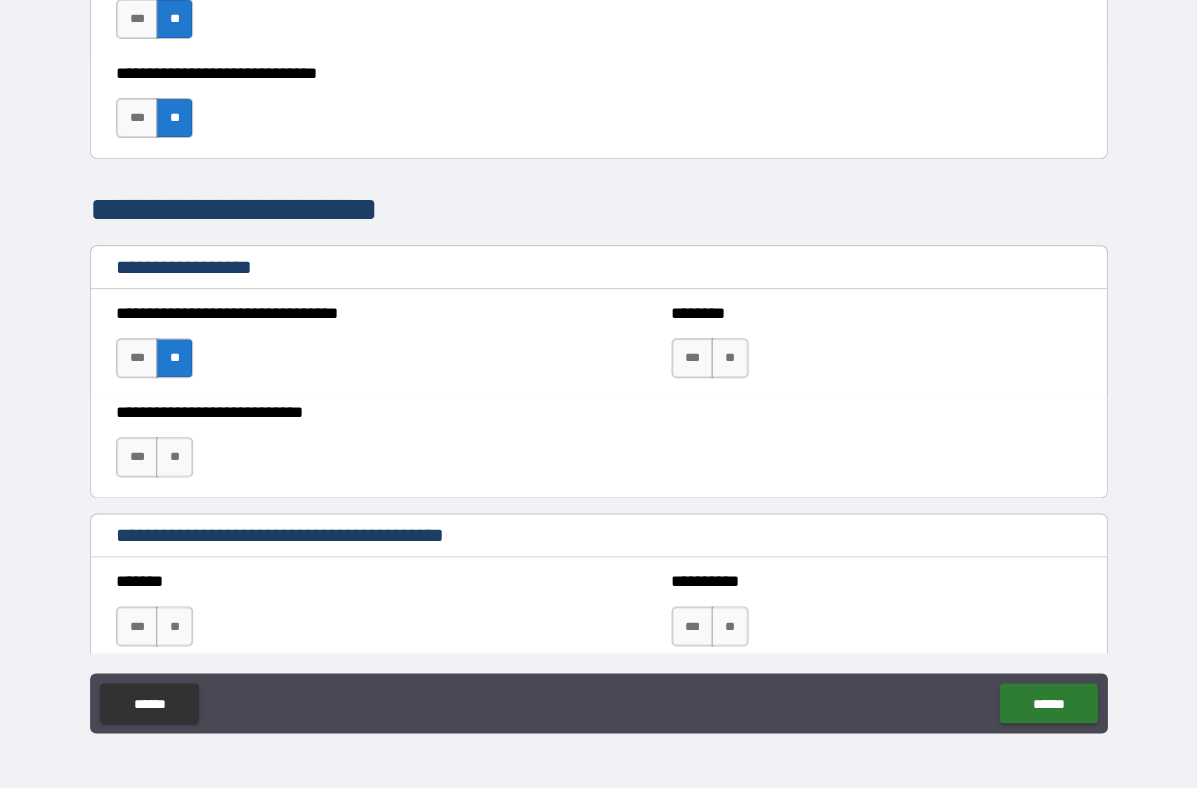click on "**" at bounding box center [174, 457] 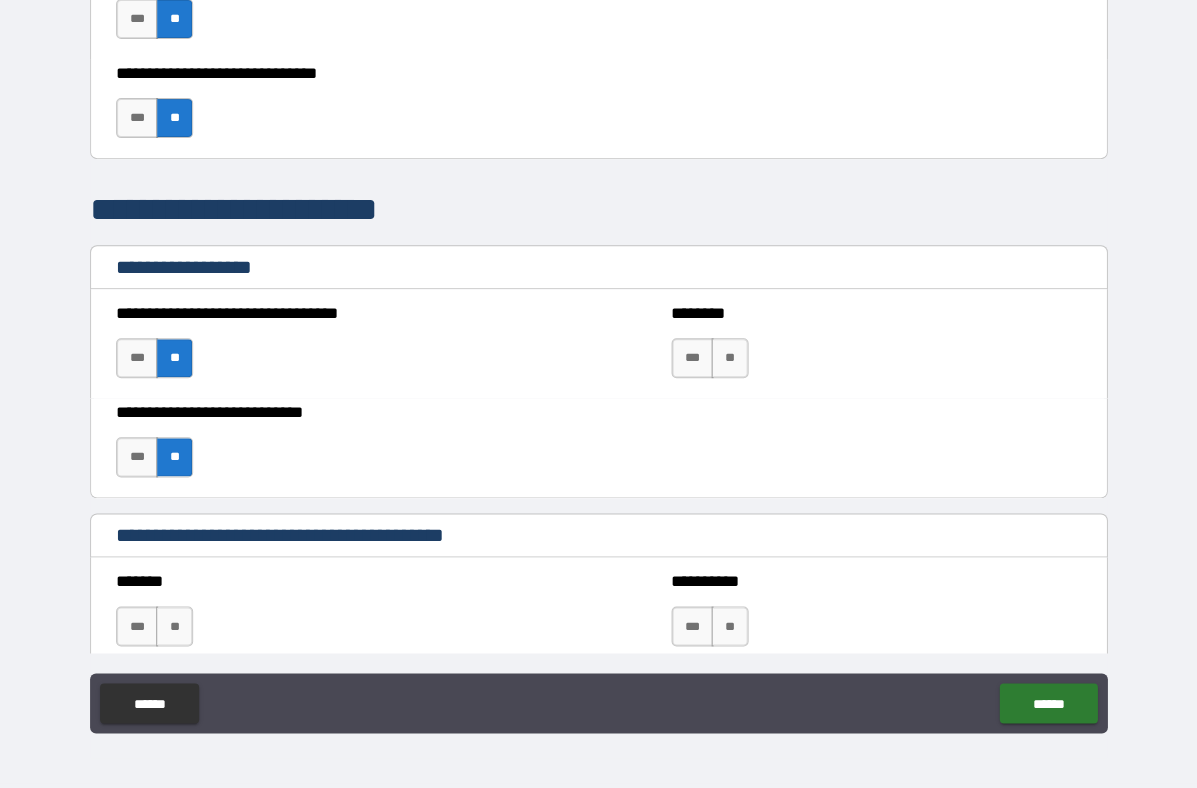 click on "**" at bounding box center [729, 358] 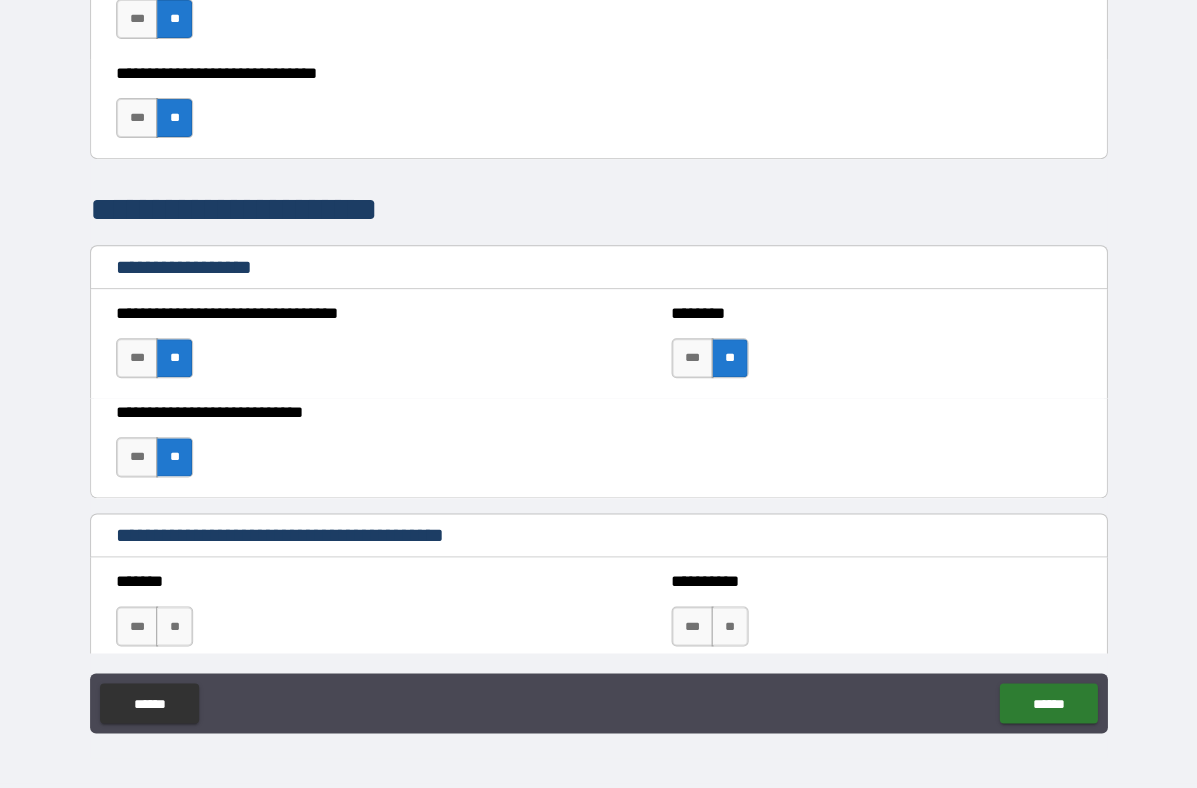 click on "**" at bounding box center [174, 626] 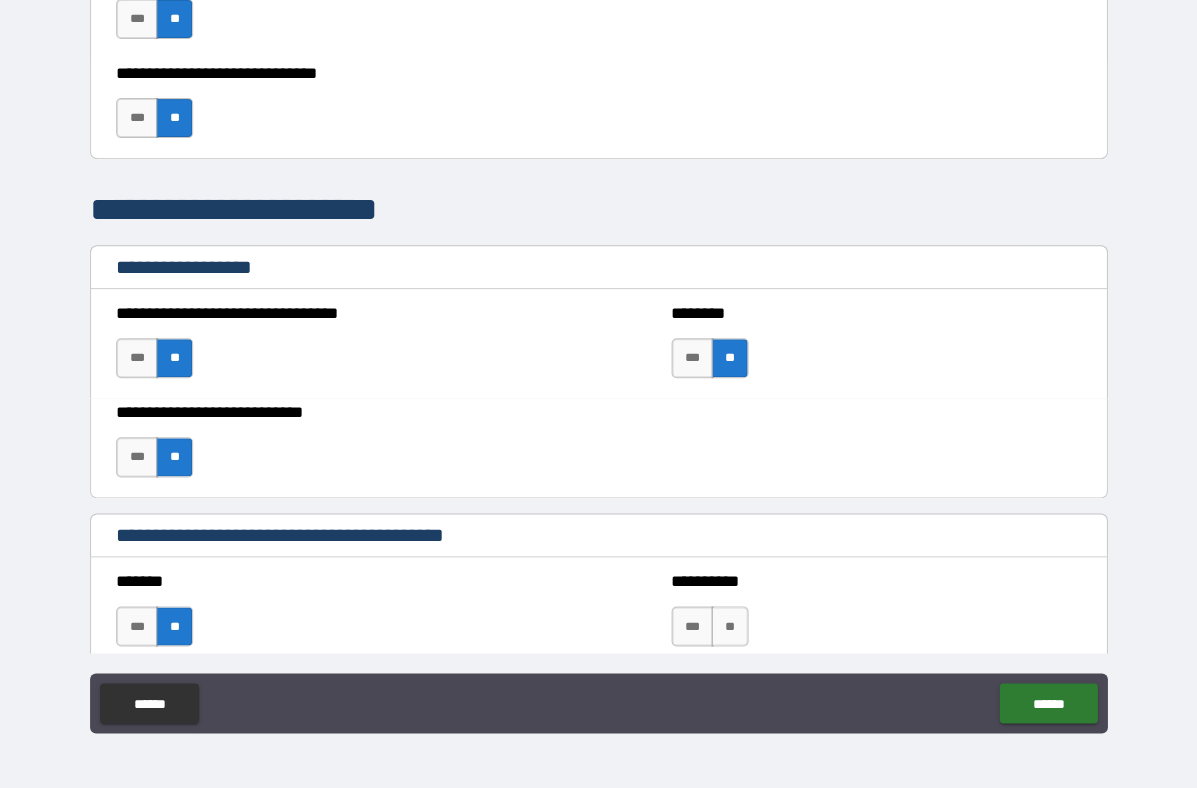 click on "**" at bounding box center [729, 626] 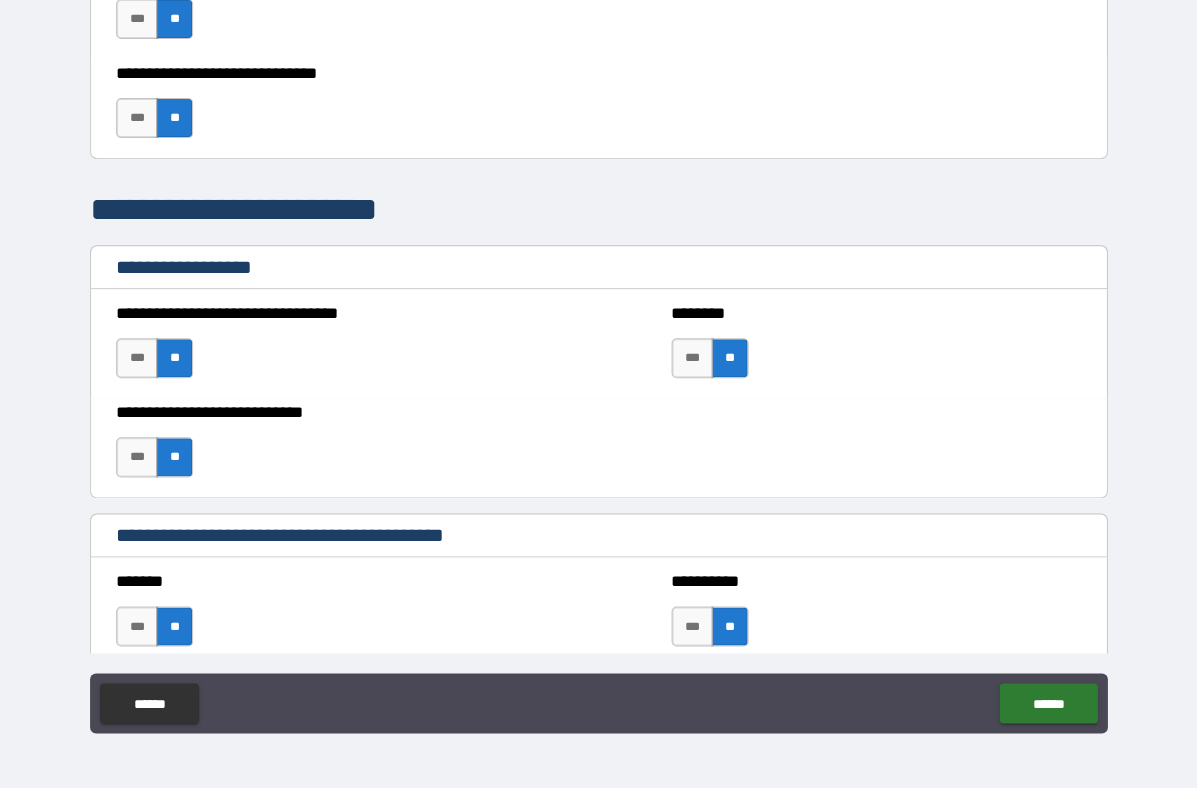 click on "******" at bounding box center [1047, 703] 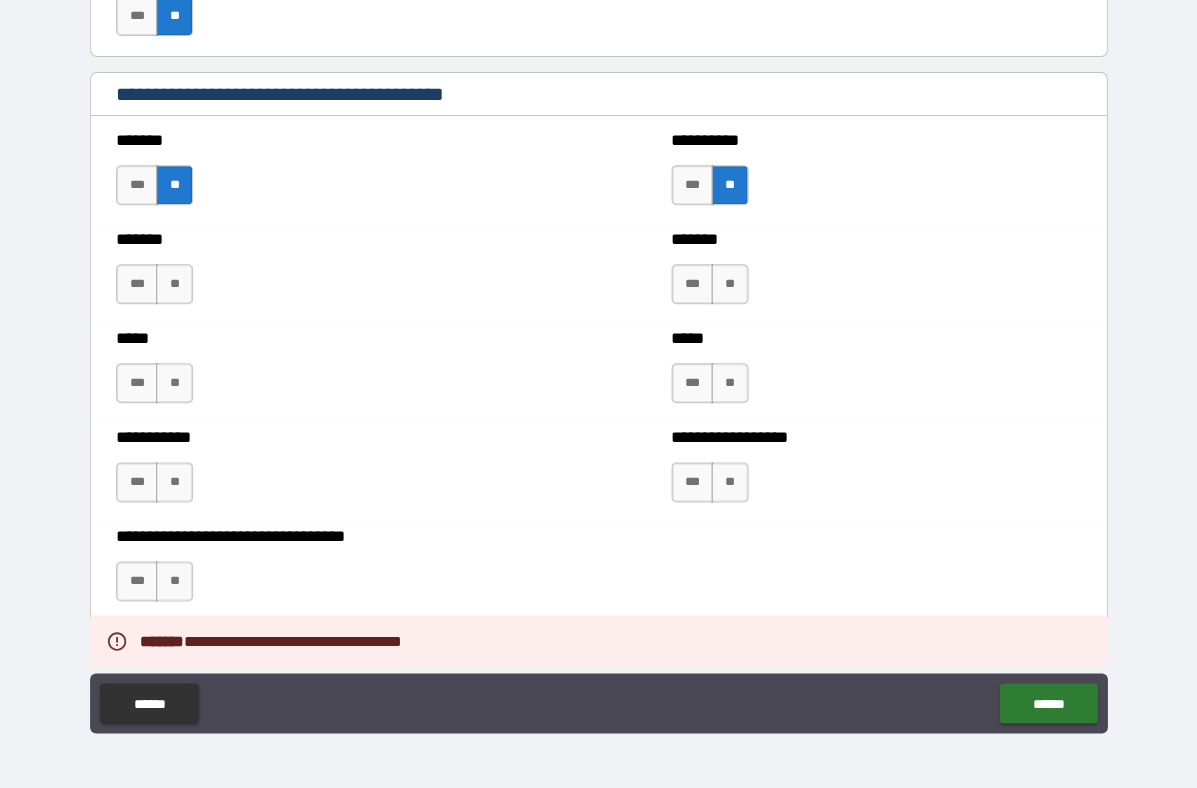 scroll, scrollTop: 1826, scrollLeft: 0, axis: vertical 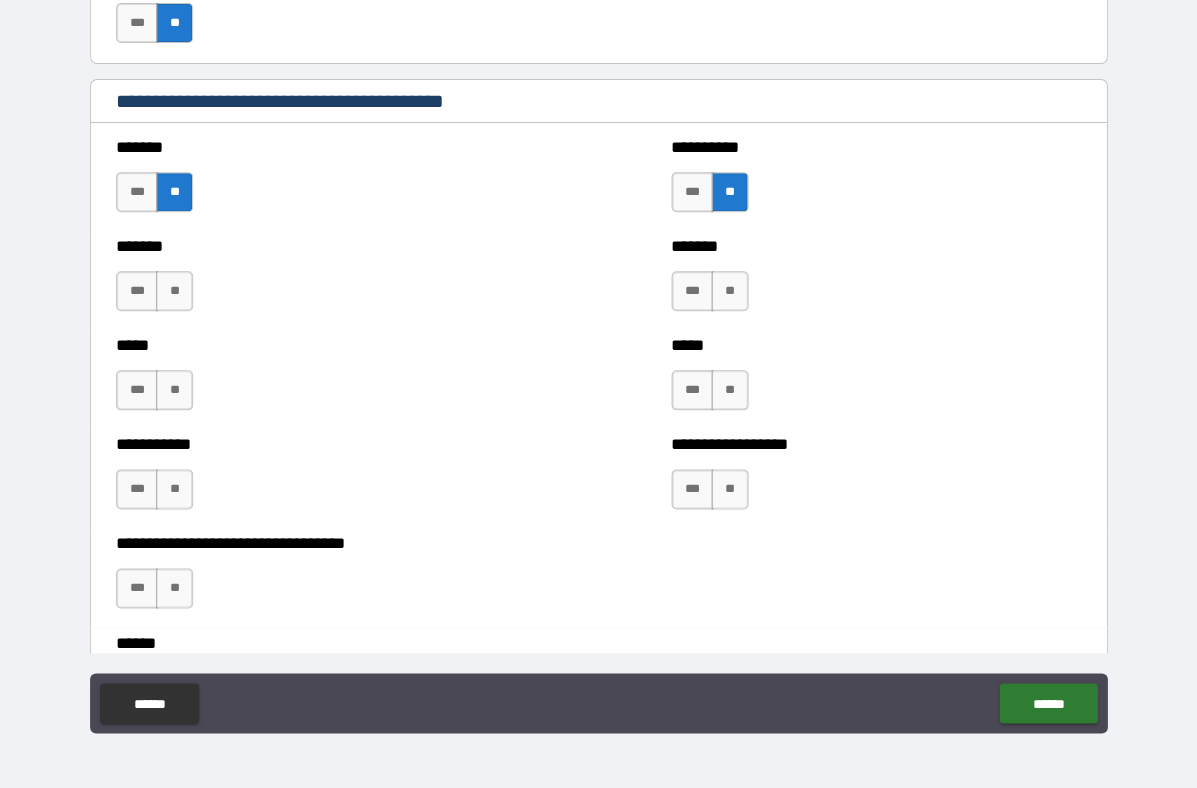 click on "**" at bounding box center (174, 291) 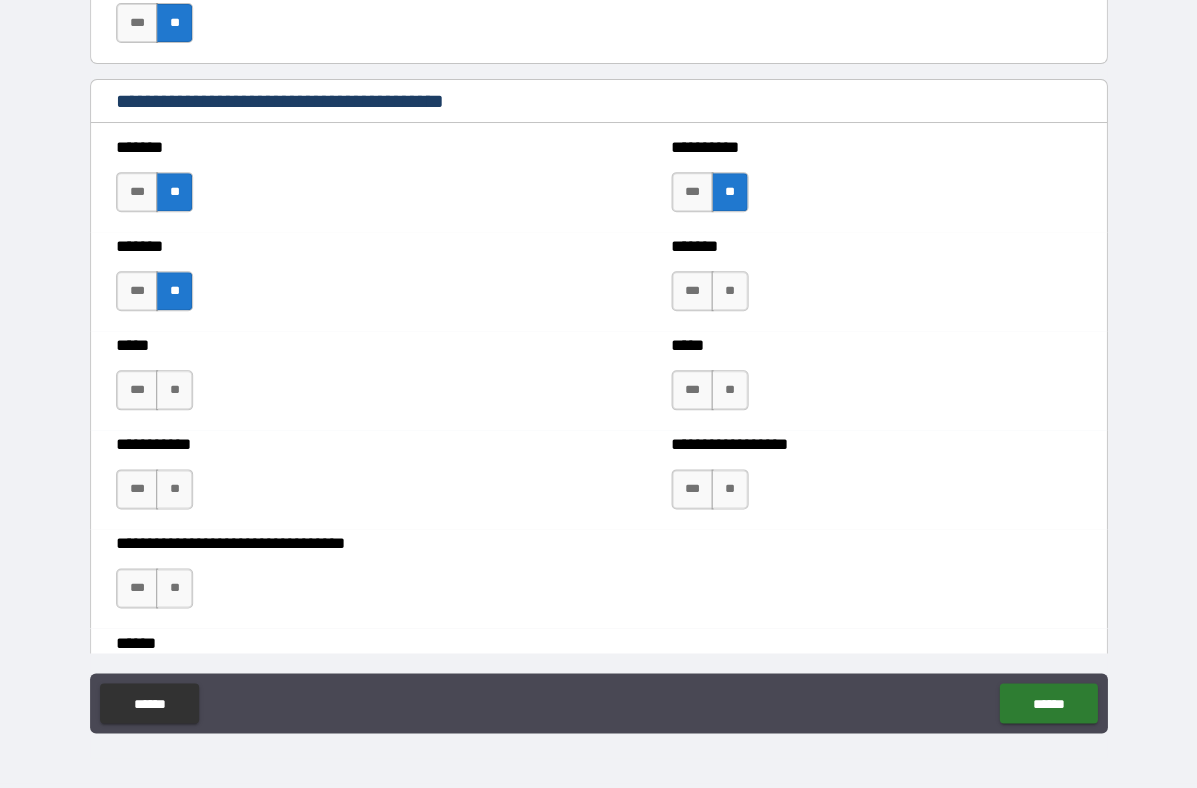 click on "**" at bounding box center (729, 291) 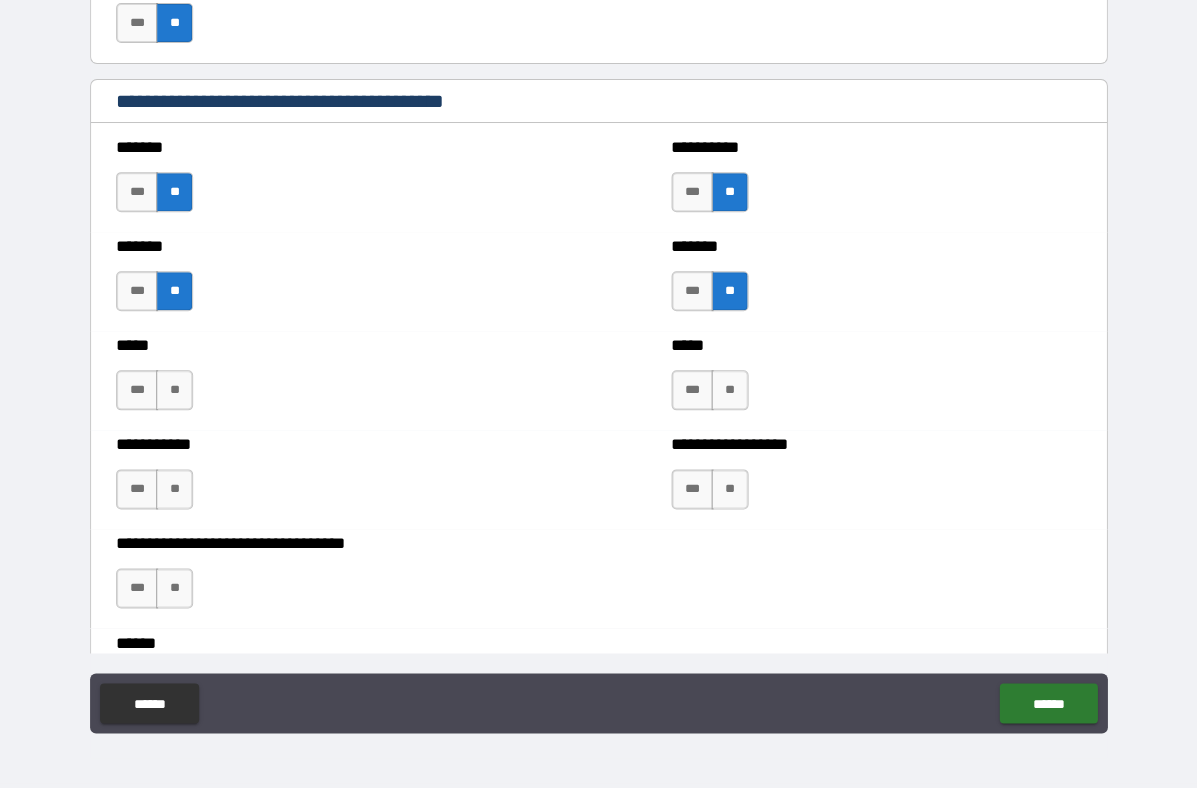 click on "**" at bounding box center (174, 390) 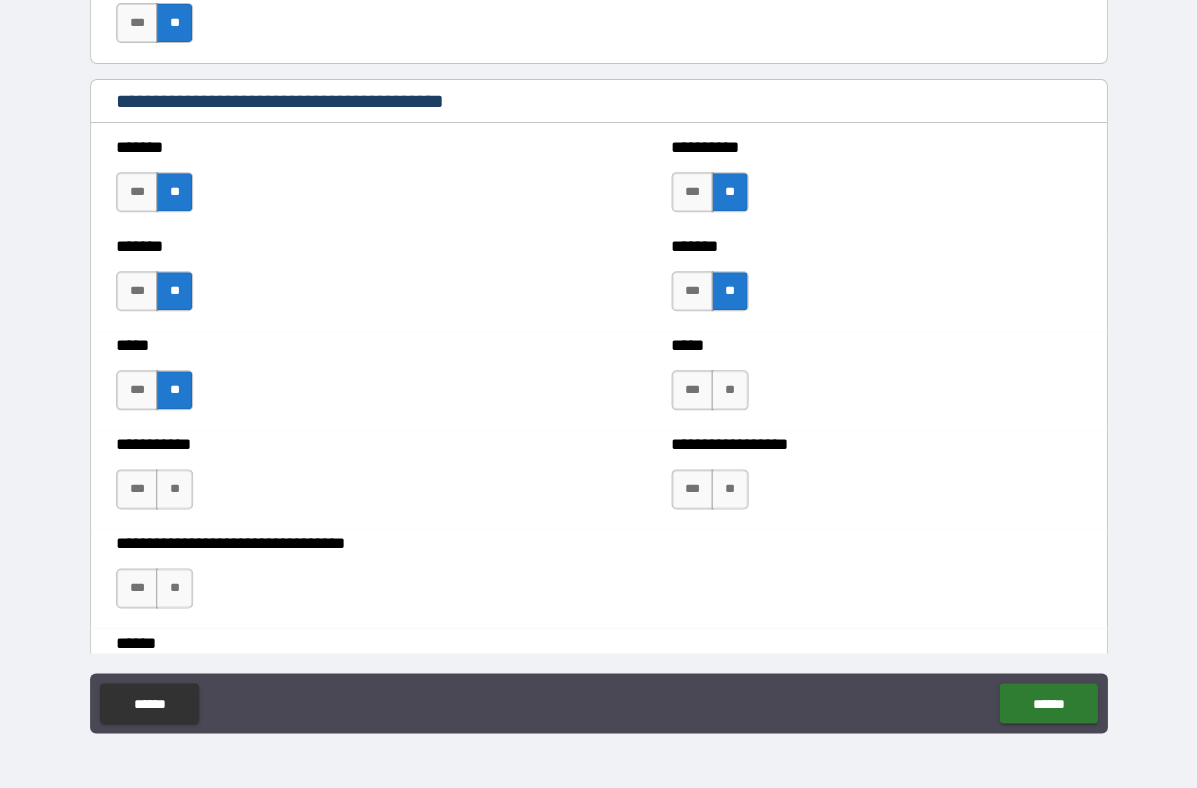 click on "**" at bounding box center [729, 390] 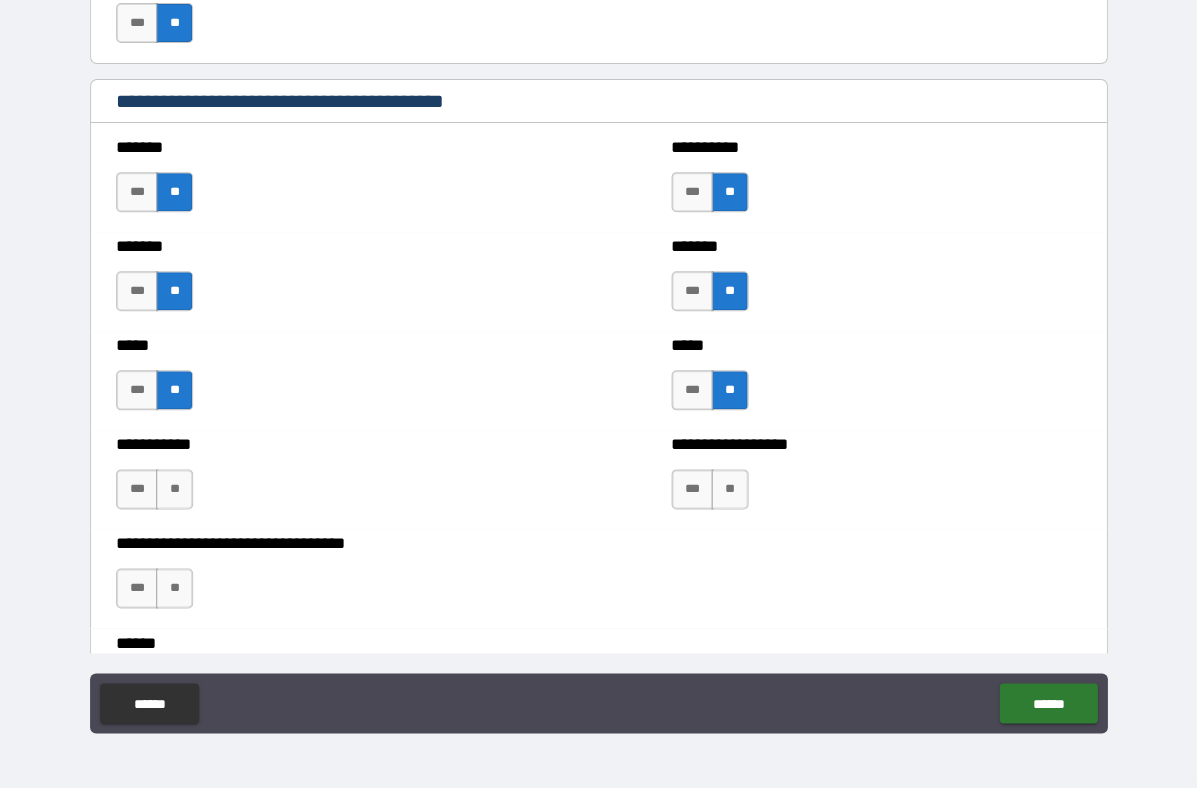 click on "**" at bounding box center (174, 489) 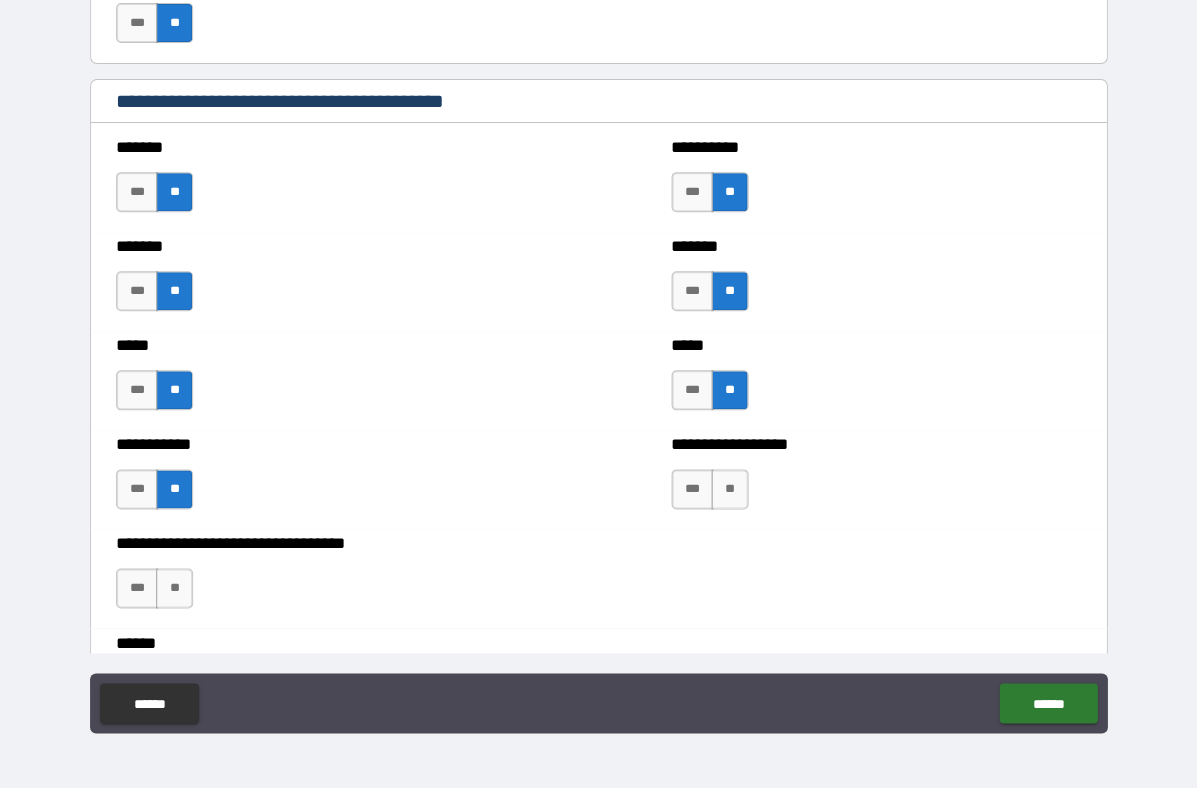 click on "**" at bounding box center [729, 489] 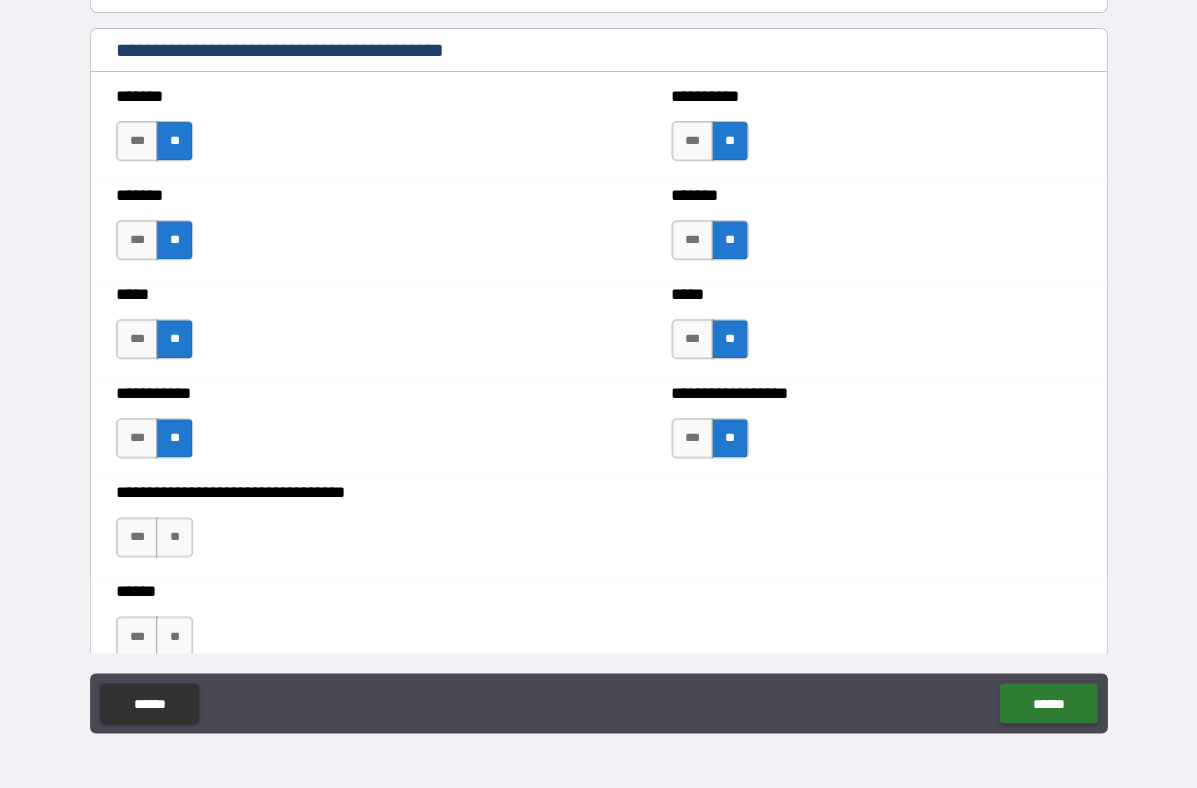 scroll, scrollTop: 1906, scrollLeft: 0, axis: vertical 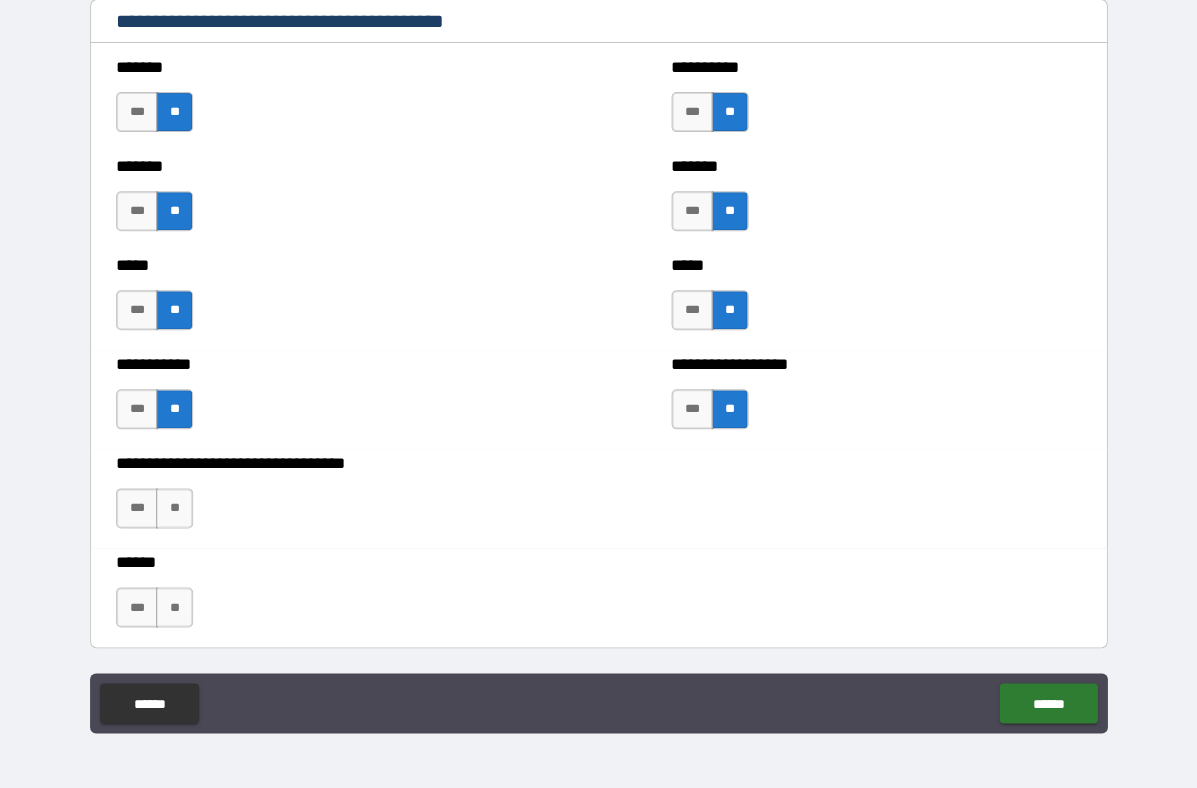 click on "**" at bounding box center [174, 508] 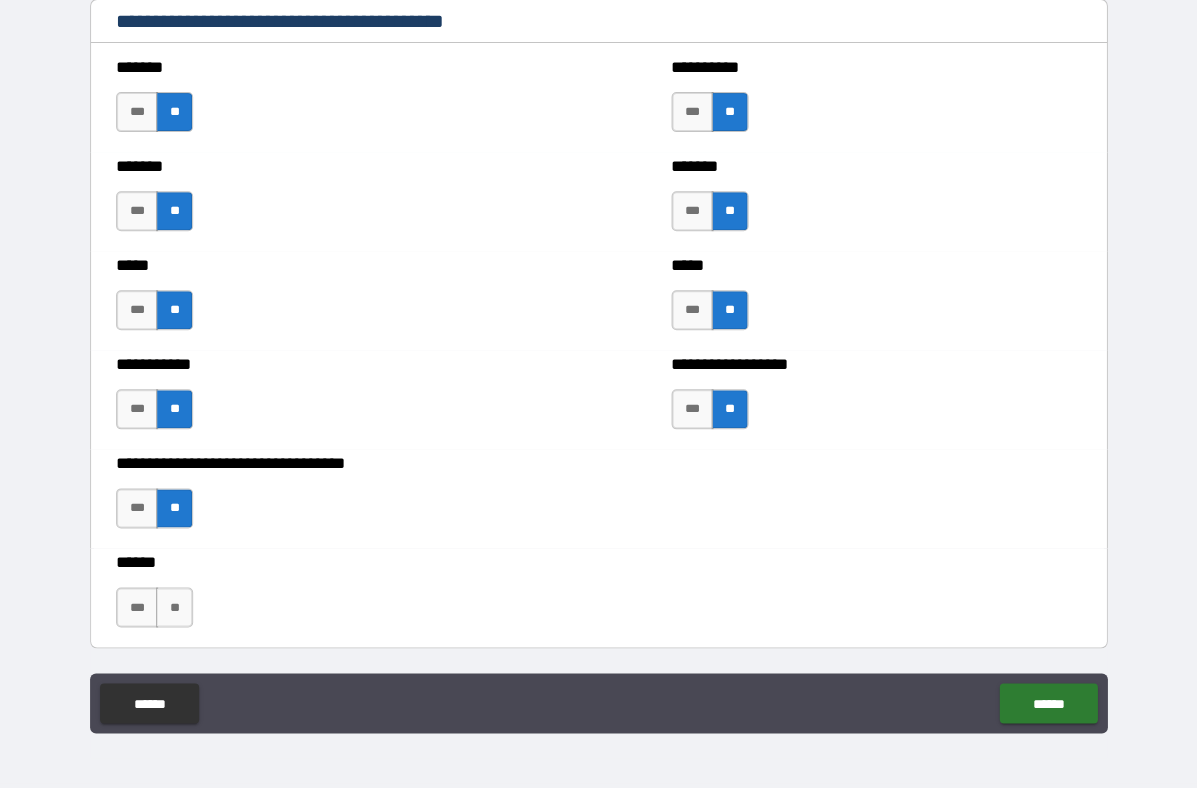 click on "**" at bounding box center [174, 607] 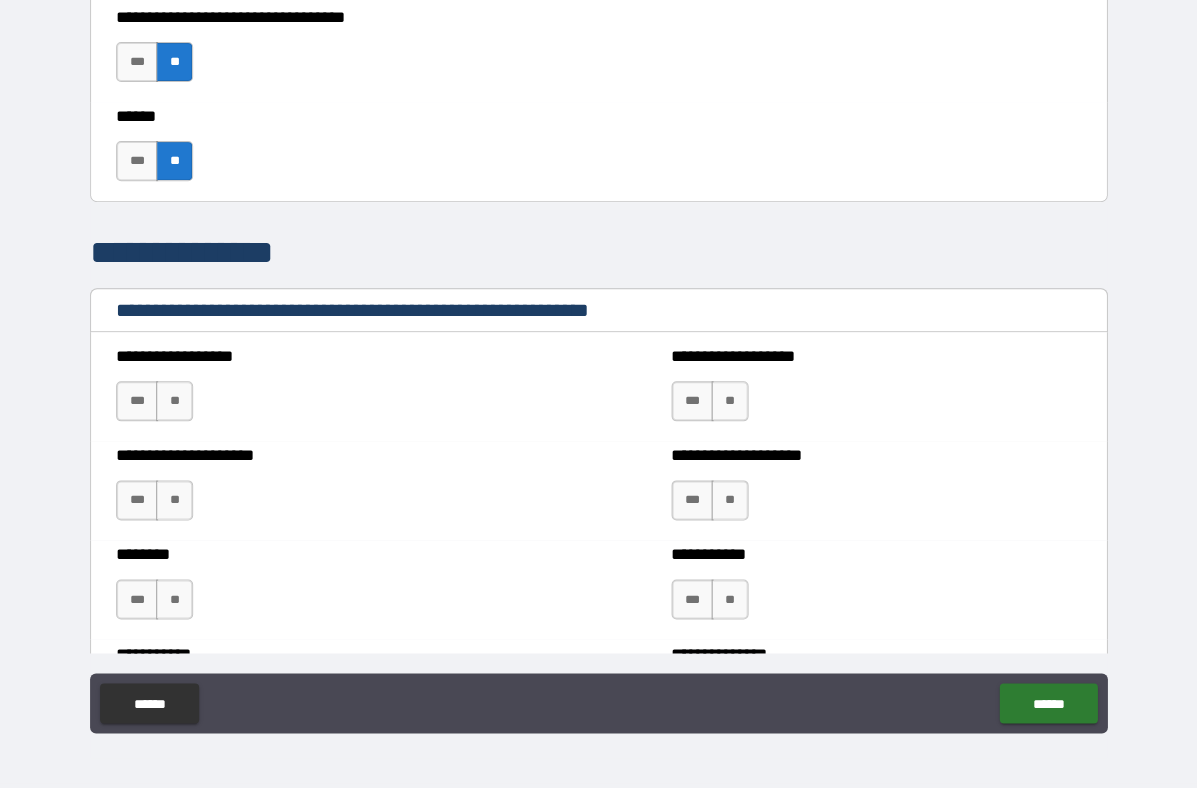 scroll, scrollTop: 2382, scrollLeft: 0, axis: vertical 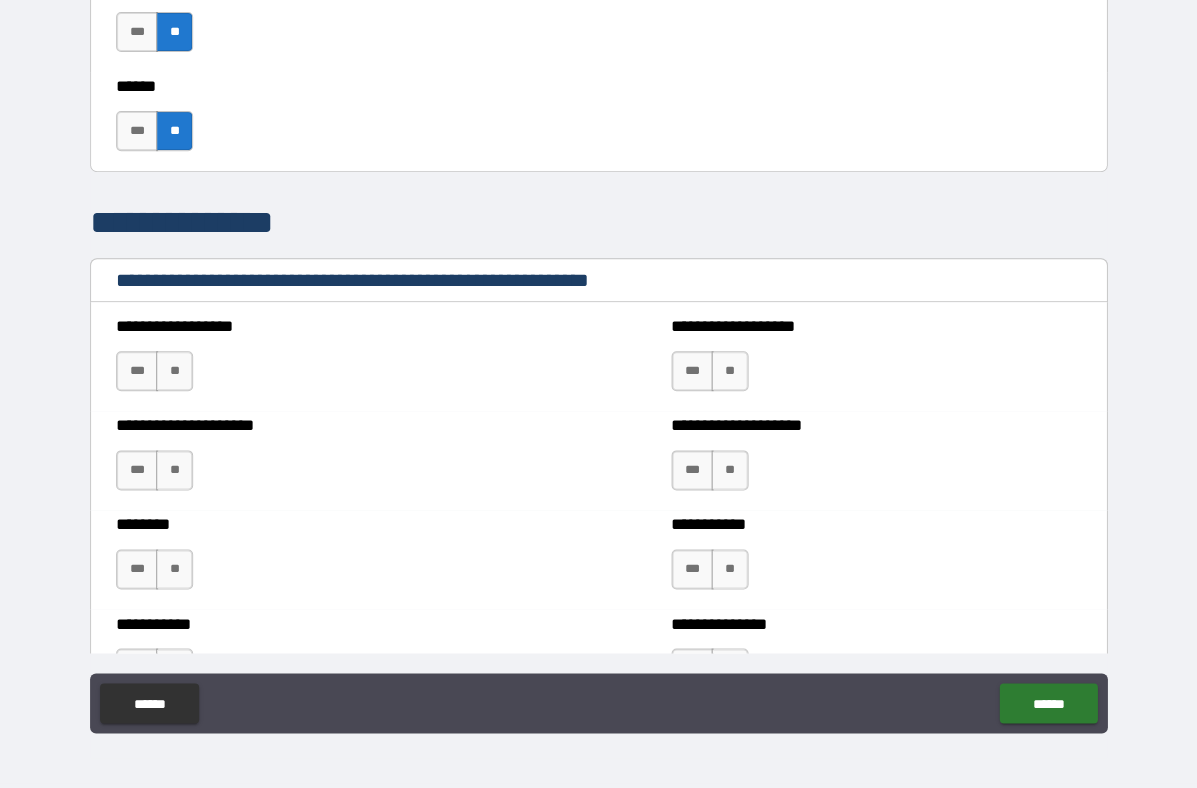 click on "**" at bounding box center [174, 371] 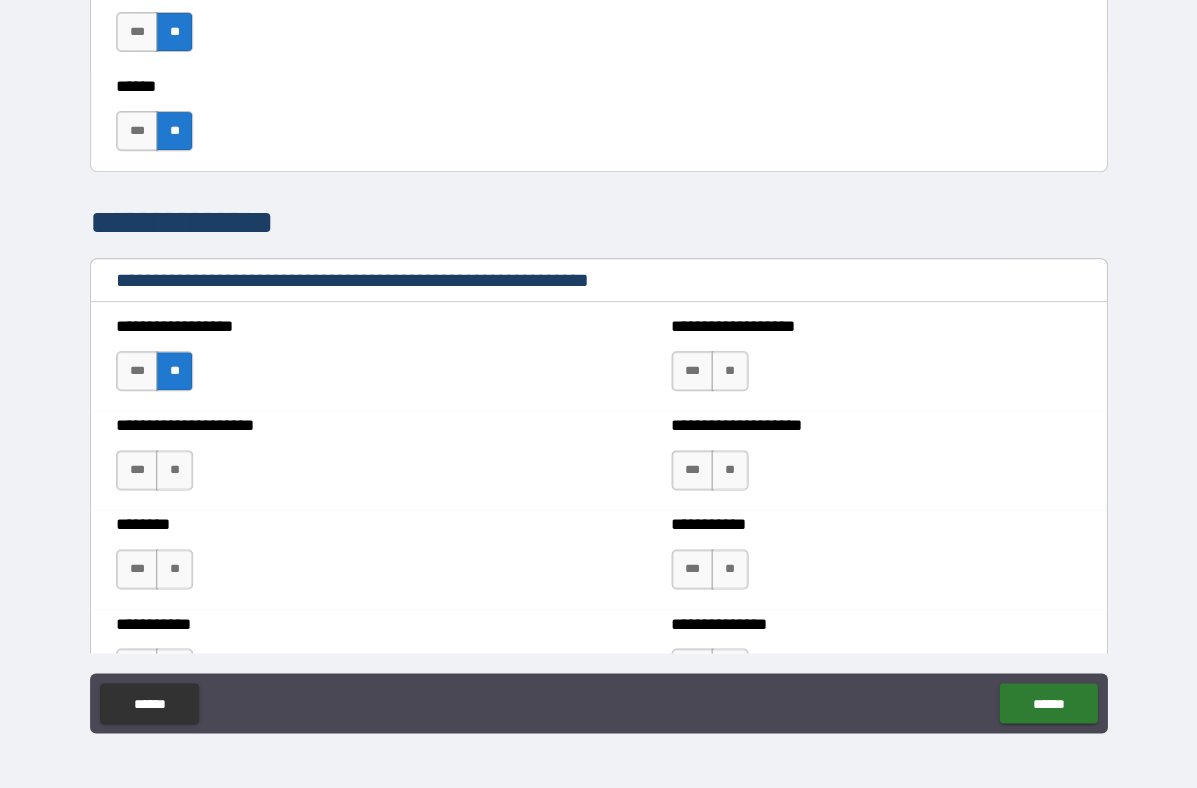 click on "**" at bounding box center [174, 470] 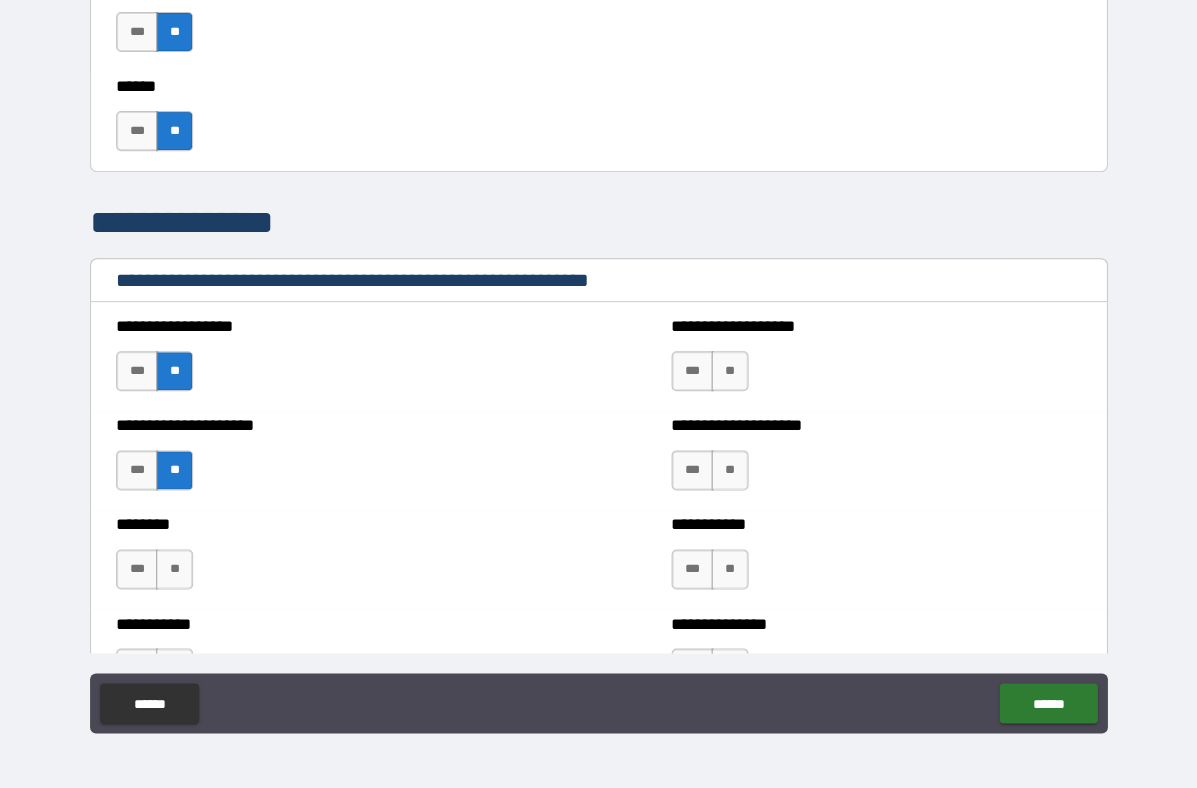 click on "**" at bounding box center (174, 569) 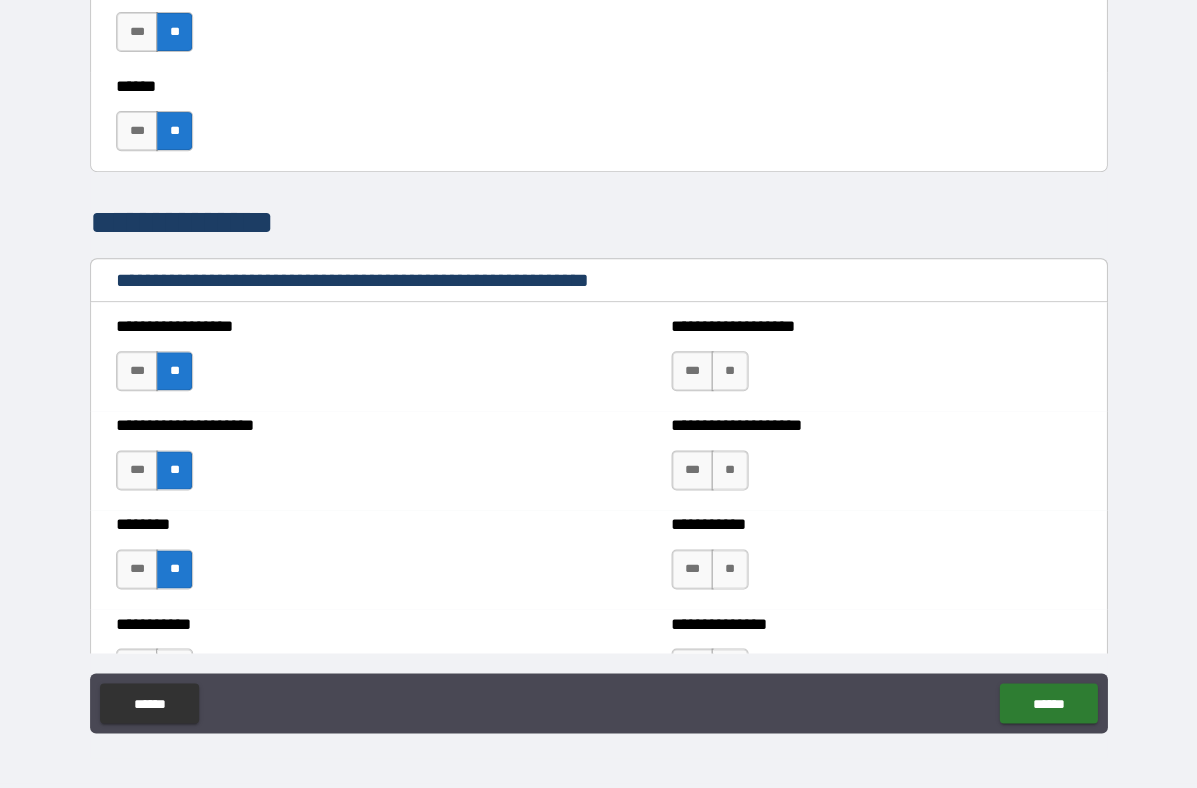 click on "**" at bounding box center [729, 371] 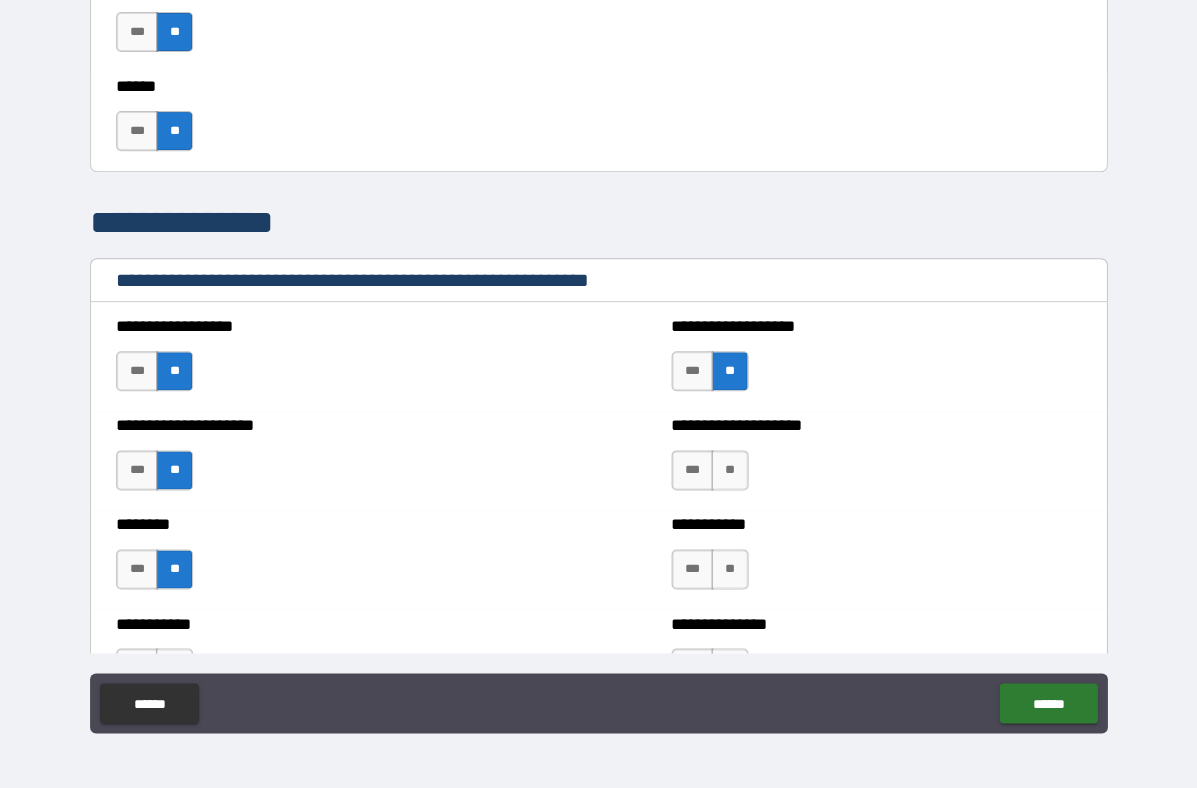 click on "**" at bounding box center (729, 470) 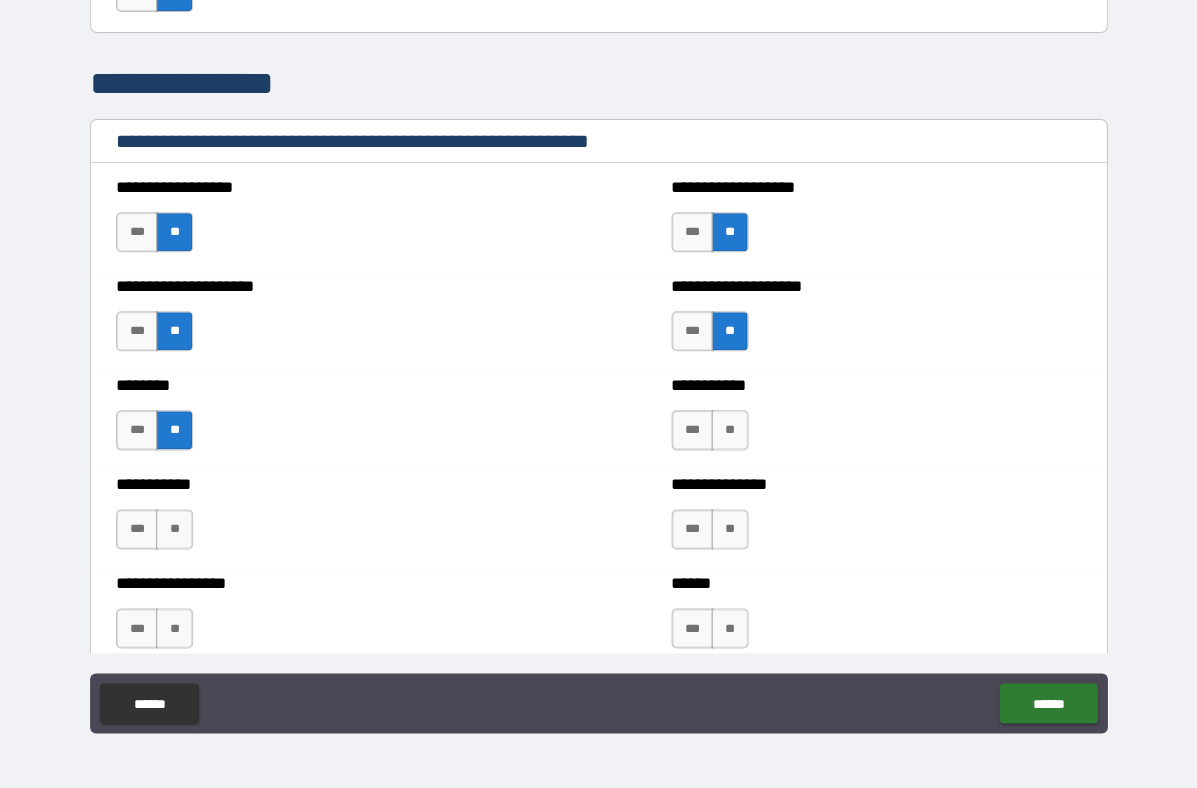 scroll, scrollTop: 2550, scrollLeft: 0, axis: vertical 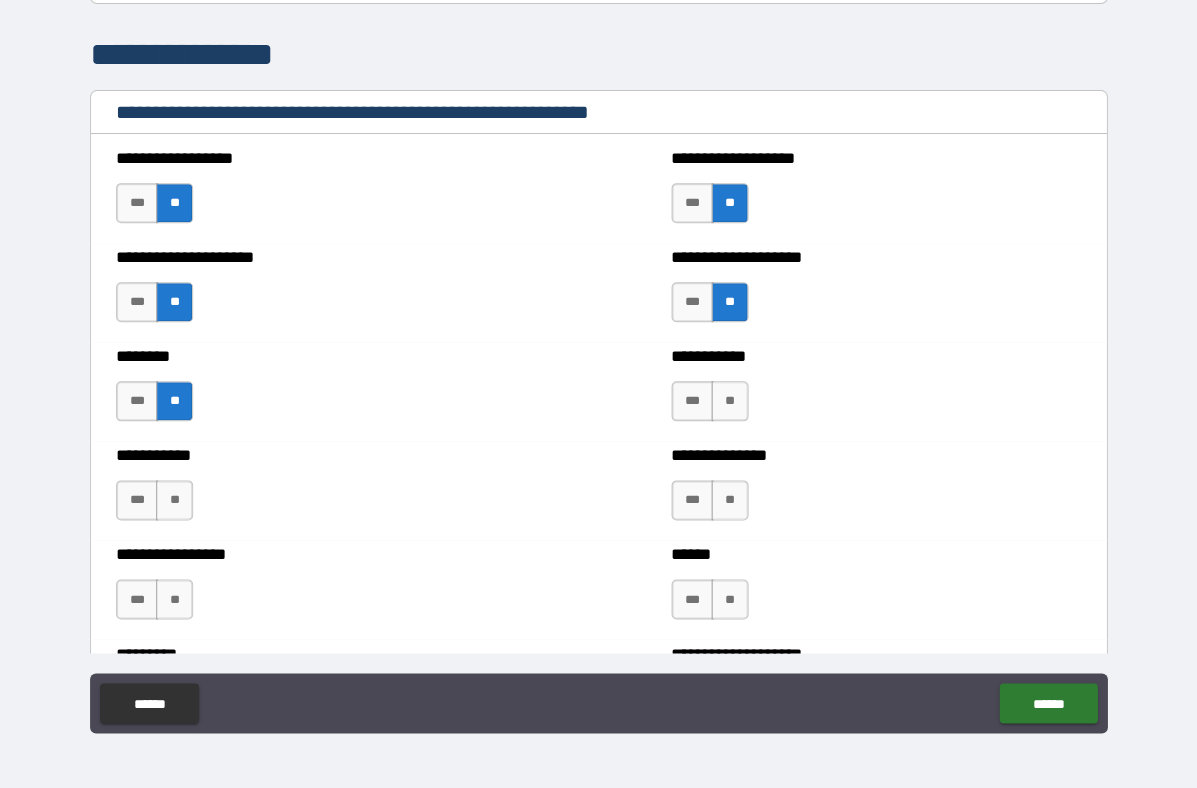 click on "**" at bounding box center [729, 401] 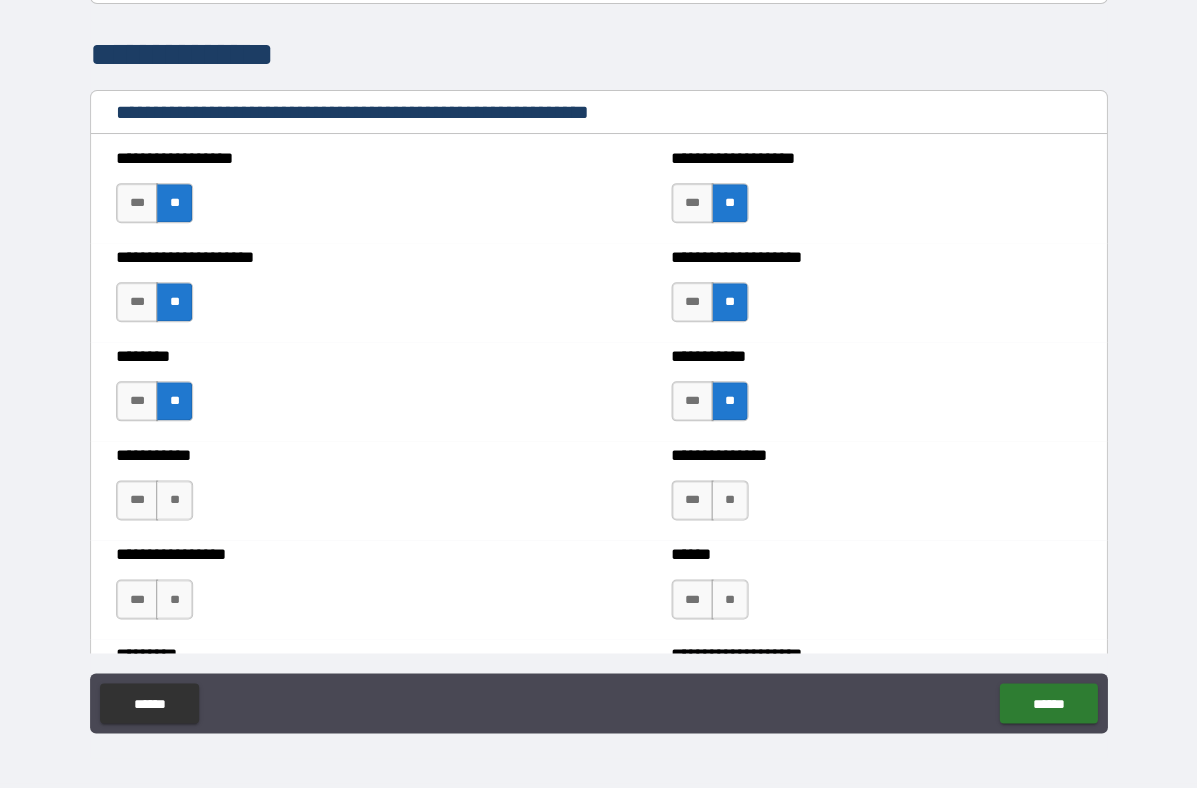 click on "**" at bounding box center [729, 500] 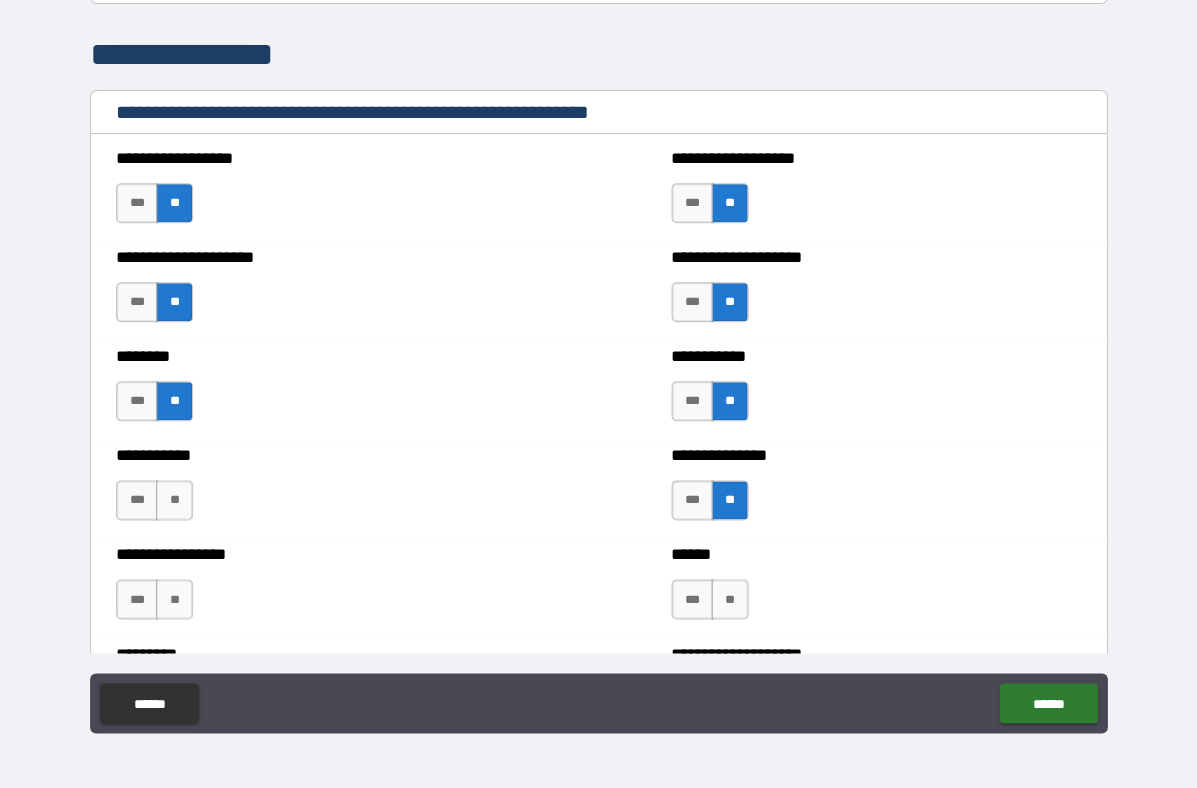 click on "**" at bounding box center [174, 500] 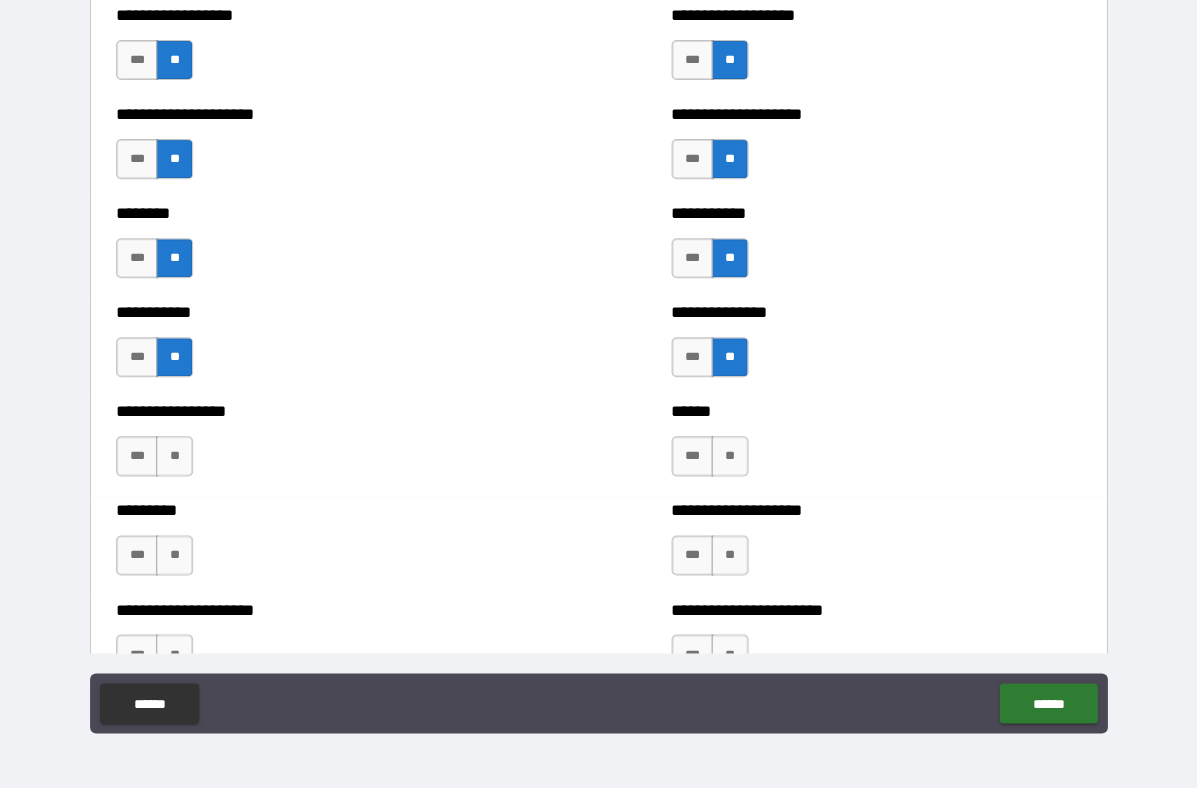 scroll, scrollTop: 2711, scrollLeft: 0, axis: vertical 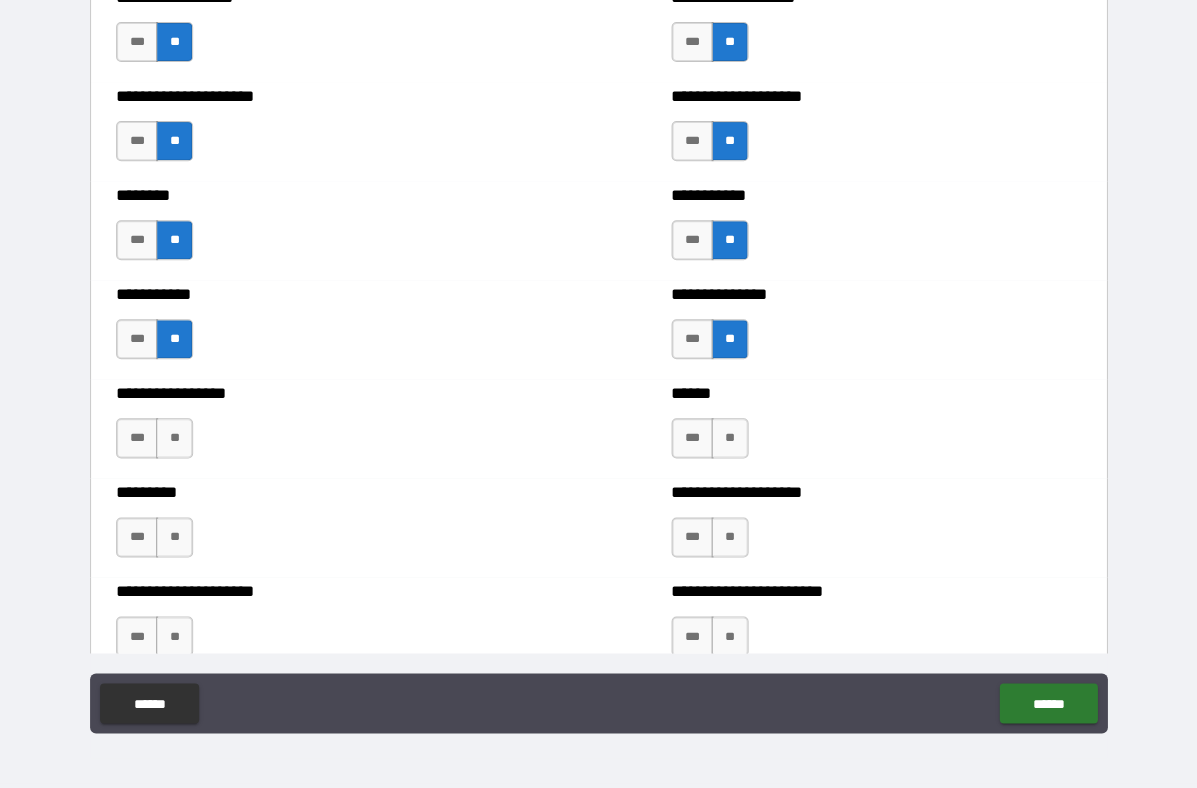 click on "**" at bounding box center (174, 438) 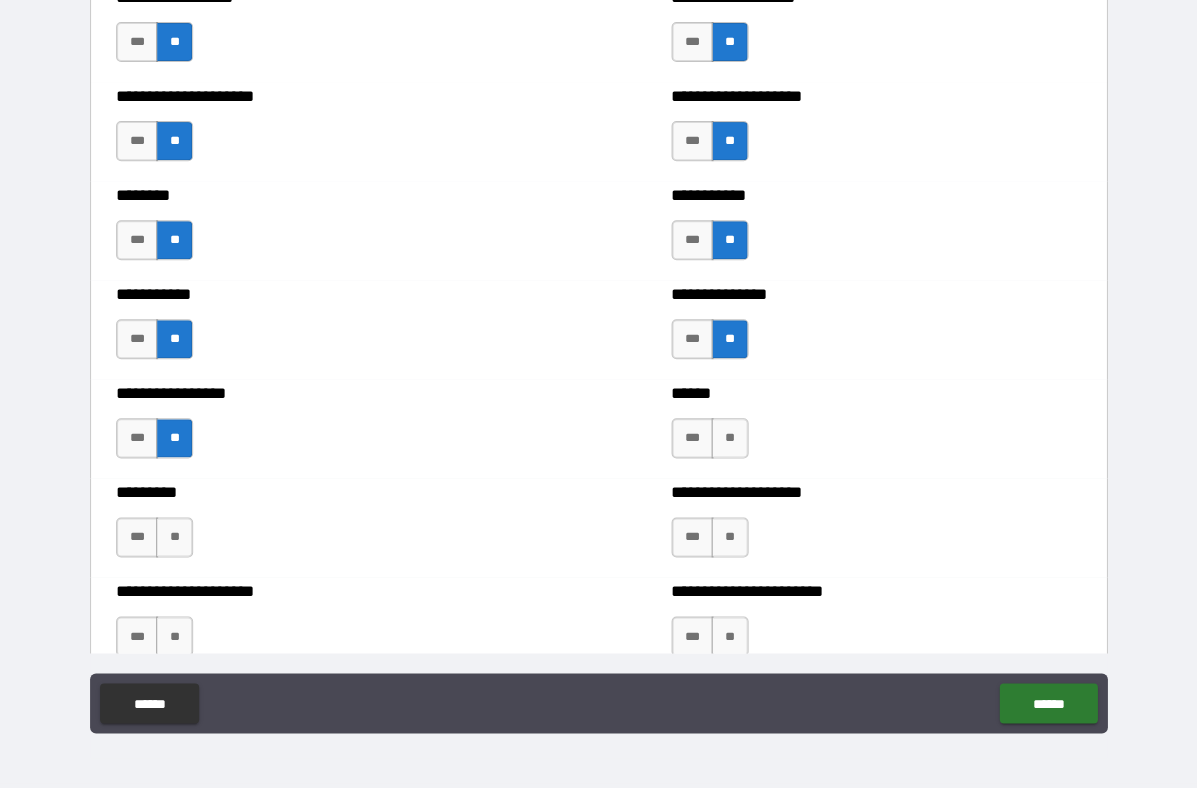 click on "**" at bounding box center [729, 438] 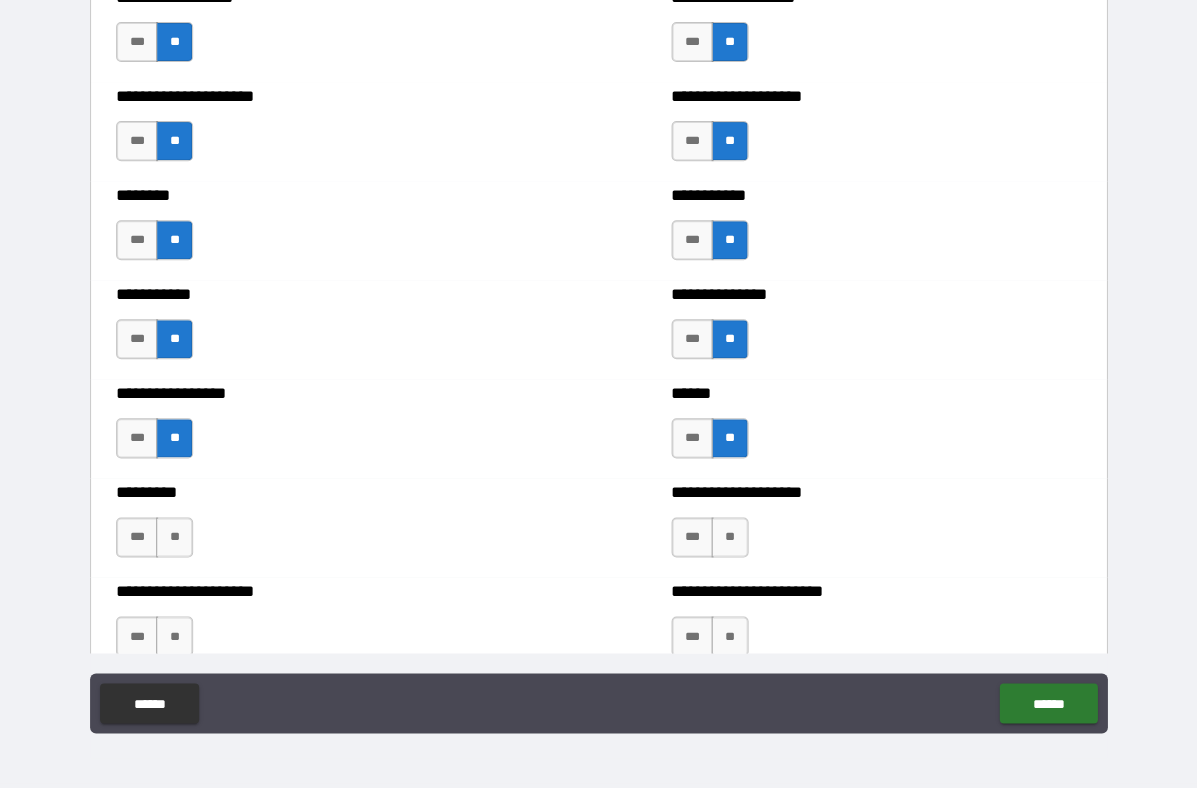 click on "**" at bounding box center [174, 537] 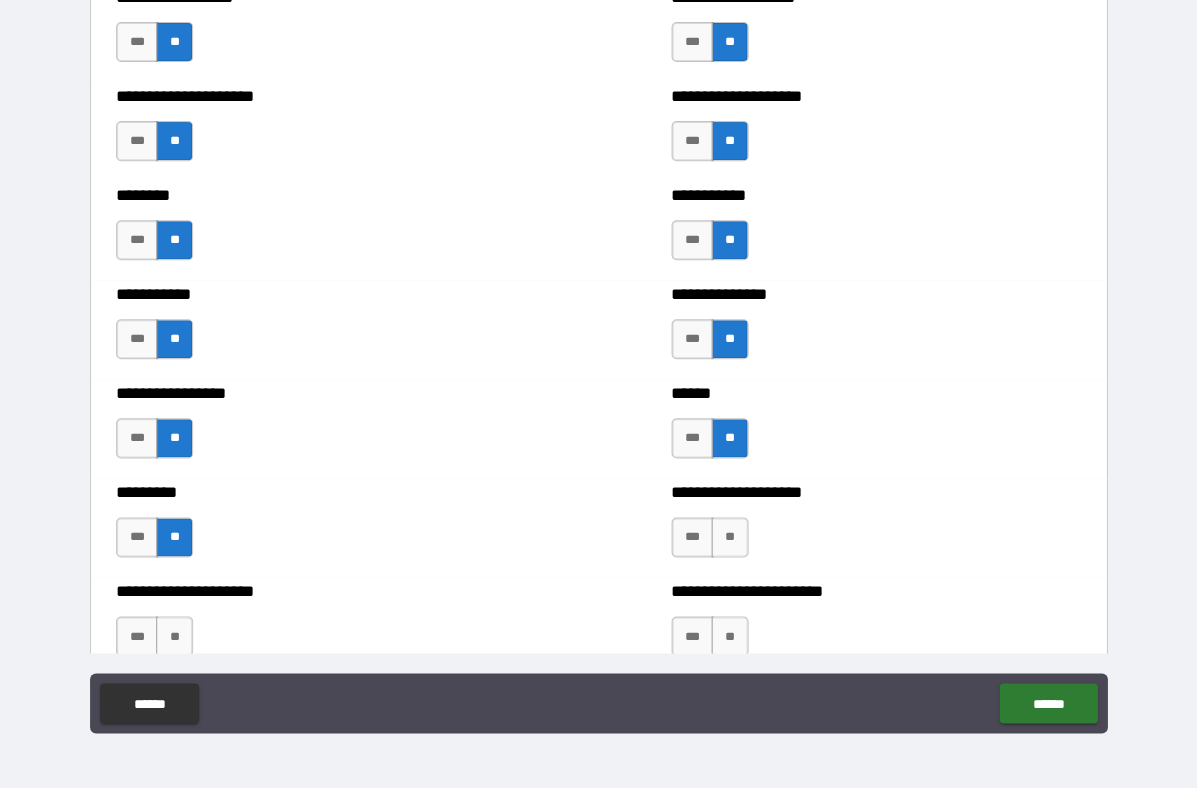 click on "***" at bounding box center [692, 537] 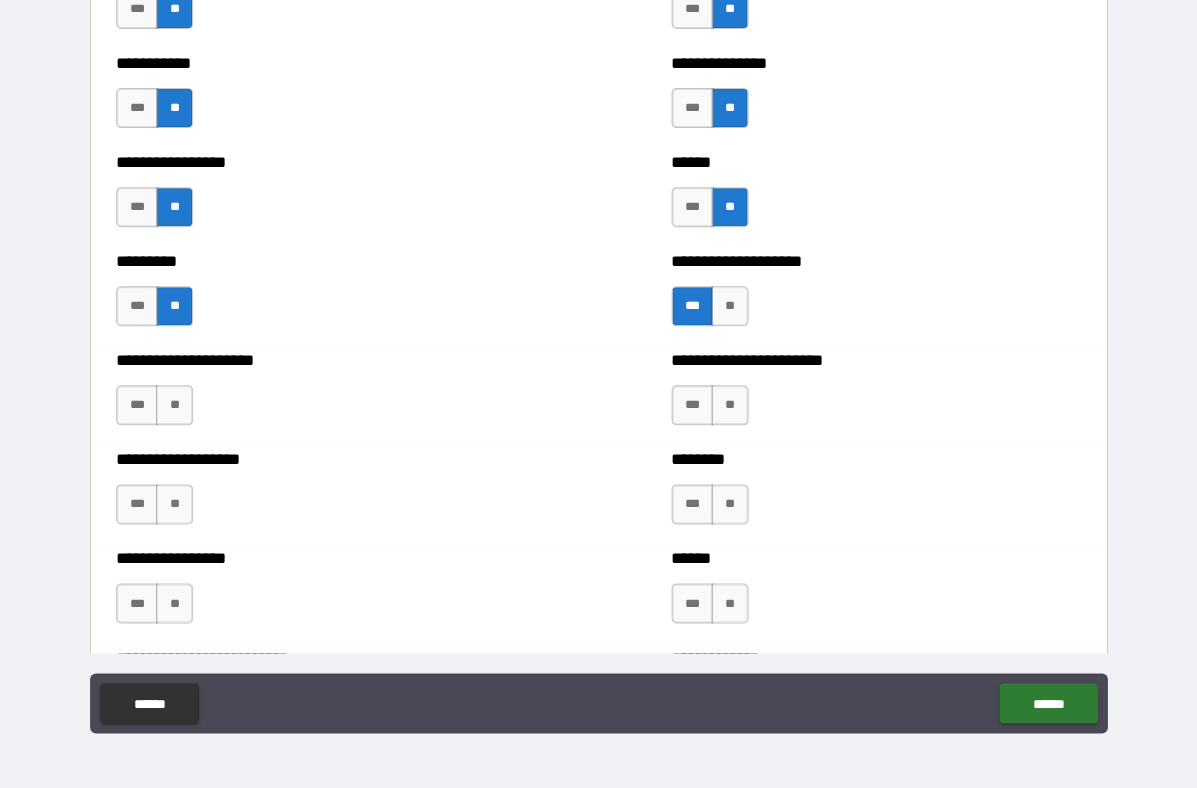 scroll, scrollTop: 2946, scrollLeft: 0, axis: vertical 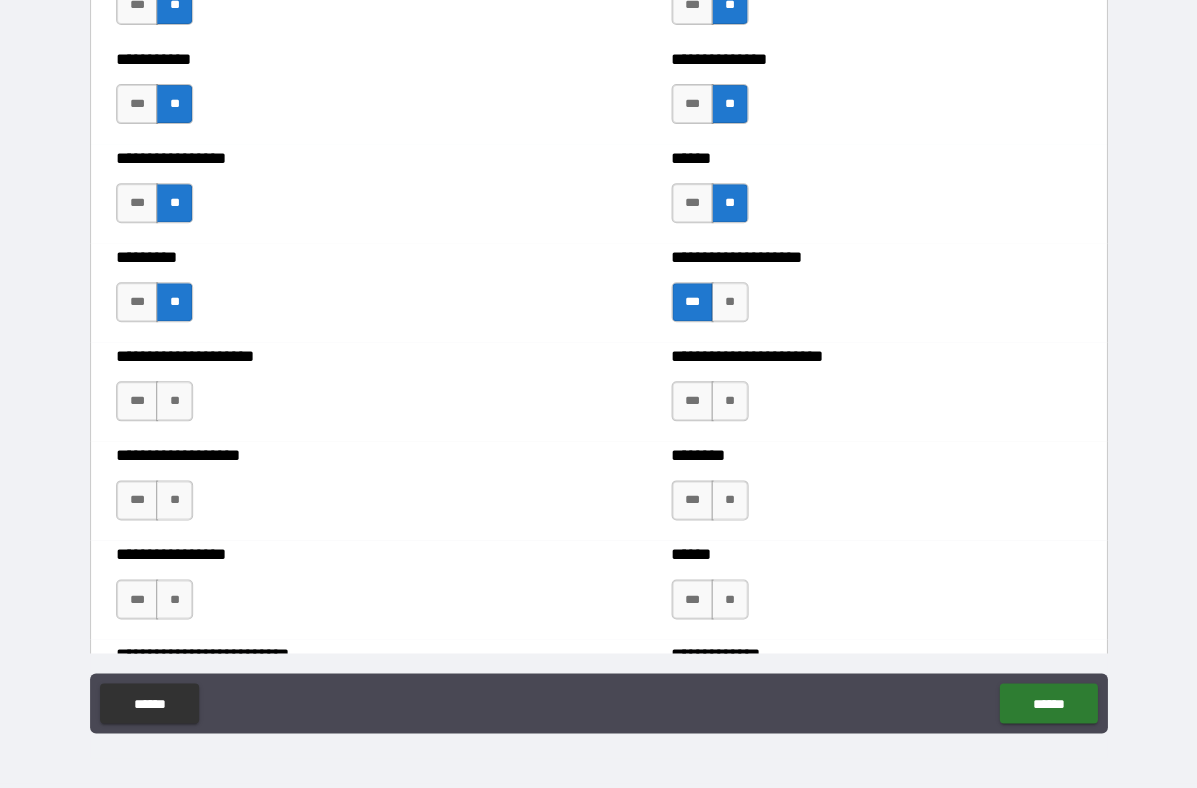 click on "**" at bounding box center [174, 401] 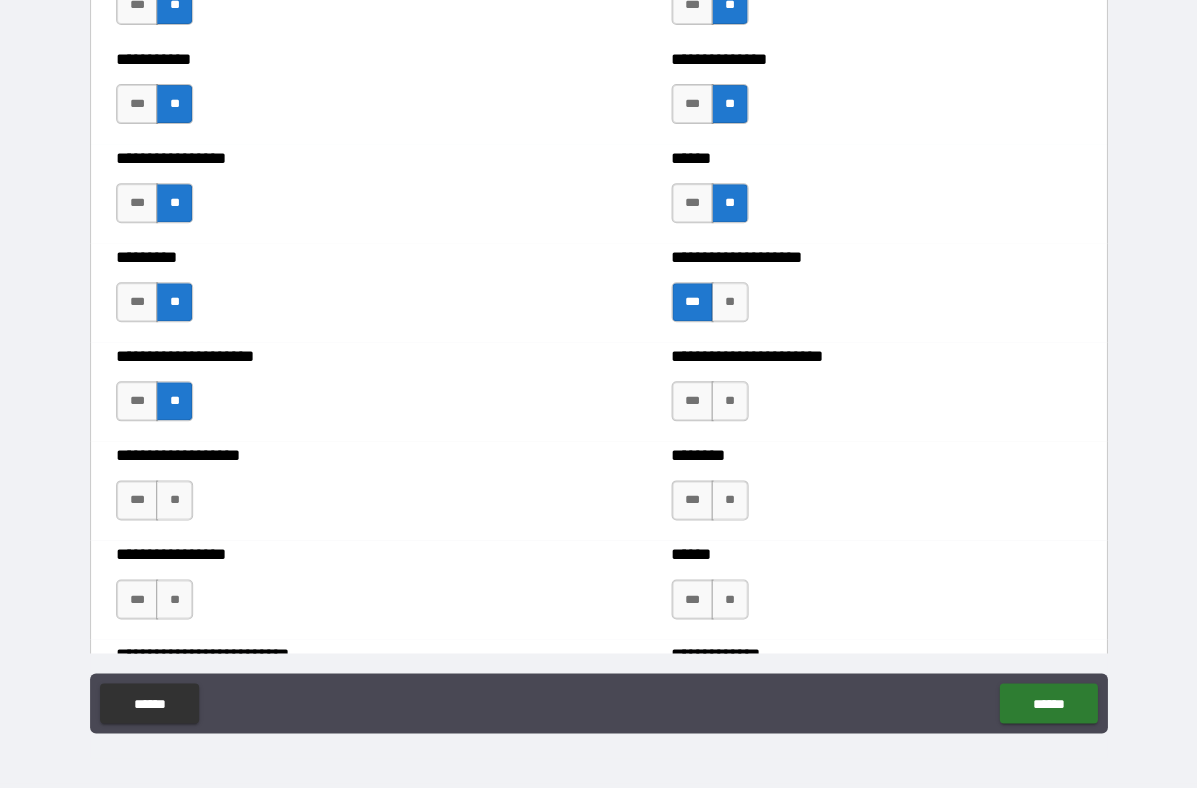 click on "**" at bounding box center [729, 401] 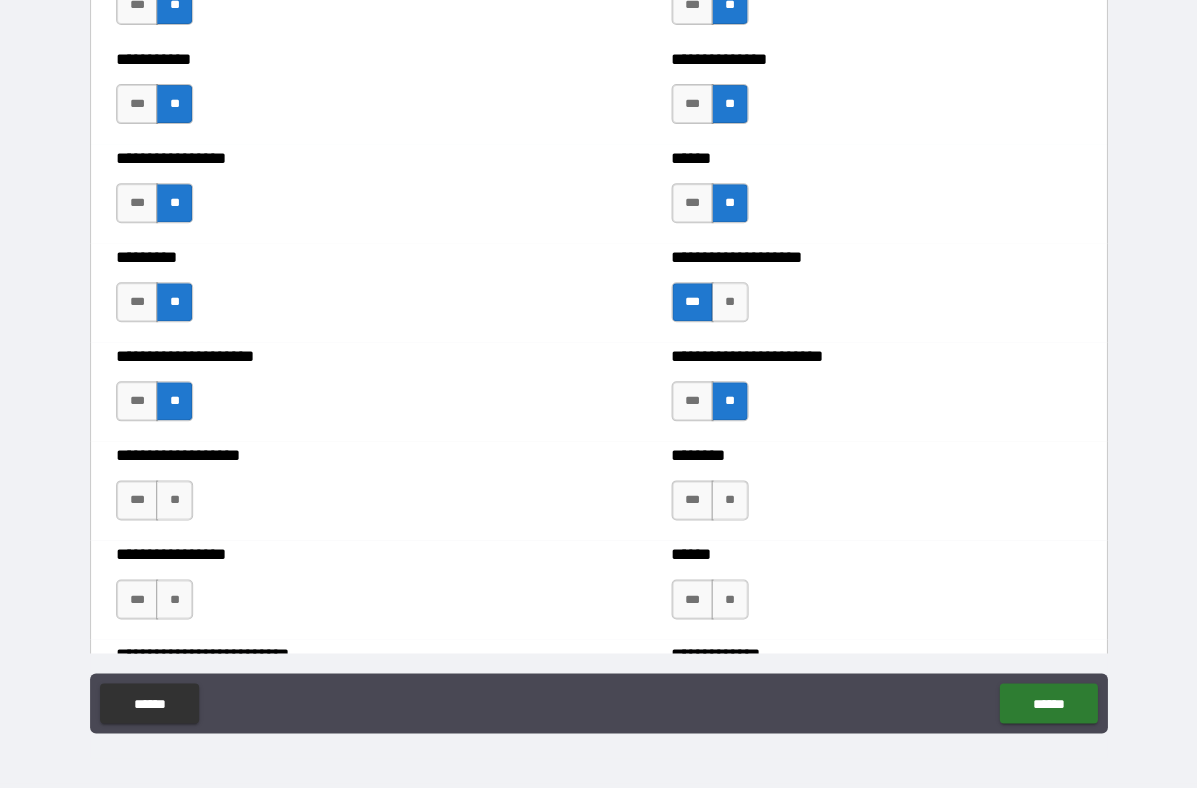 click on "**" at bounding box center [174, 500] 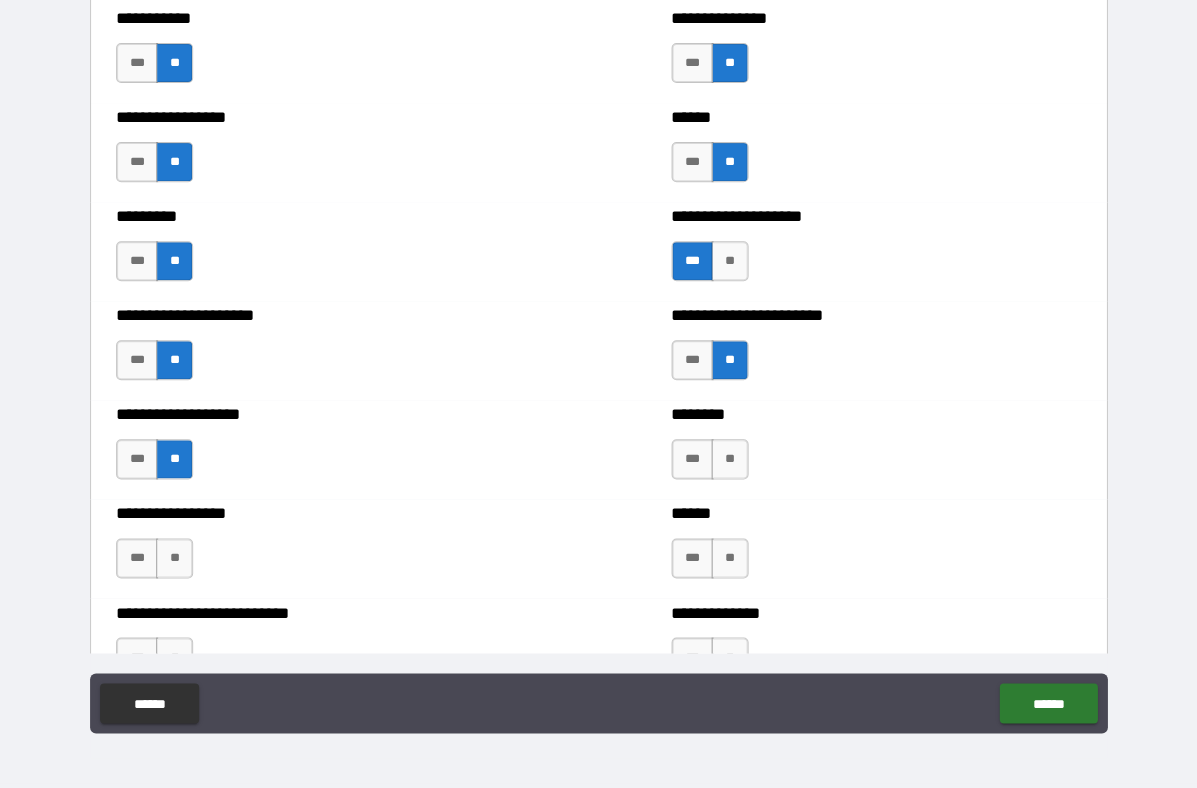 scroll, scrollTop: 3019, scrollLeft: 0, axis: vertical 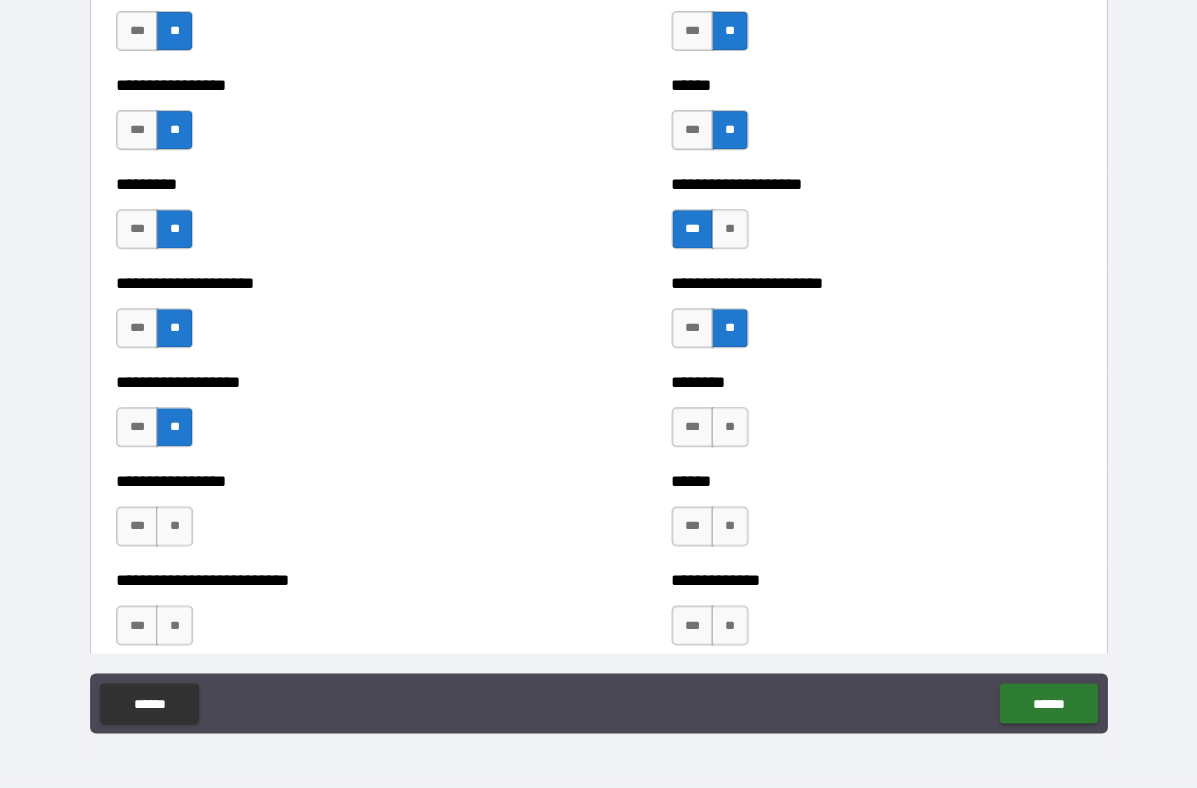 click on "**" at bounding box center (729, 427) 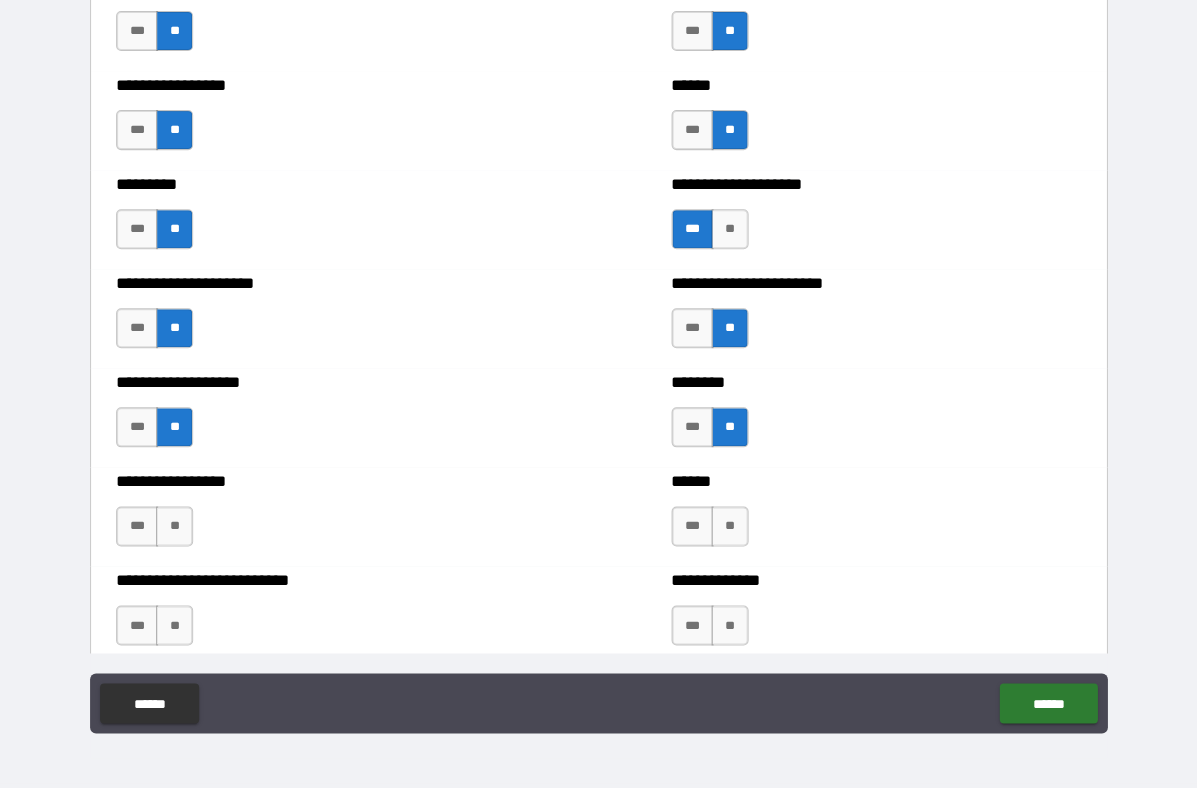 click on "**" at bounding box center (174, 526) 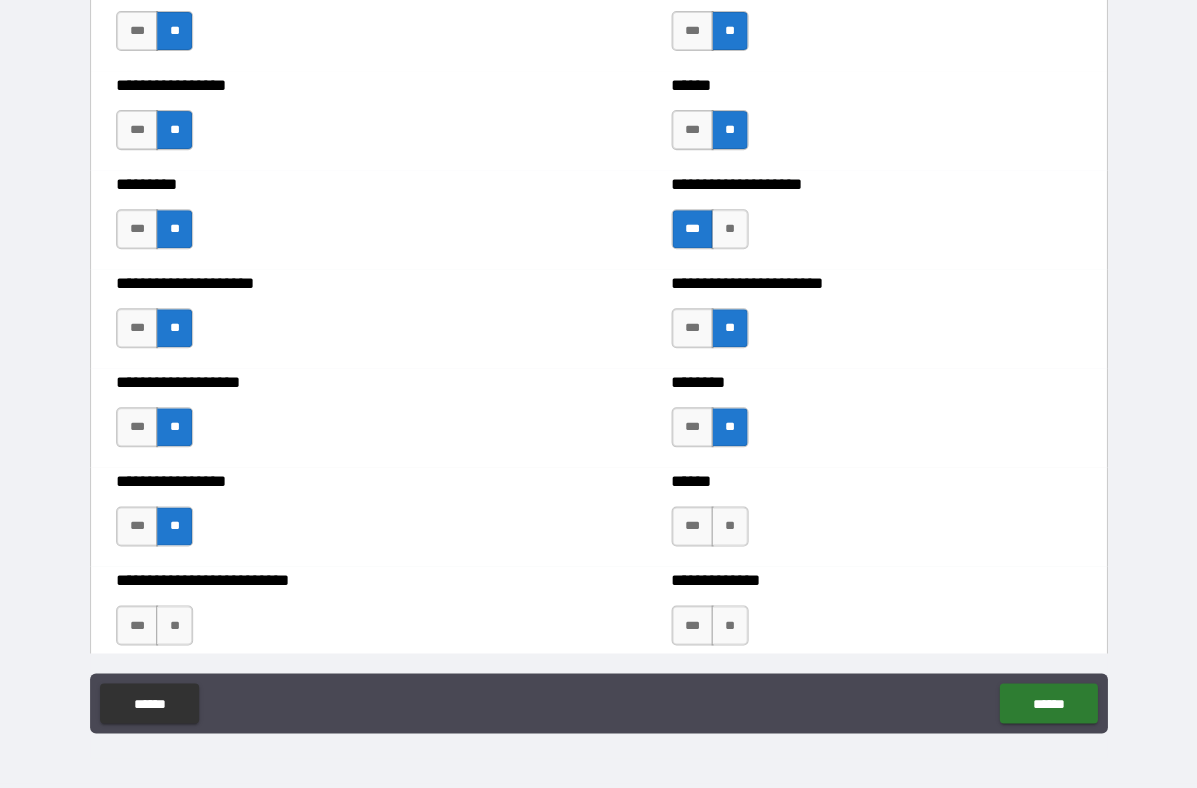 click on "**" at bounding box center (729, 526) 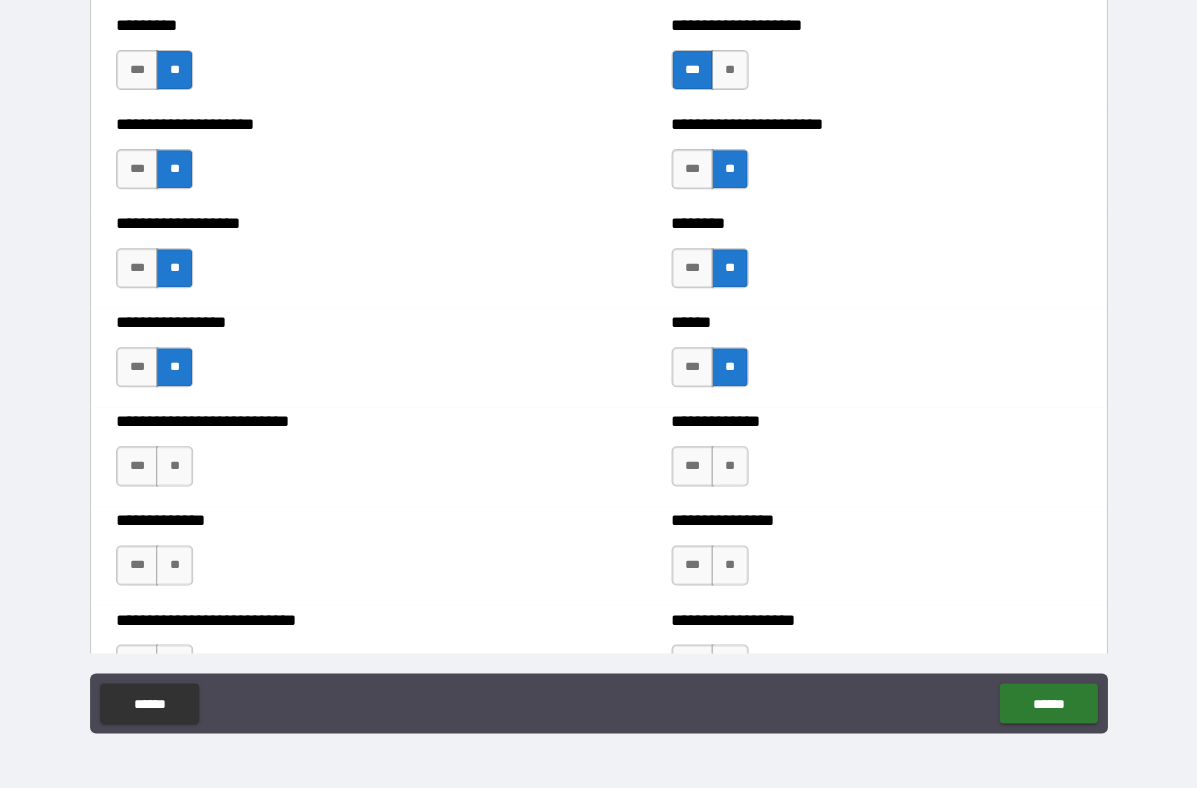 scroll, scrollTop: 3183, scrollLeft: 0, axis: vertical 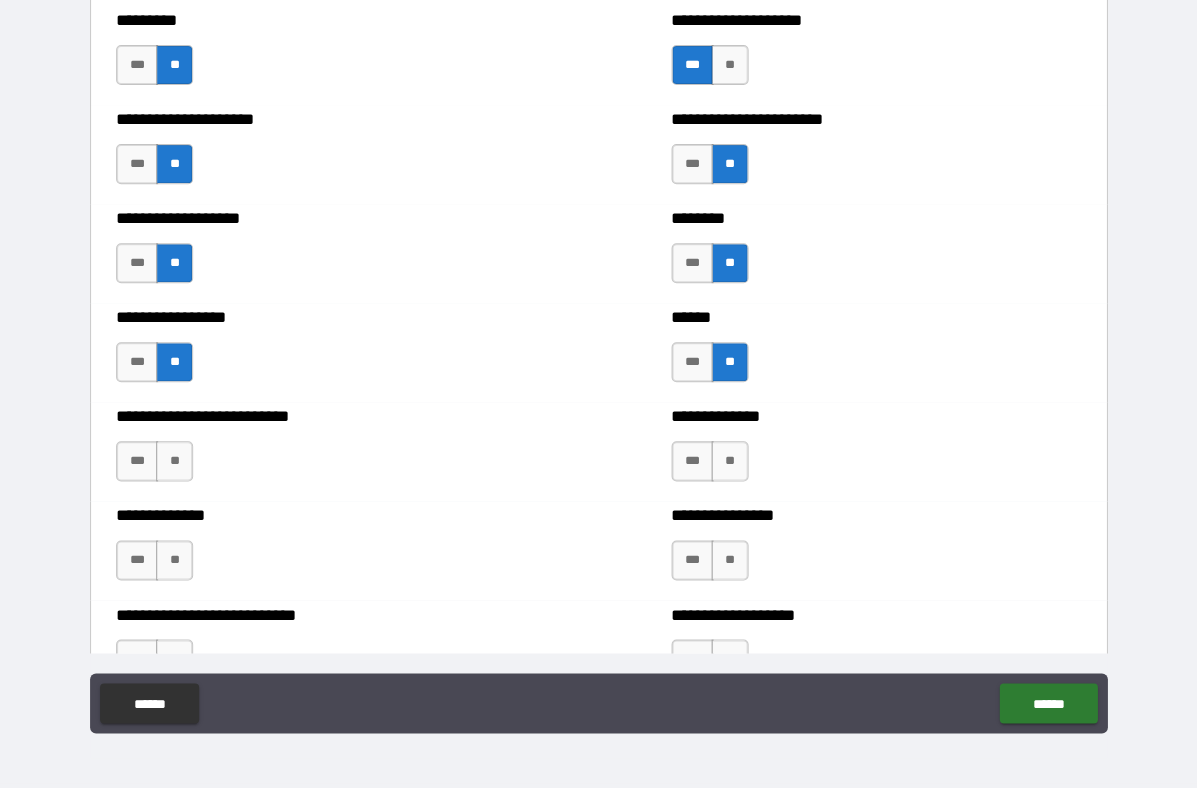 click on "**" at bounding box center (174, 461) 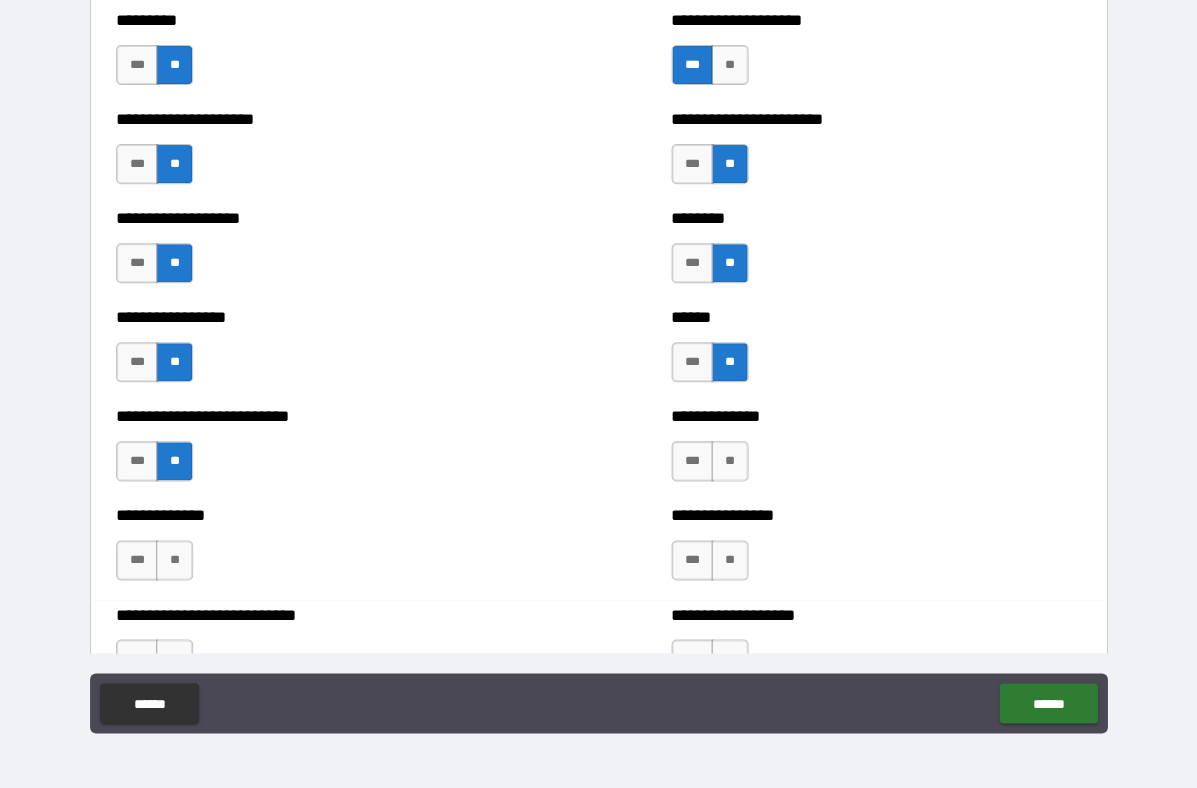 click on "**" at bounding box center (729, 461) 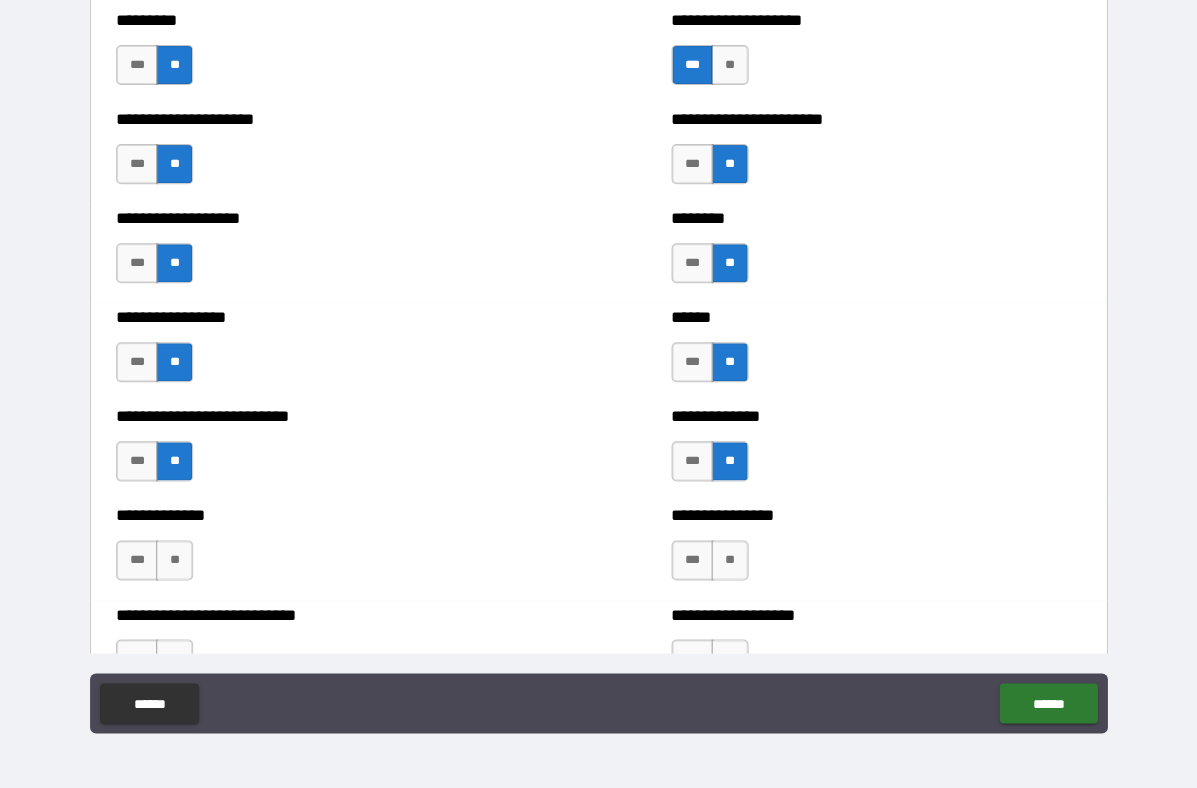 click on "**" at bounding box center [174, 560] 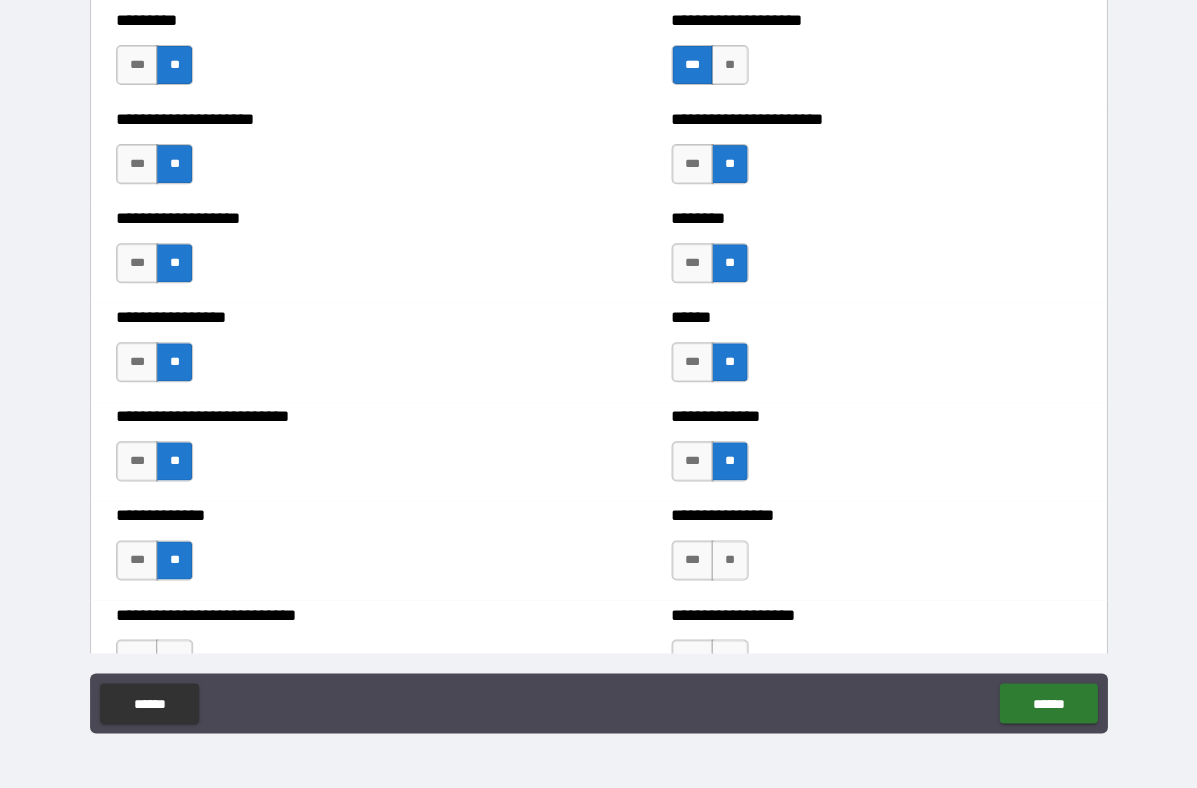 click on "**" at bounding box center (729, 560) 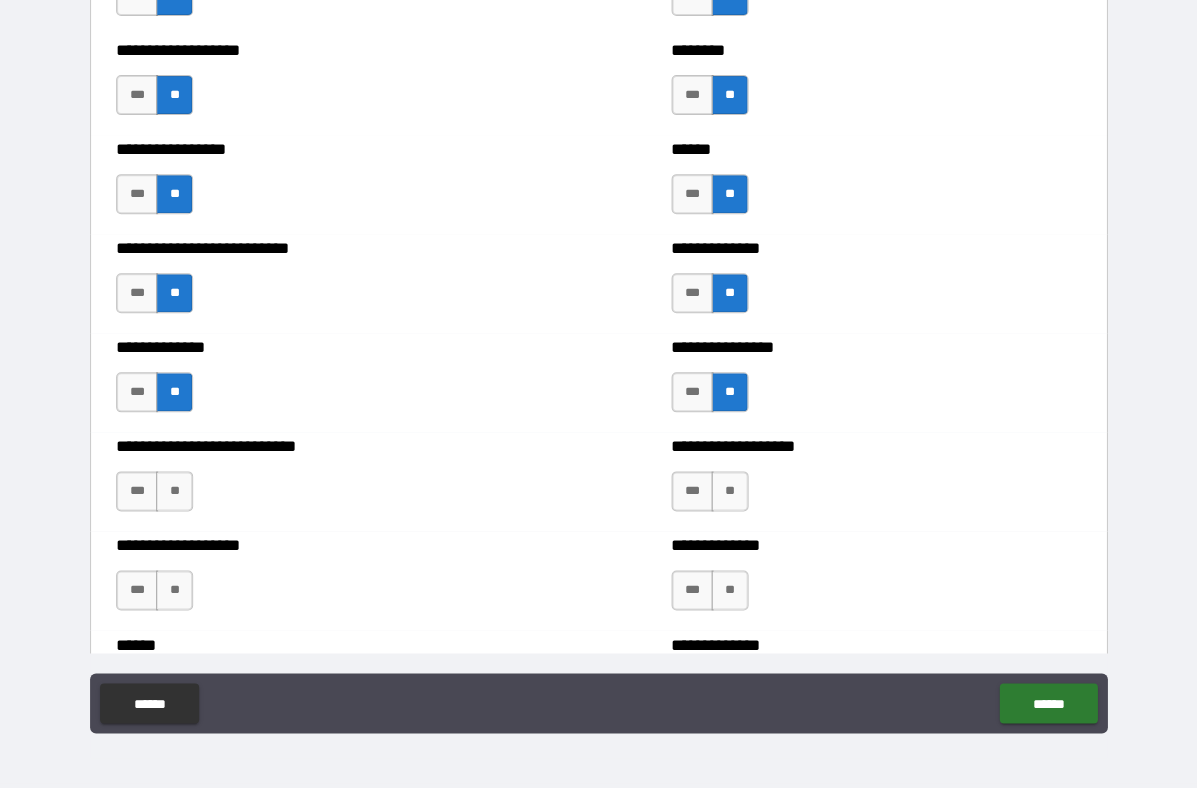 scroll, scrollTop: 3438, scrollLeft: 0, axis: vertical 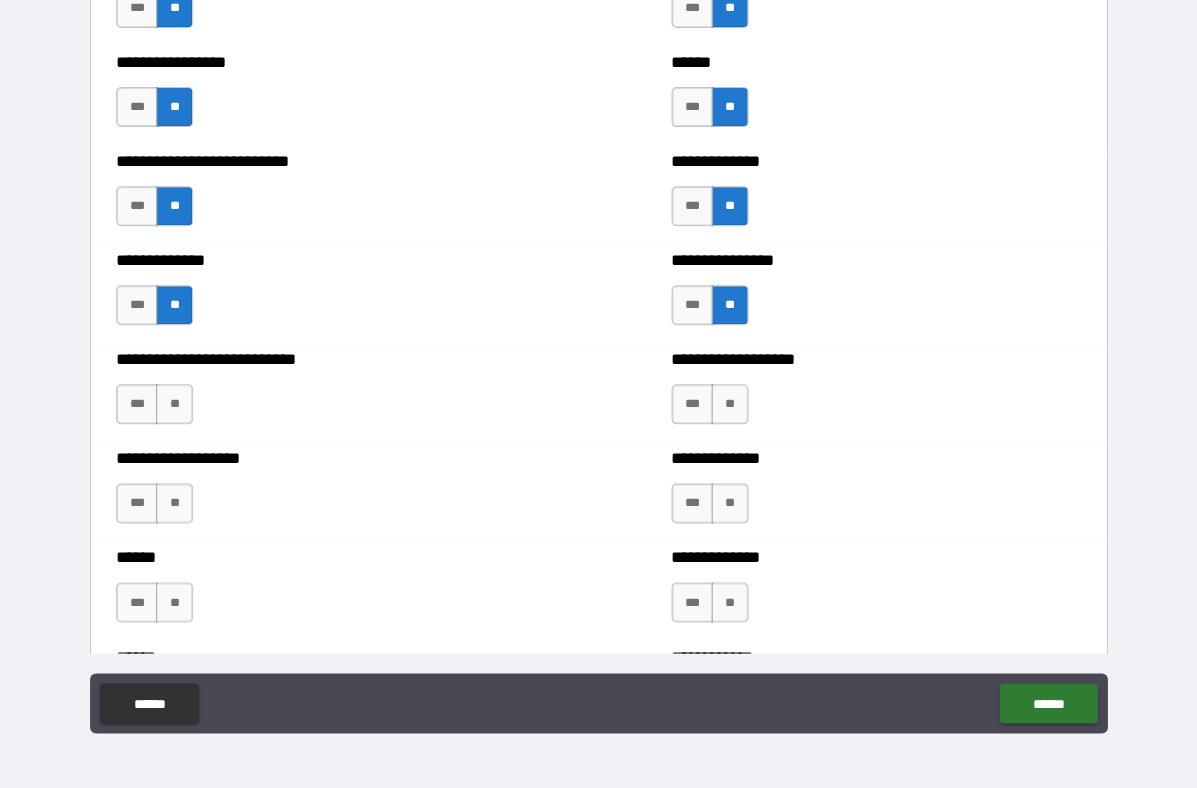 click on "**" at bounding box center (174, 404) 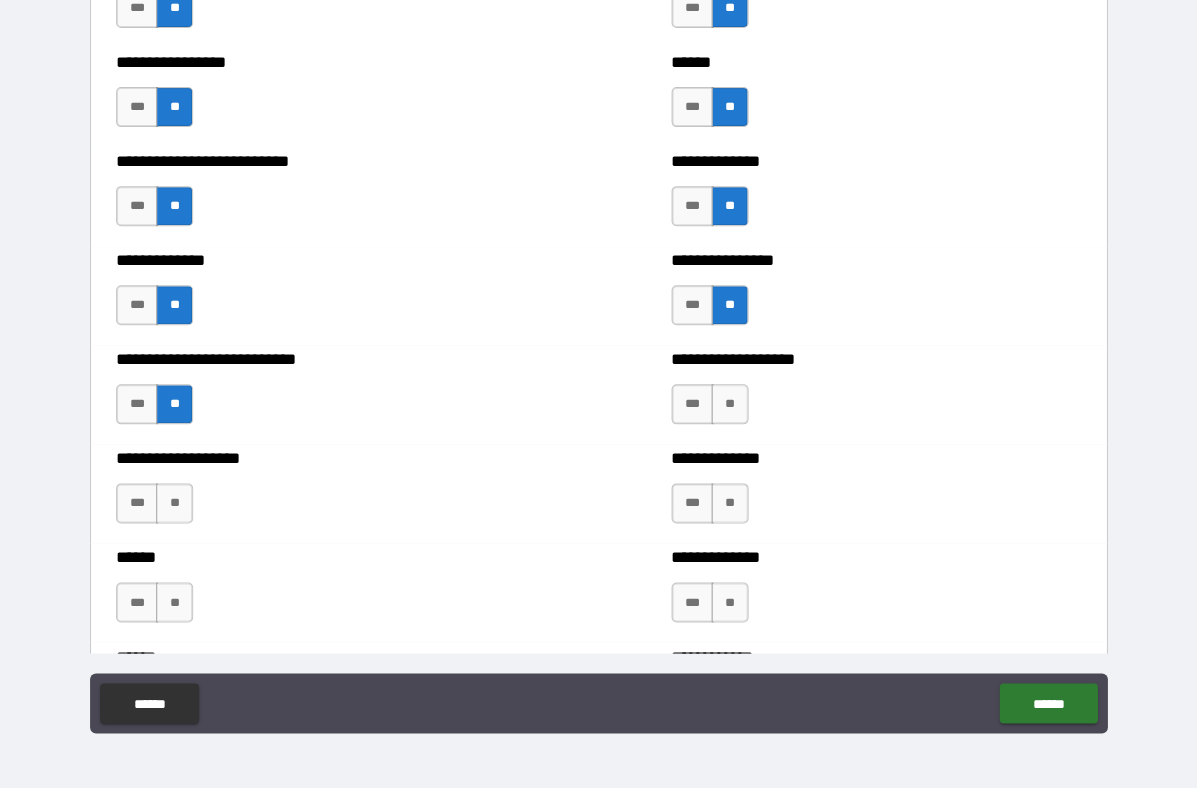 click on "**" at bounding box center (729, 404) 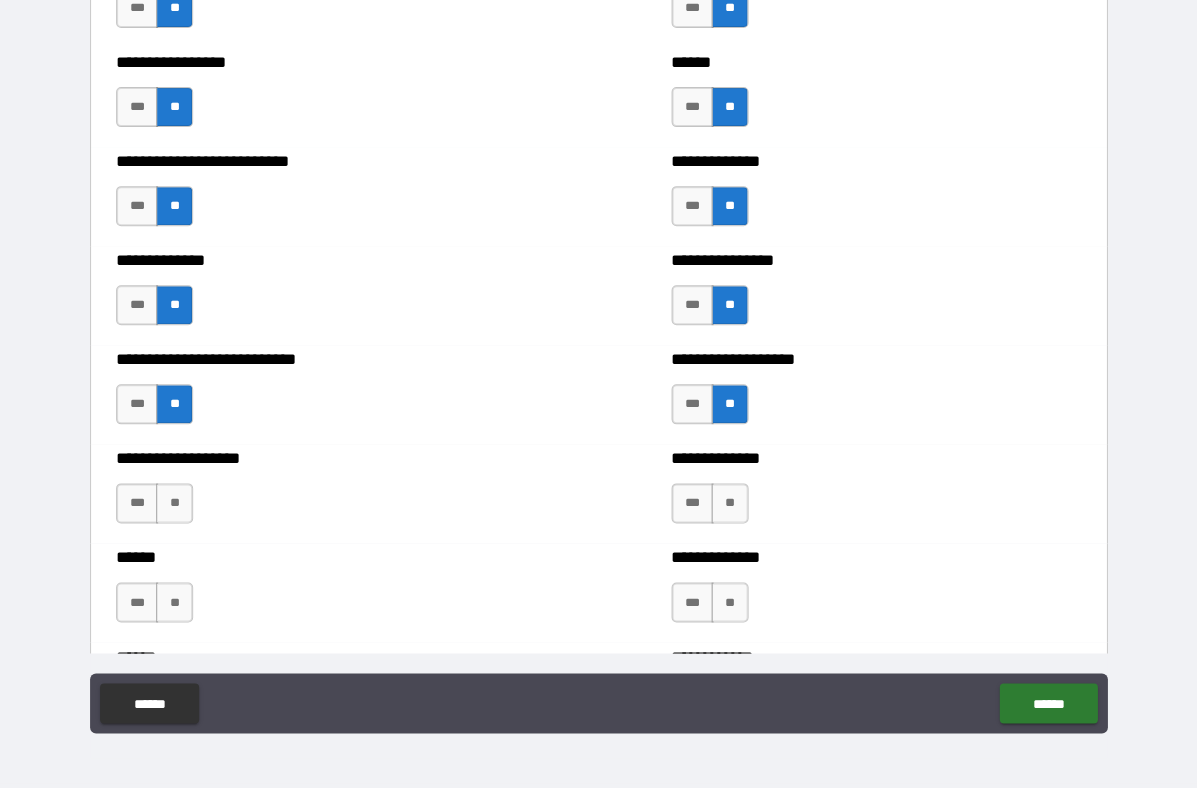 click on "**" at bounding box center (174, 503) 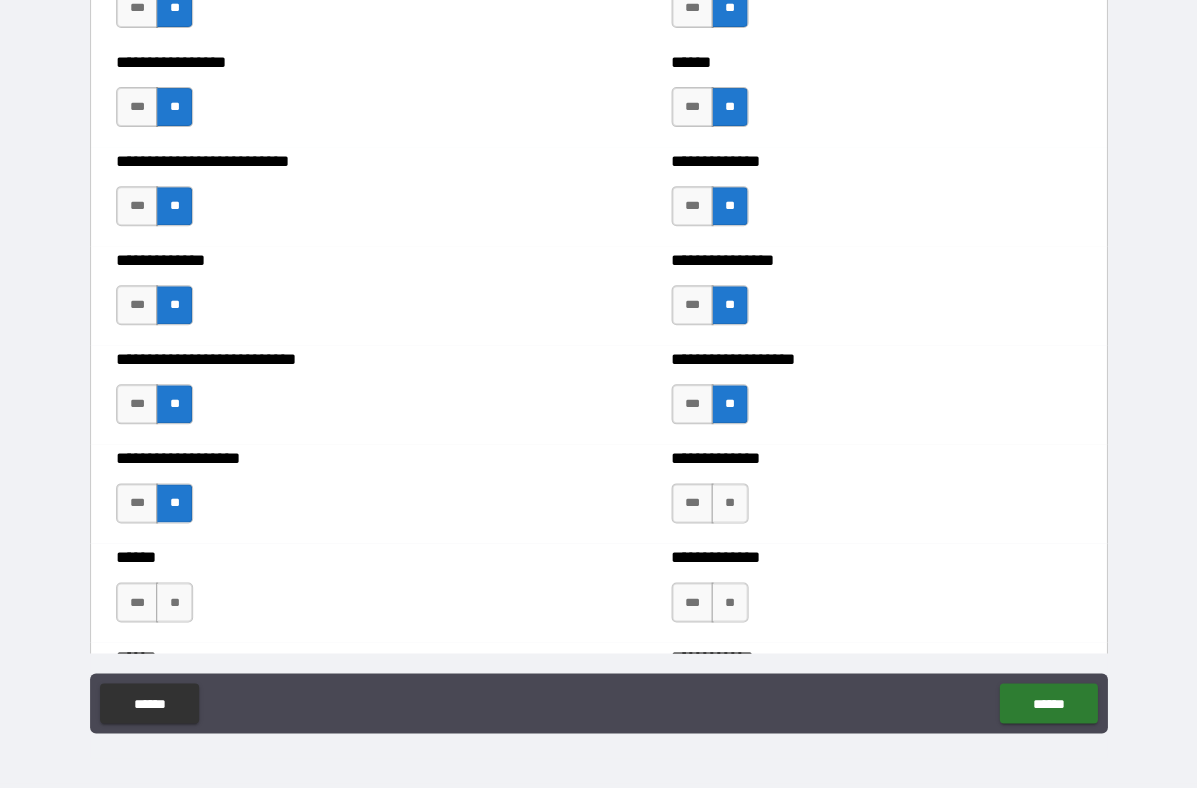 click on "**" at bounding box center [729, 503] 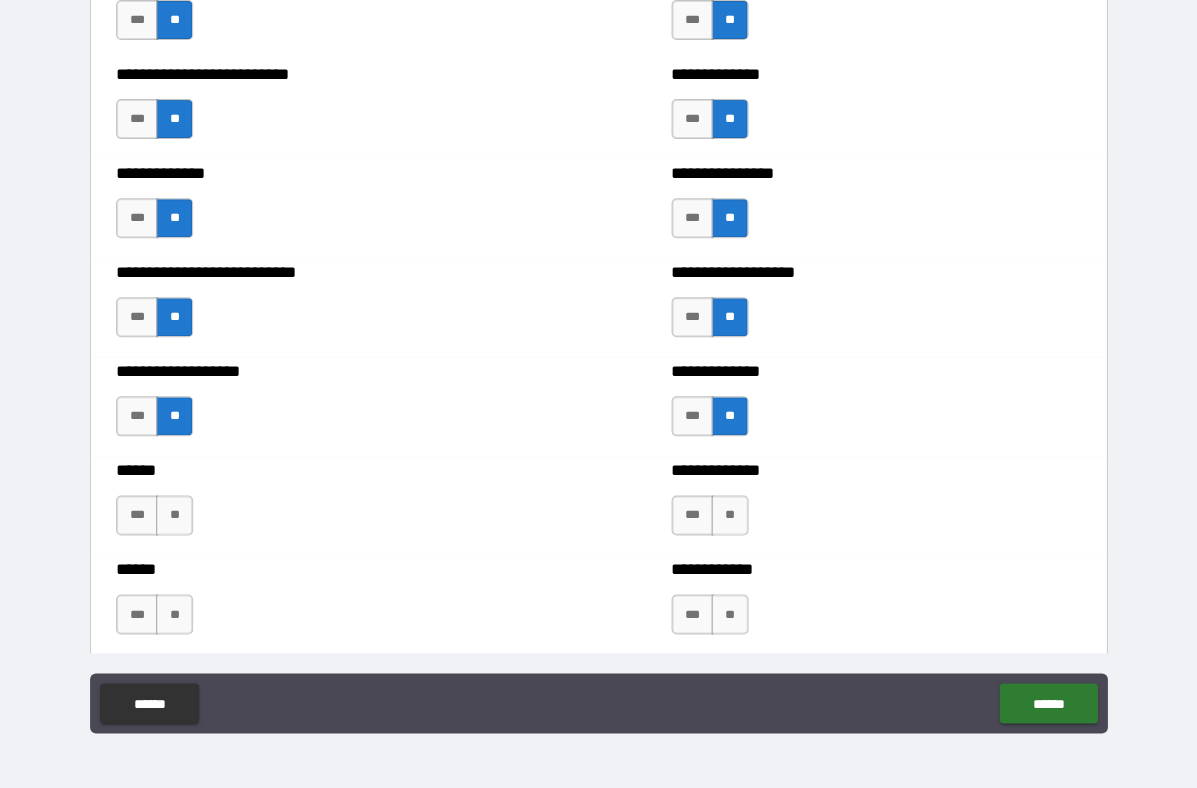 scroll, scrollTop: 3622, scrollLeft: 0, axis: vertical 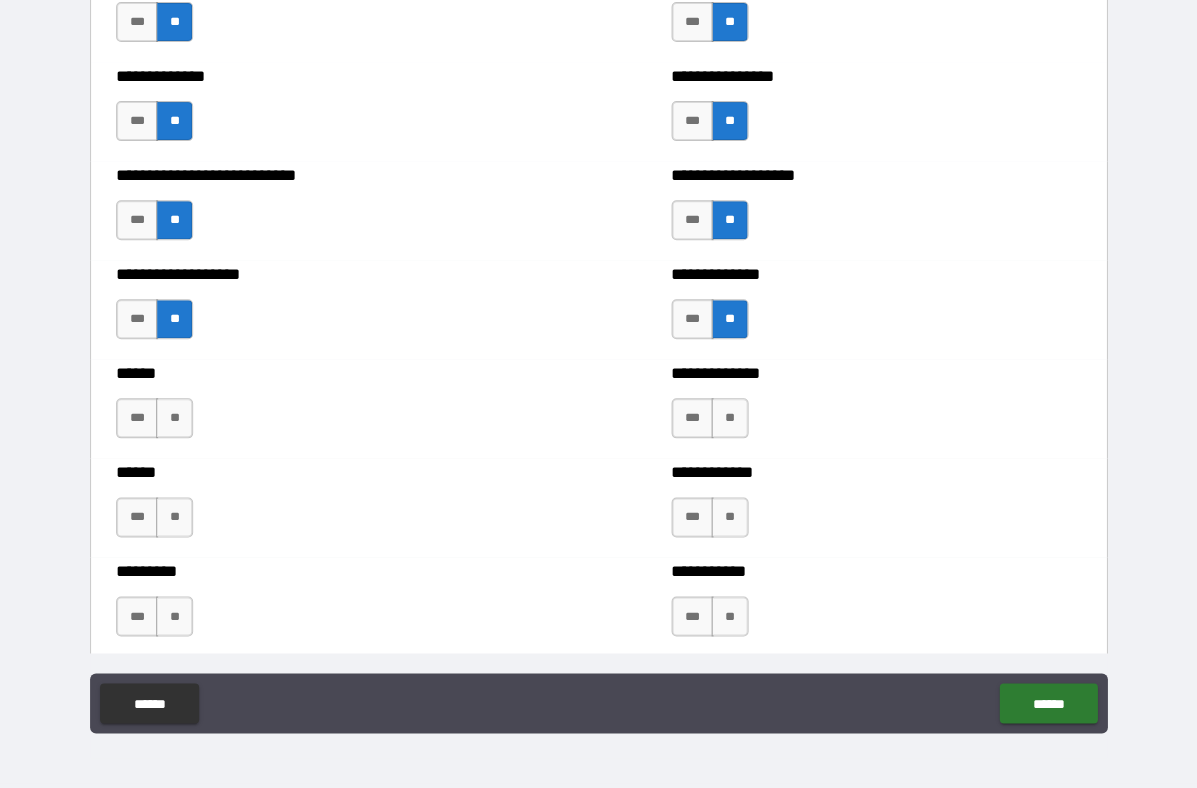 click on "**" at bounding box center [174, 418] 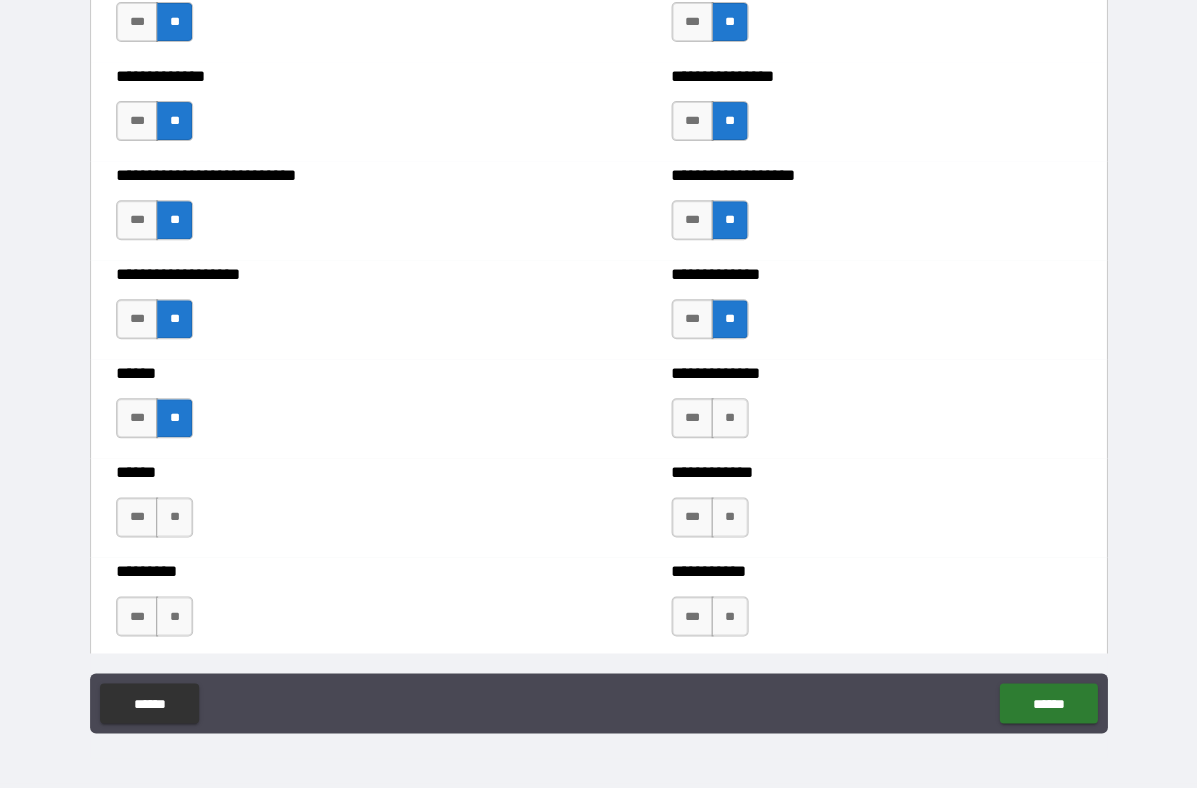 click on "**" at bounding box center [729, 418] 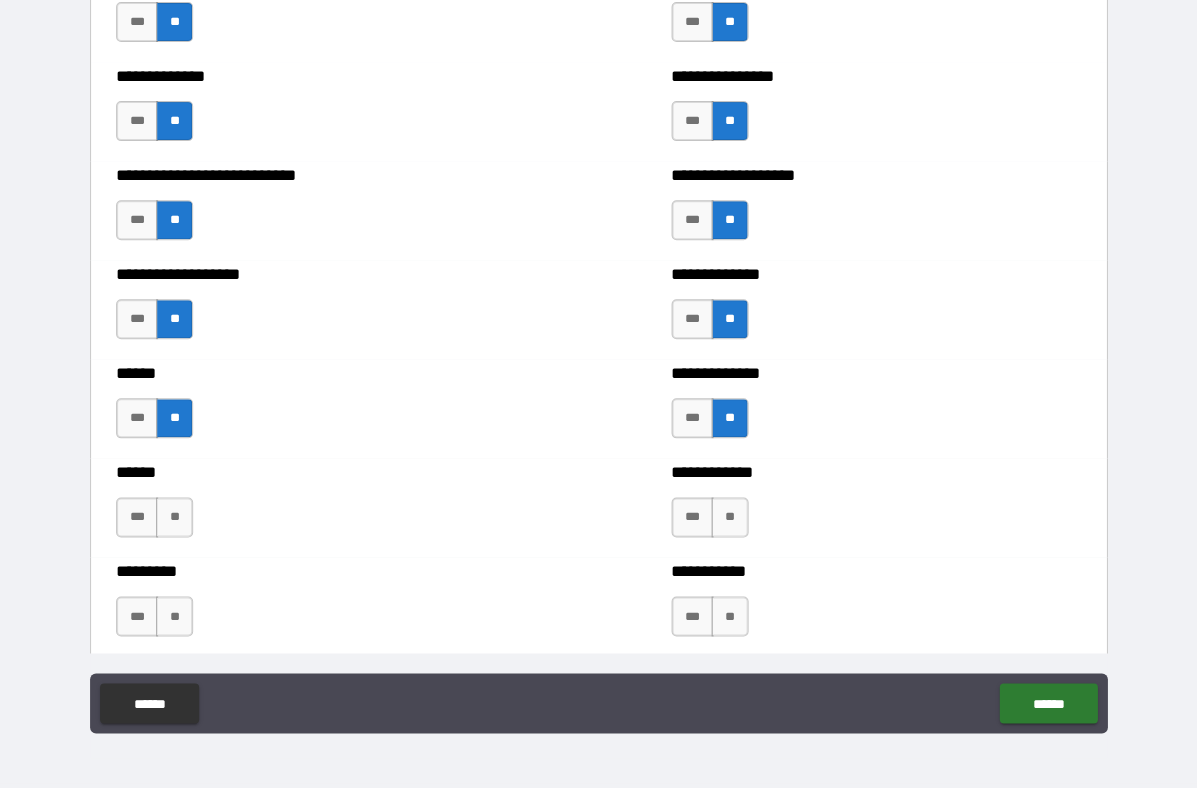 click on "**" at bounding box center [174, 517] 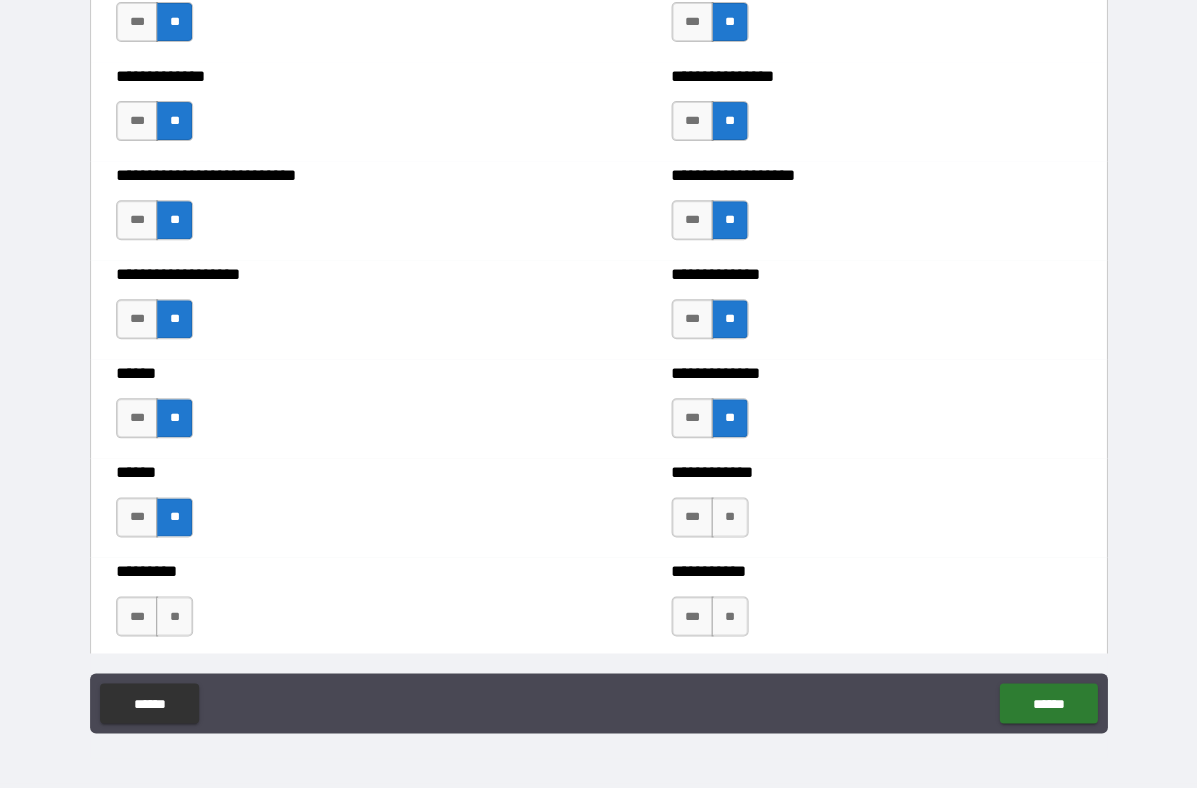click on "**" at bounding box center [729, 517] 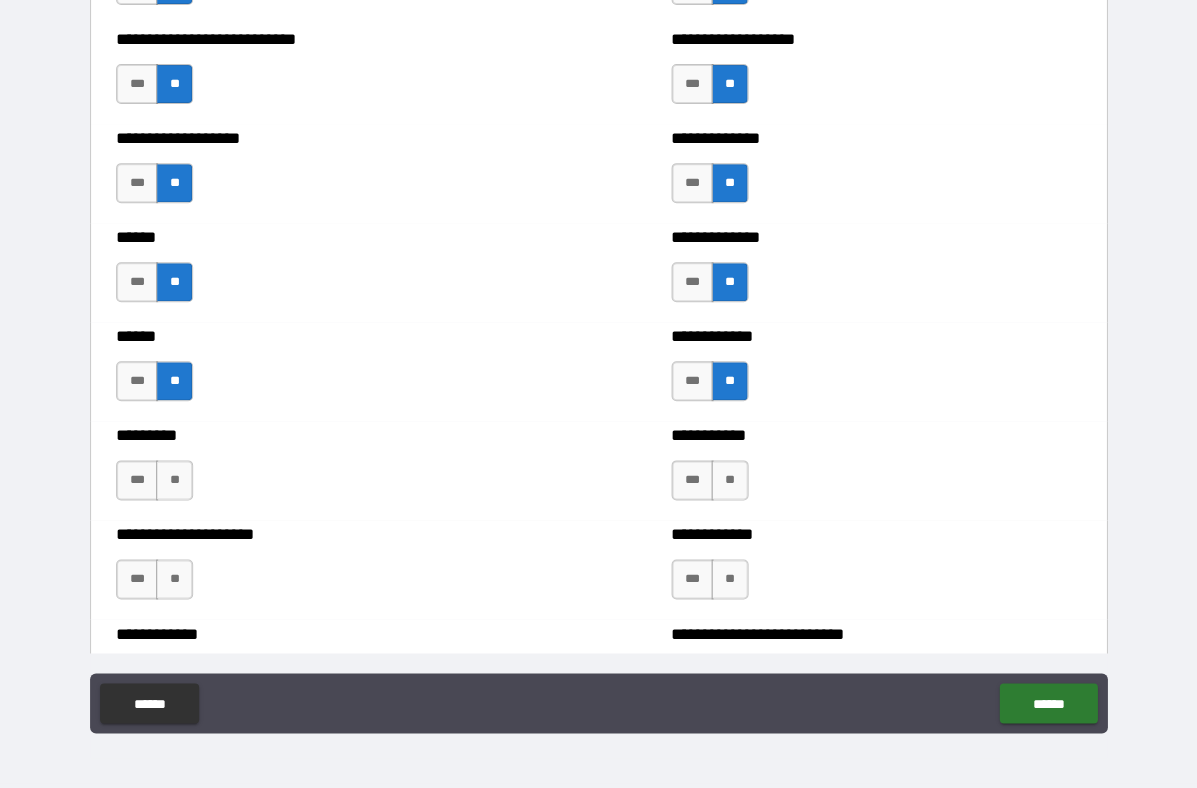 scroll, scrollTop: 3784, scrollLeft: 0, axis: vertical 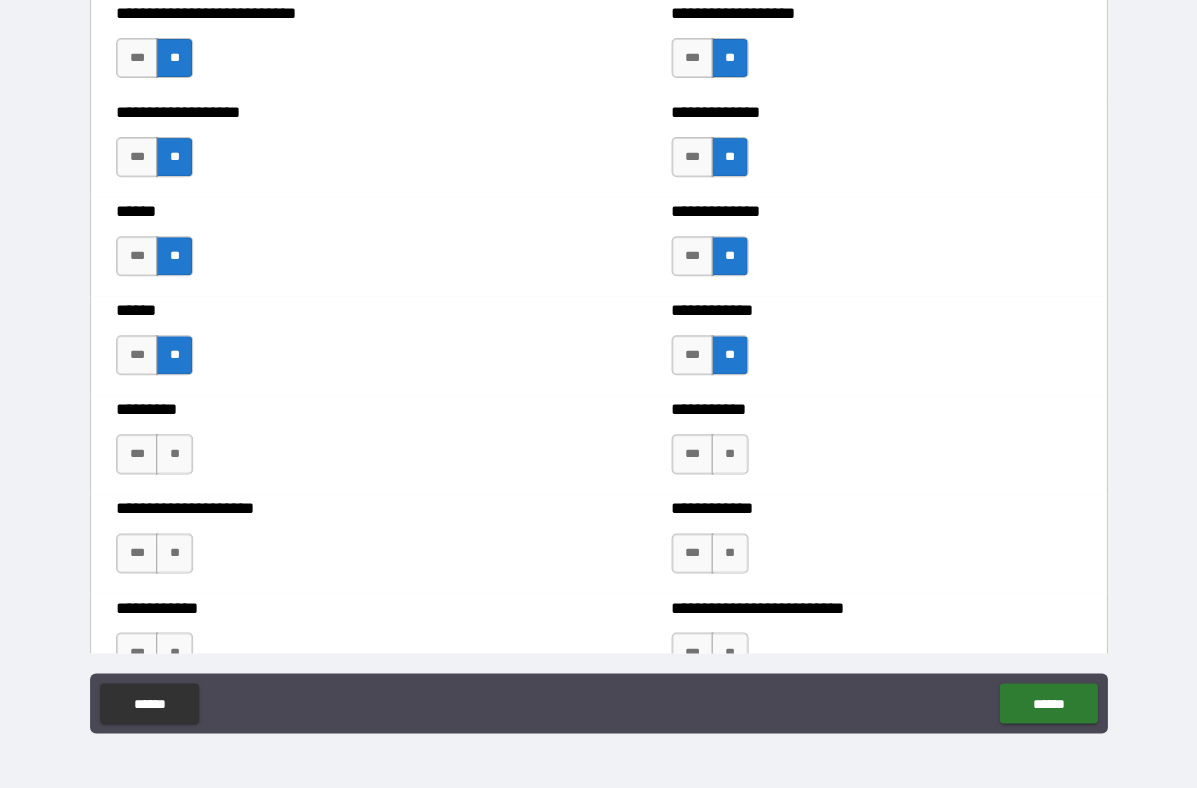 click on "**" at bounding box center (174, 454) 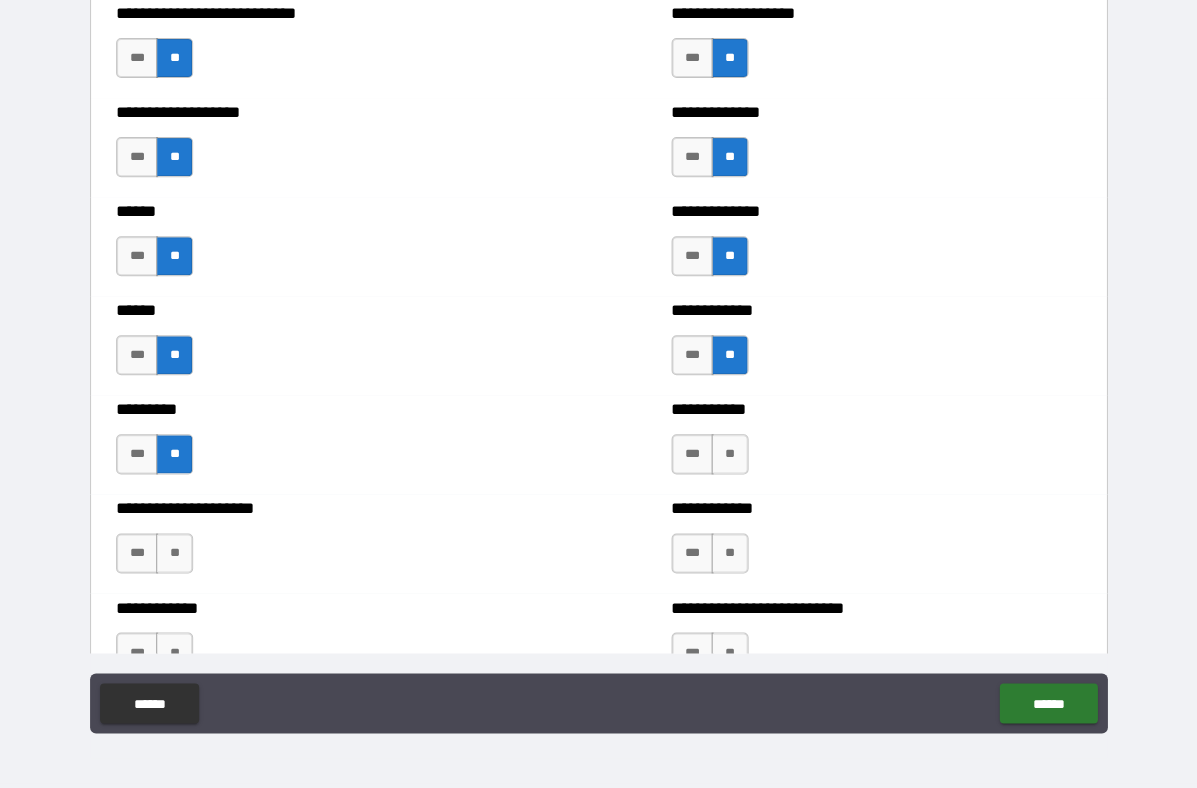 click on "**" at bounding box center (729, 454) 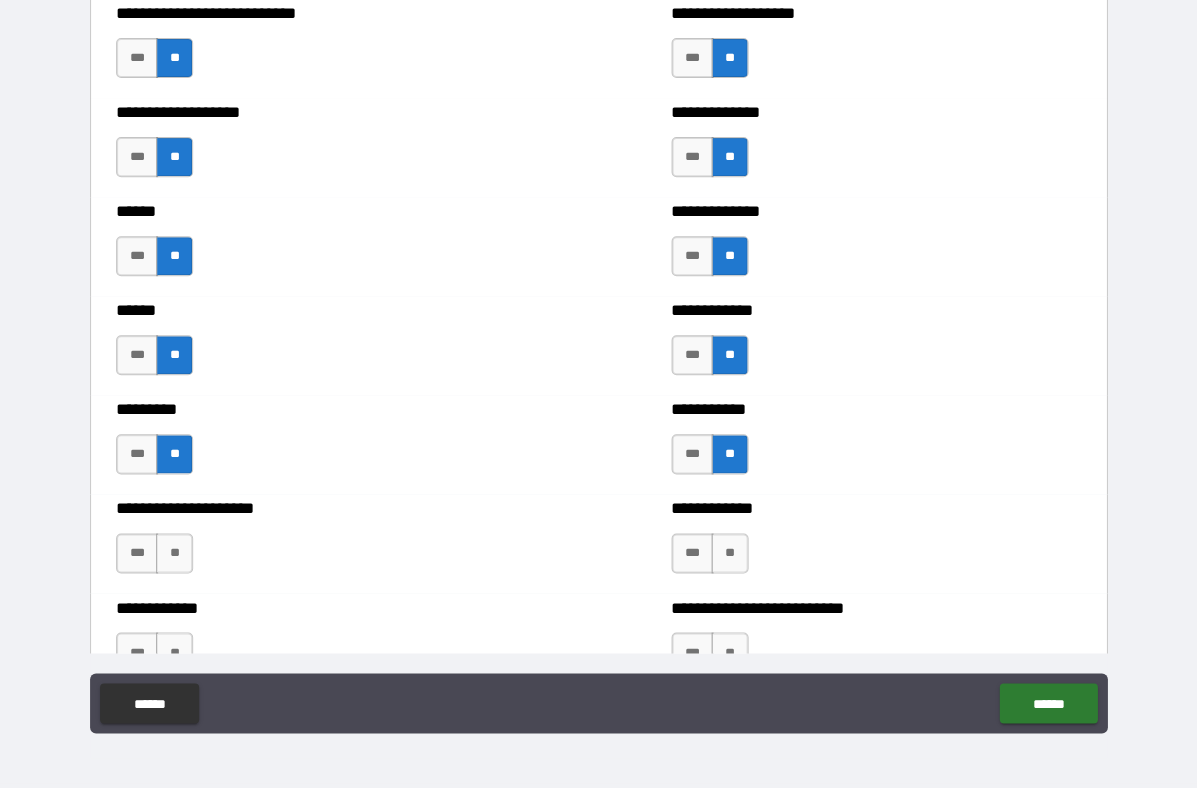 click on "**" at bounding box center (174, 553) 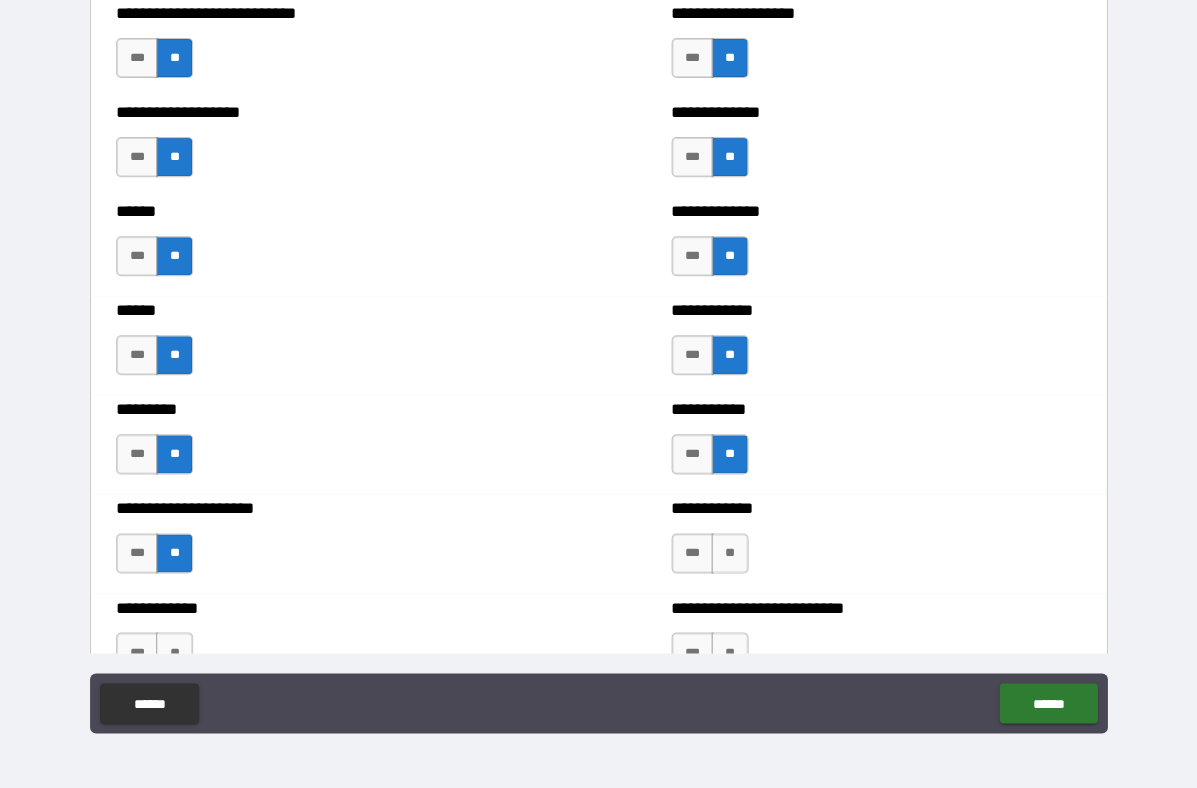 click on "**" at bounding box center (729, 553) 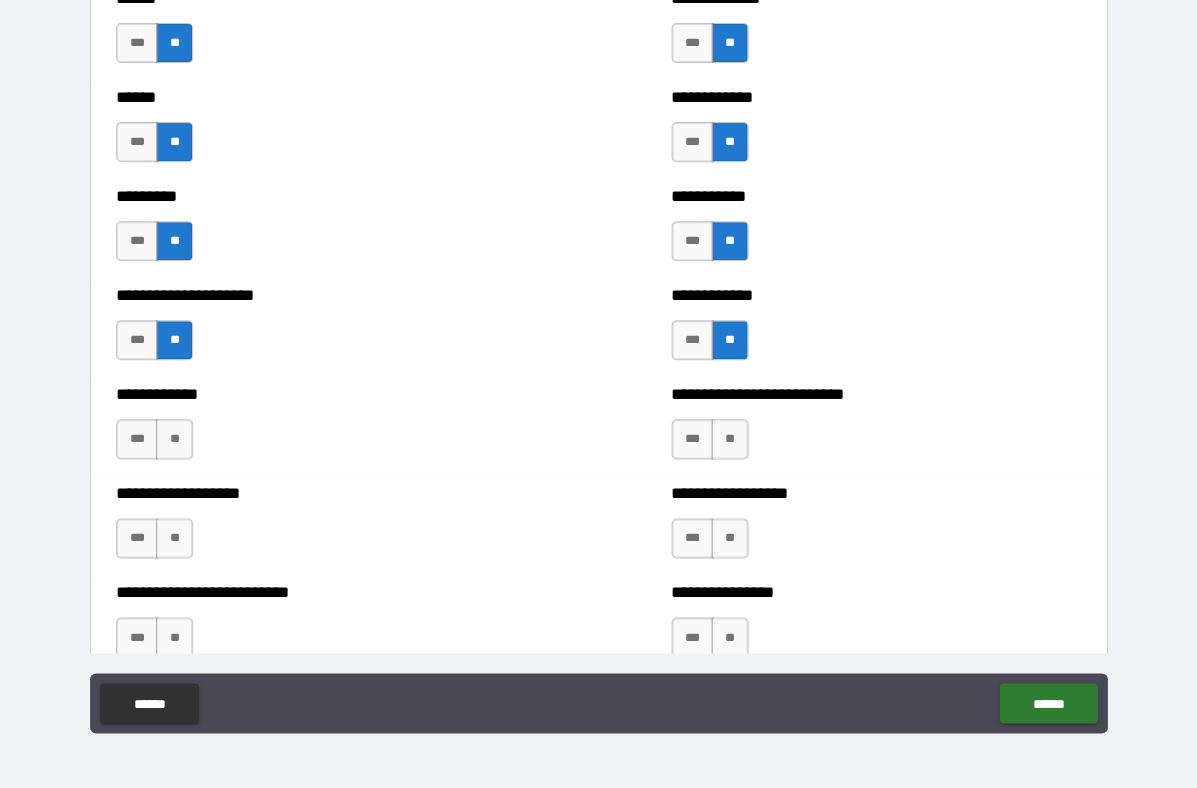 scroll, scrollTop: 4075, scrollLeft: 0, axis: vertical 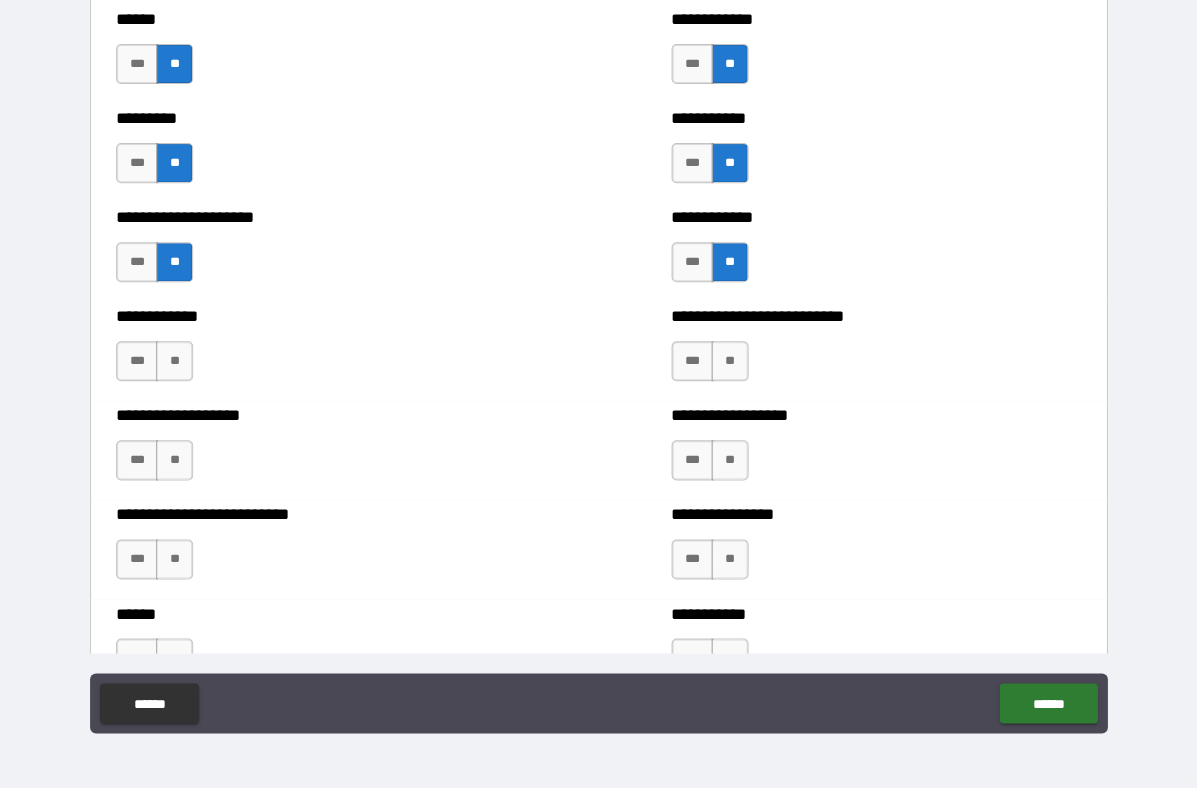 click on "**" at bounding box center [174, 361] 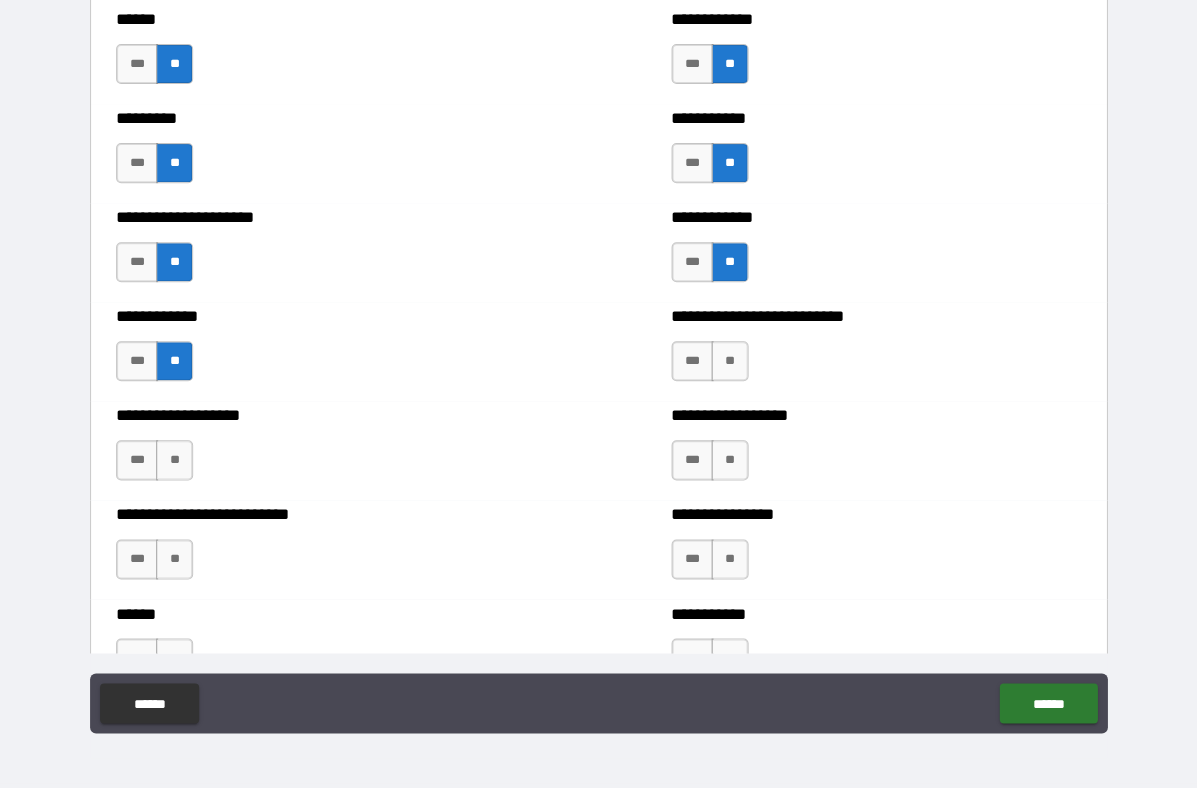 click on "**" at bounding box center [729, 361] 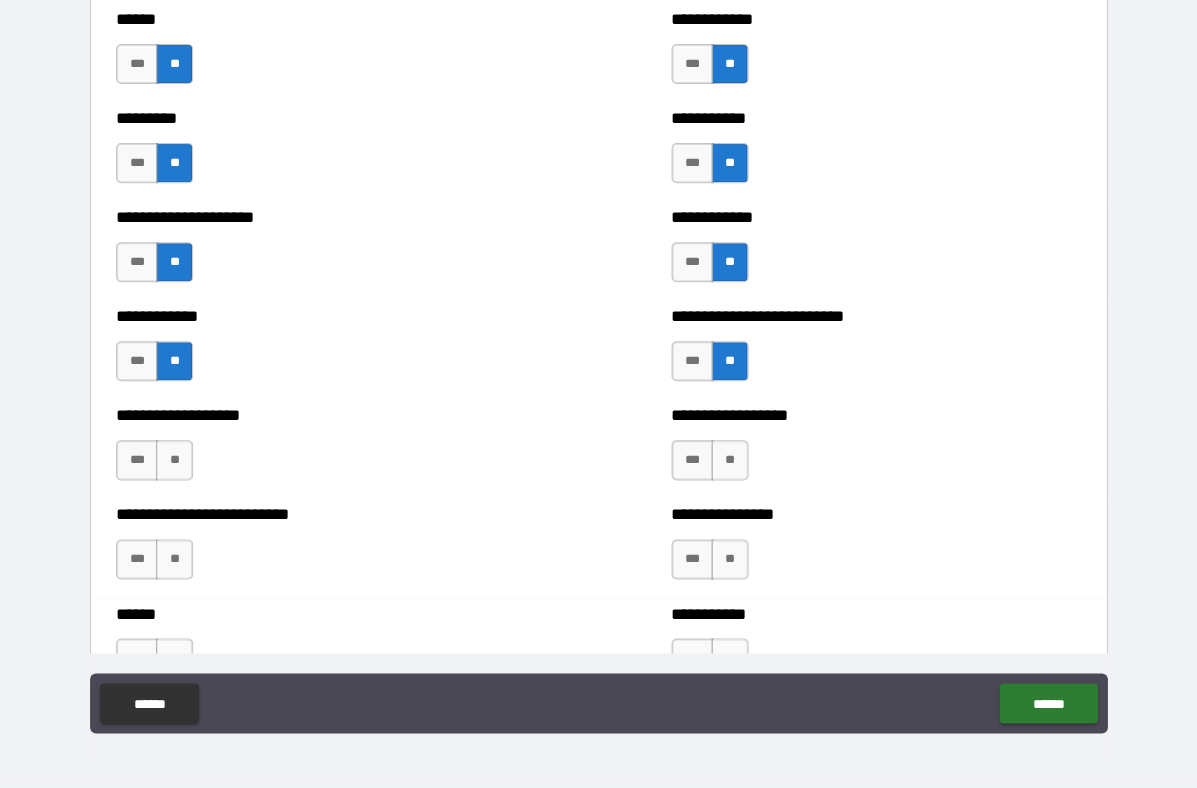 click on "***" at bounding box center [137, 460] 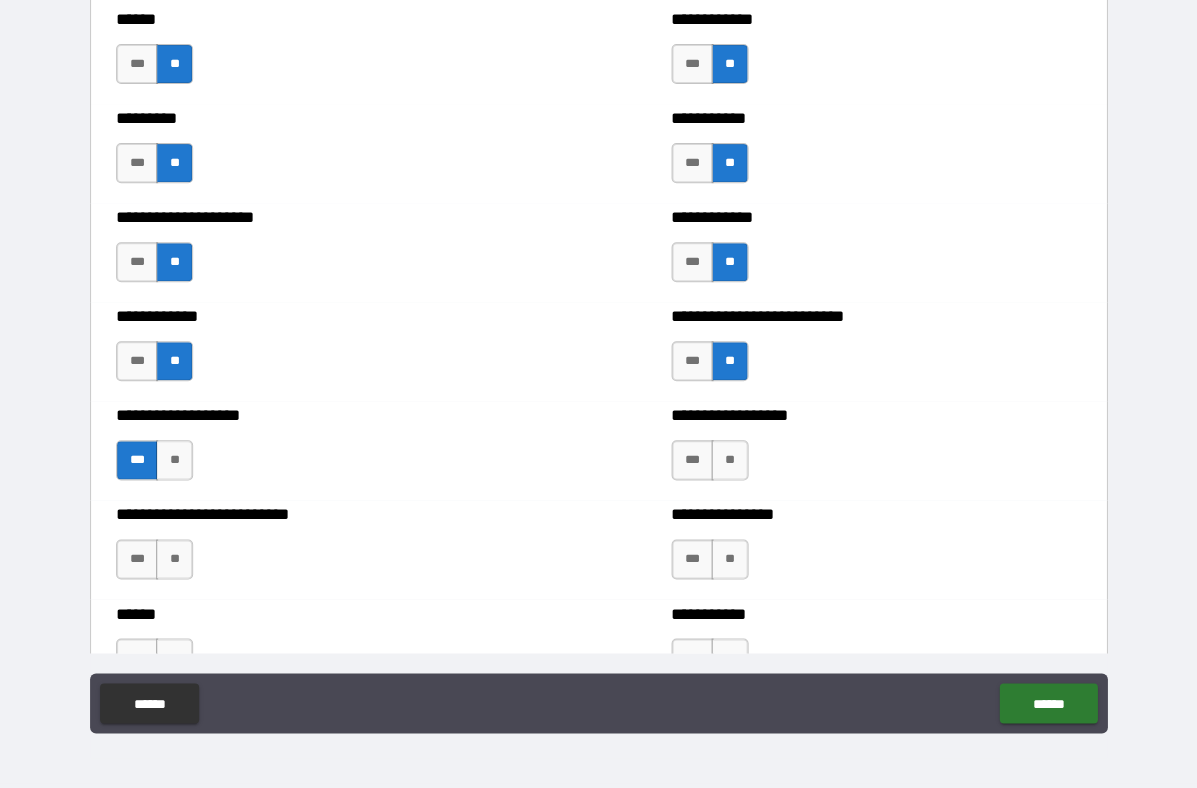 click on "**" at bounding box center (174, 460) 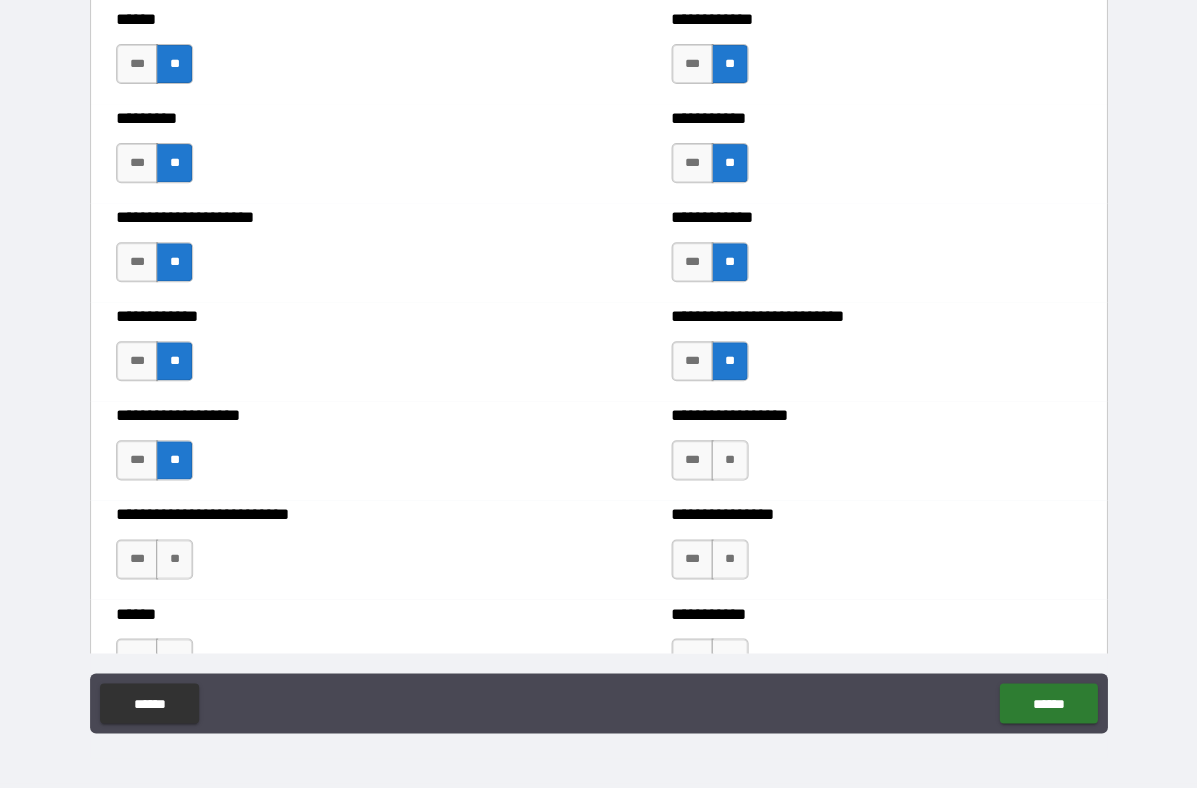 click on "**" at bounding box center (729, 460) 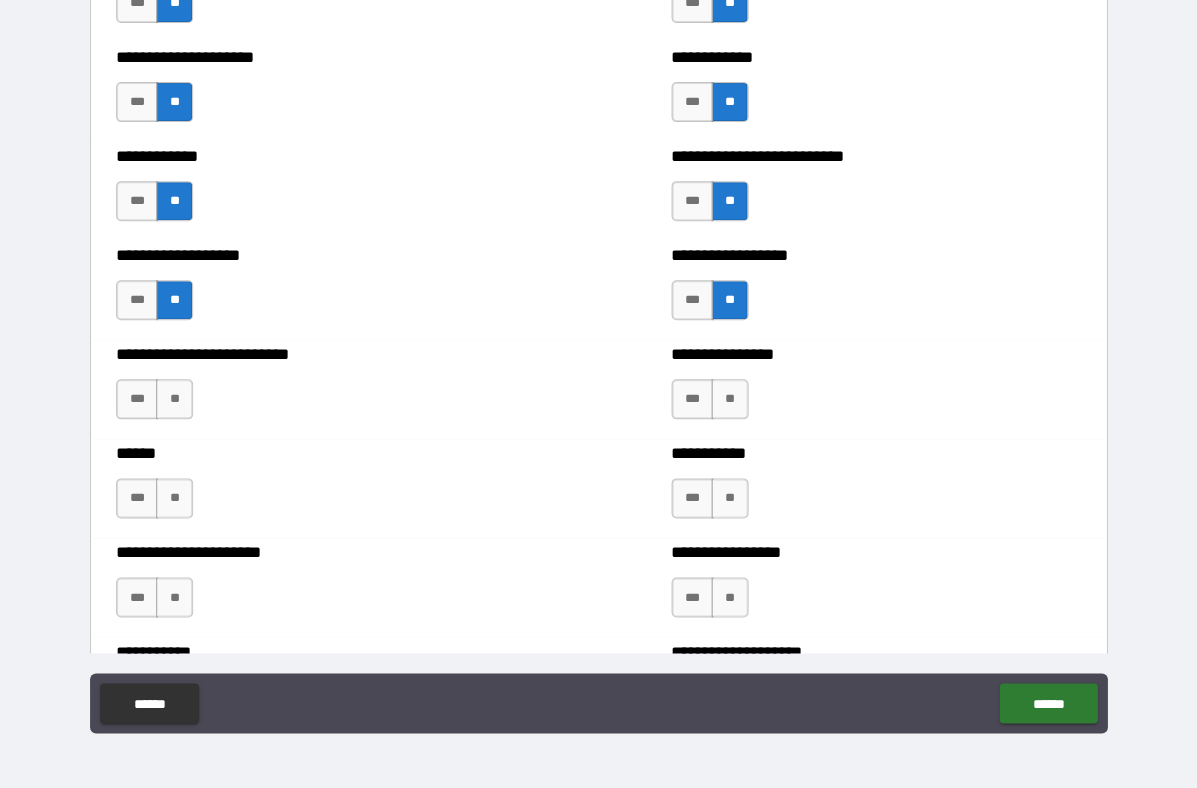 scroll, scrollTop: 4255, scrollLeft: 0, axis: vertical 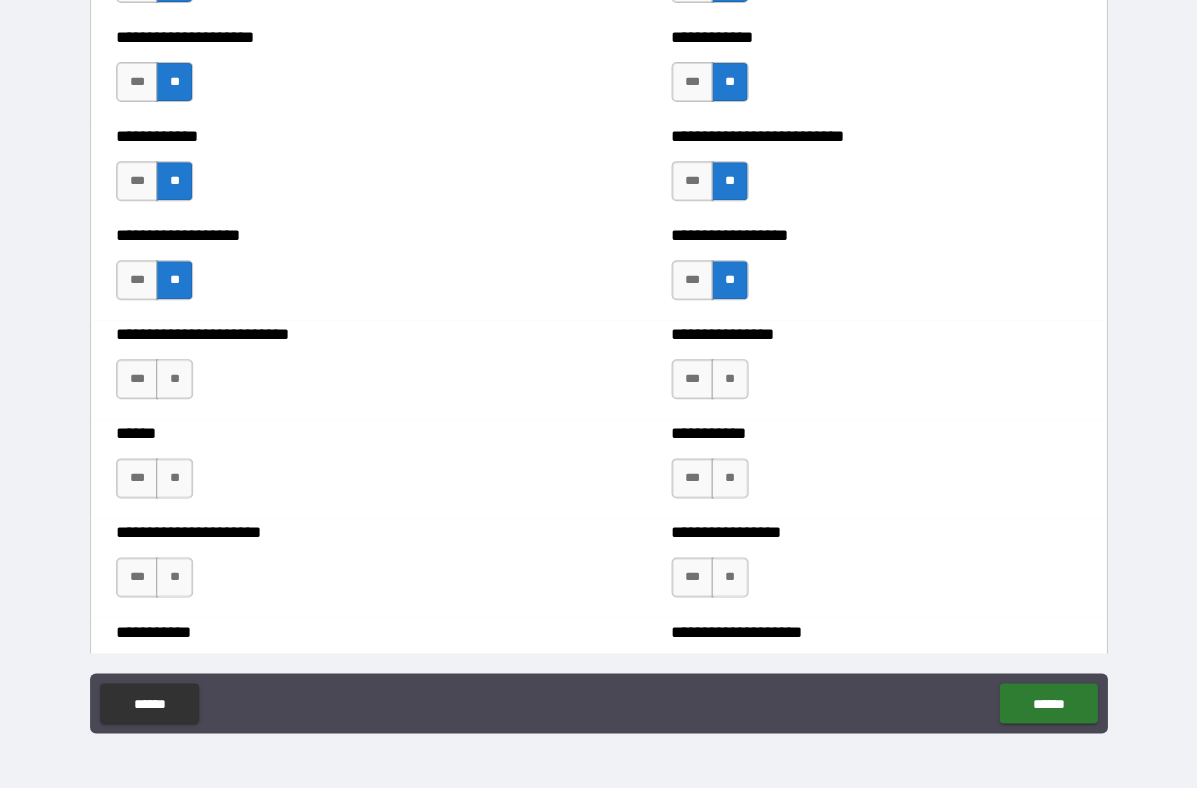 click on "**" at bounding box center [174, 379] 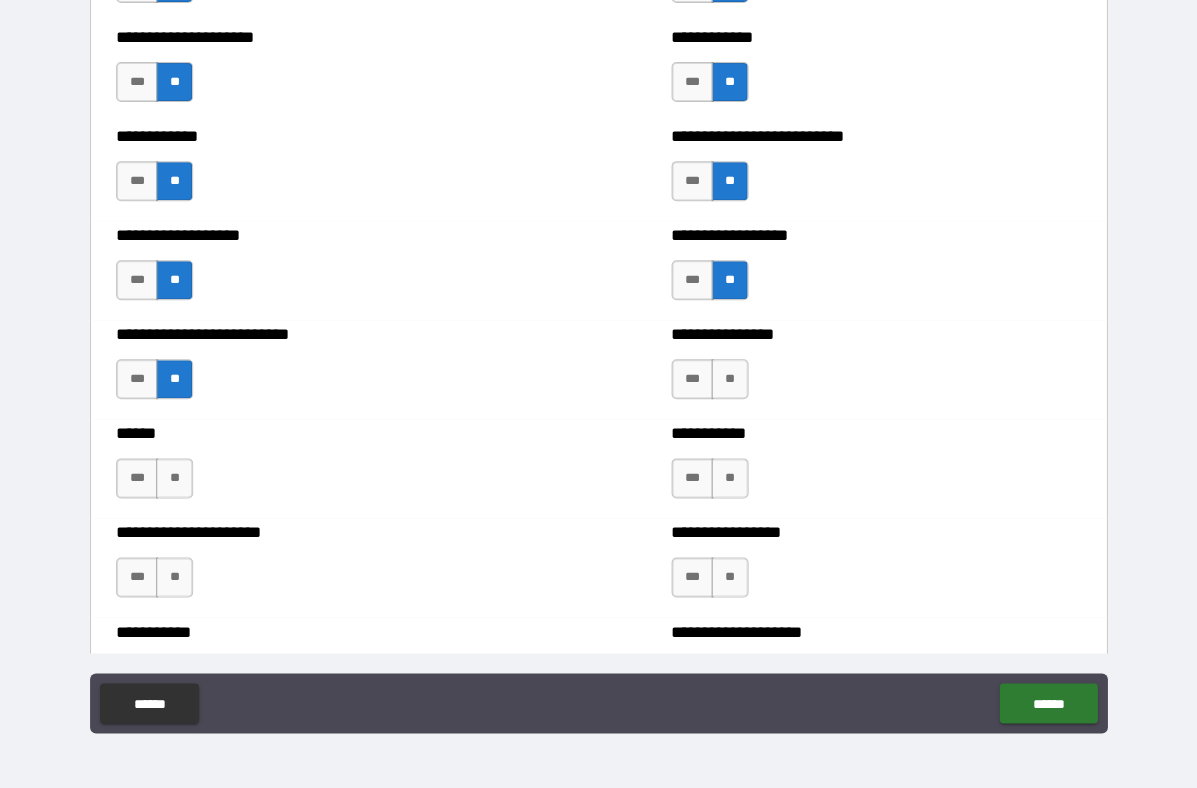 click on "**" at bounding box center [729, 379] 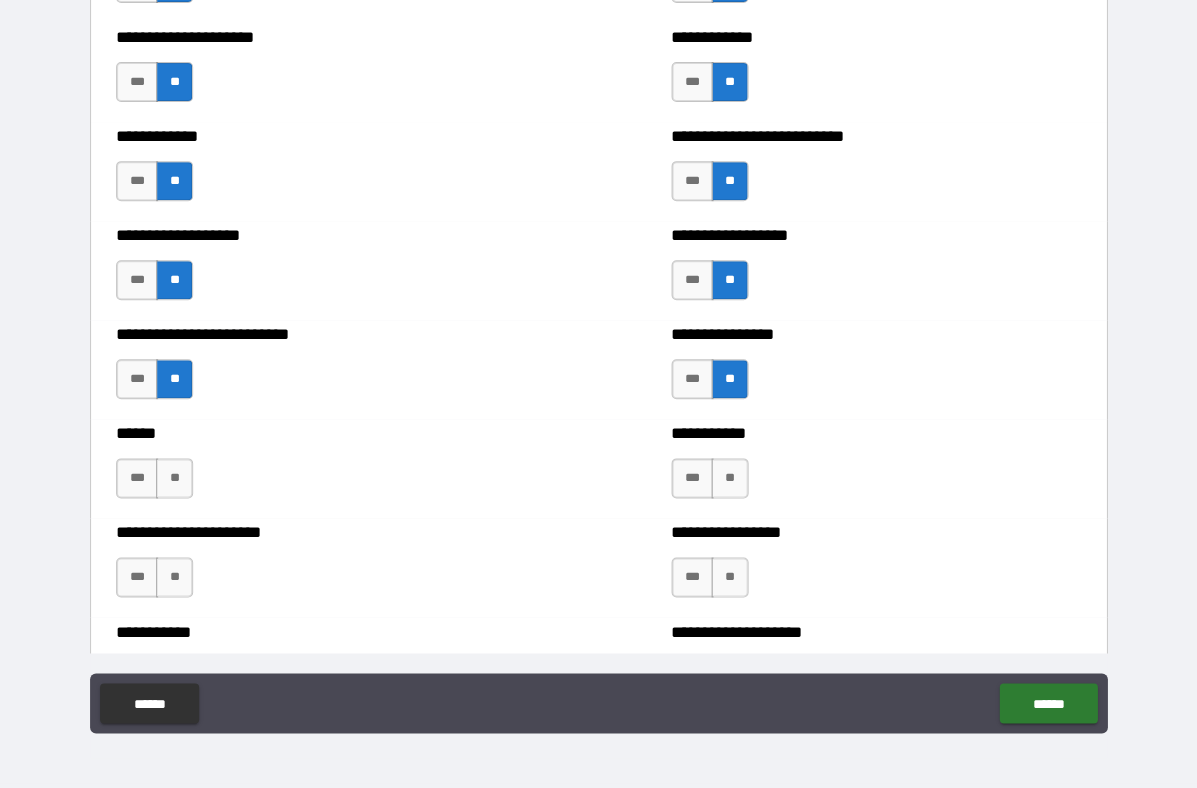 click on "**" at bounding box center (174, 478) 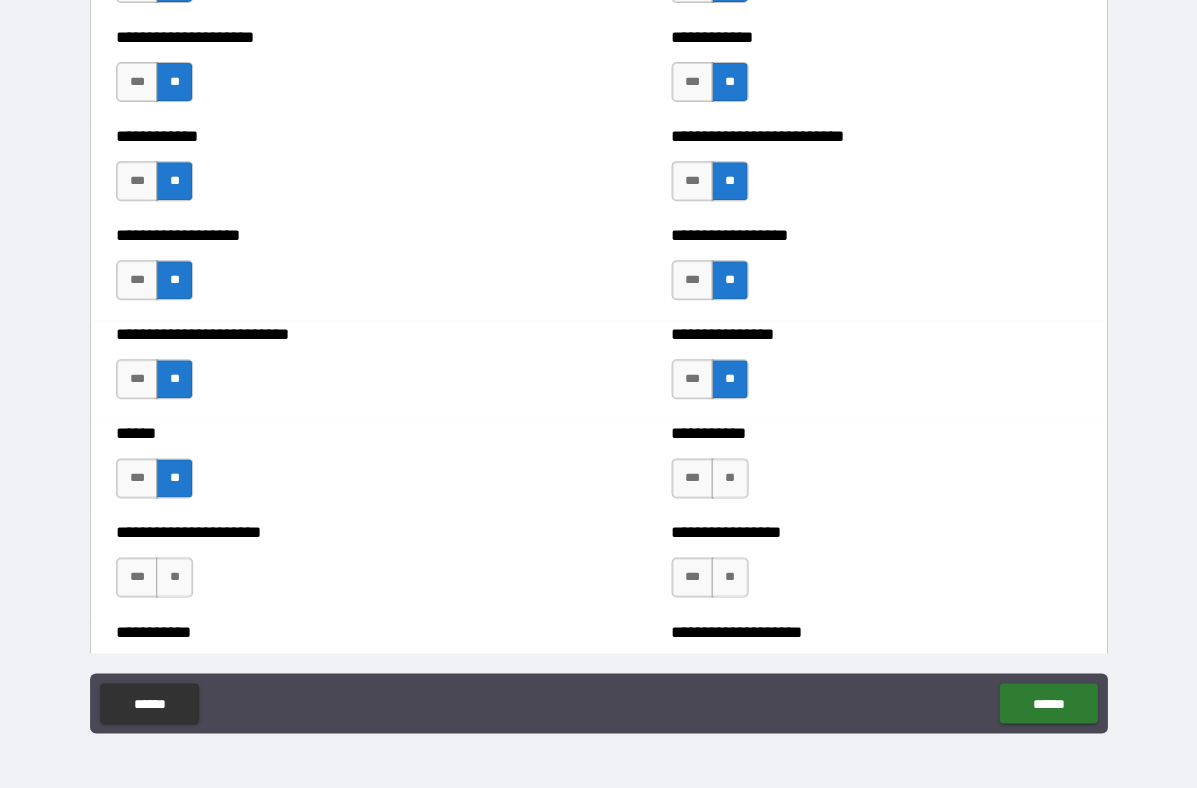 click on "**" at bounding box center (729, 478) 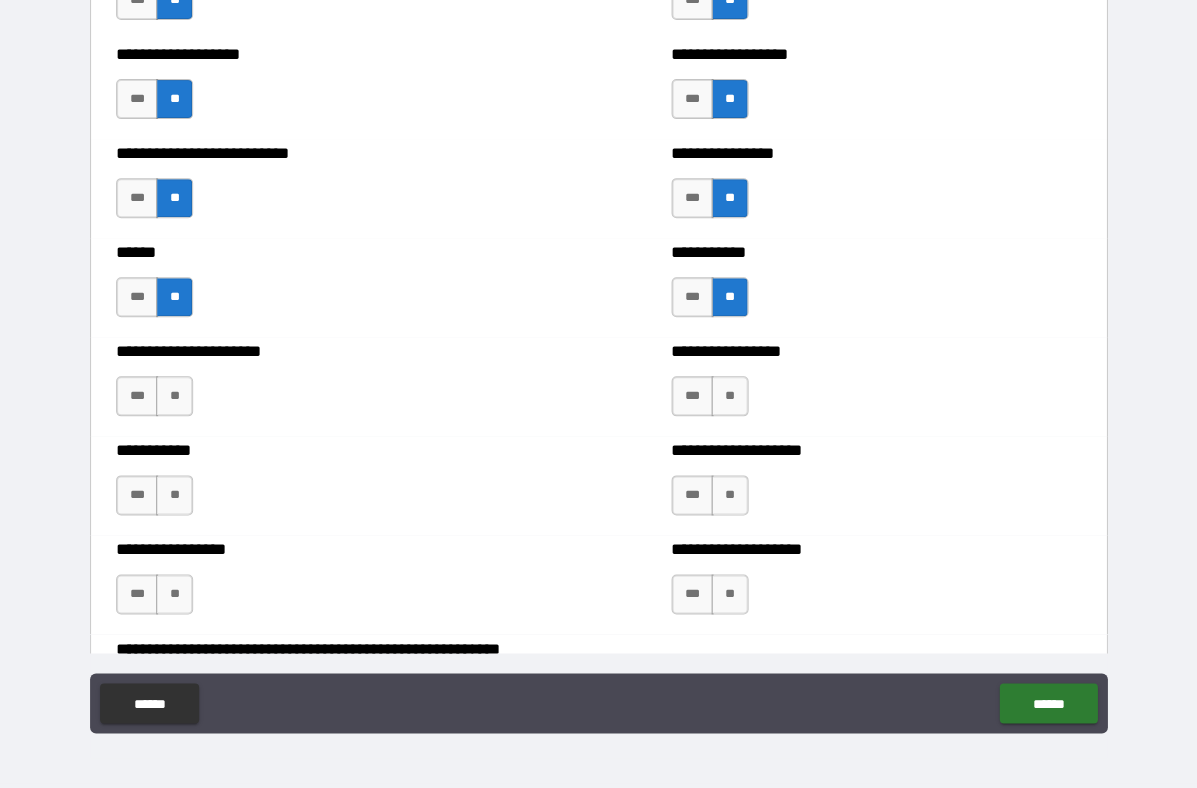 scroll, scrollTop: 4437, scrollLeft: 0, axis: vertical 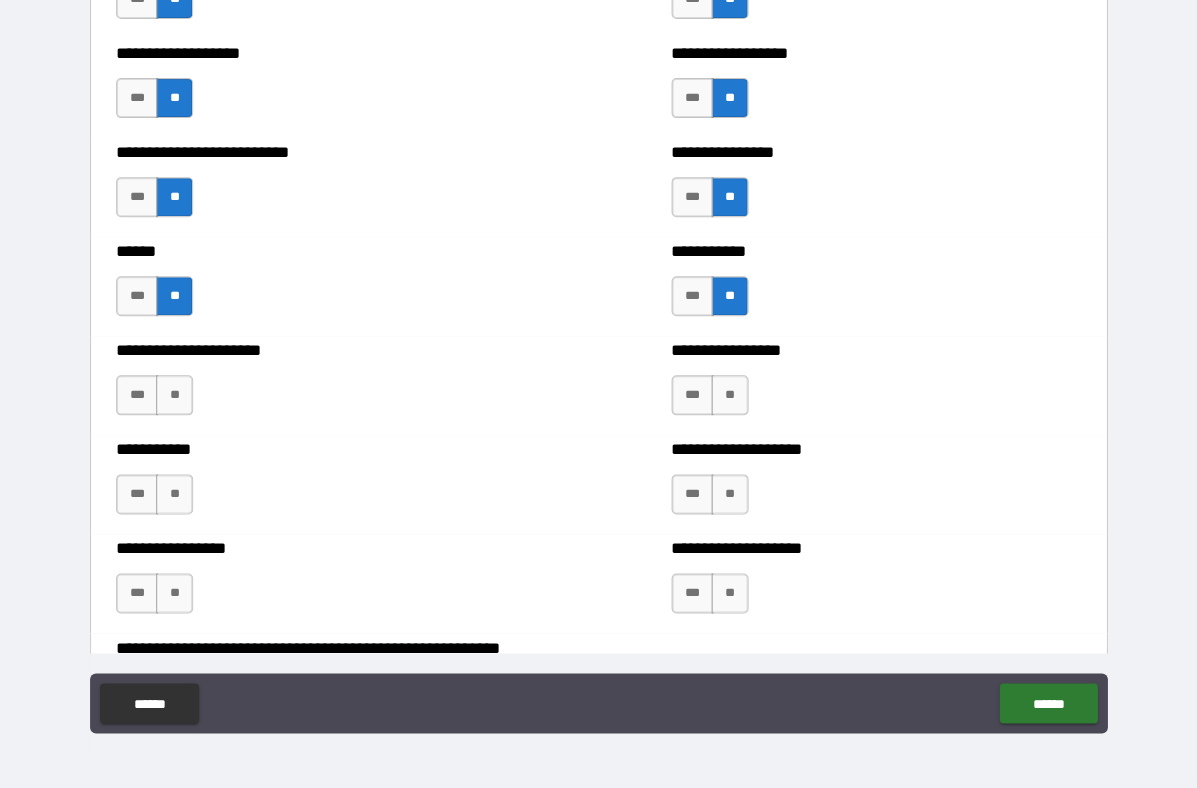 click on "***" at bounding box center (137, 395) 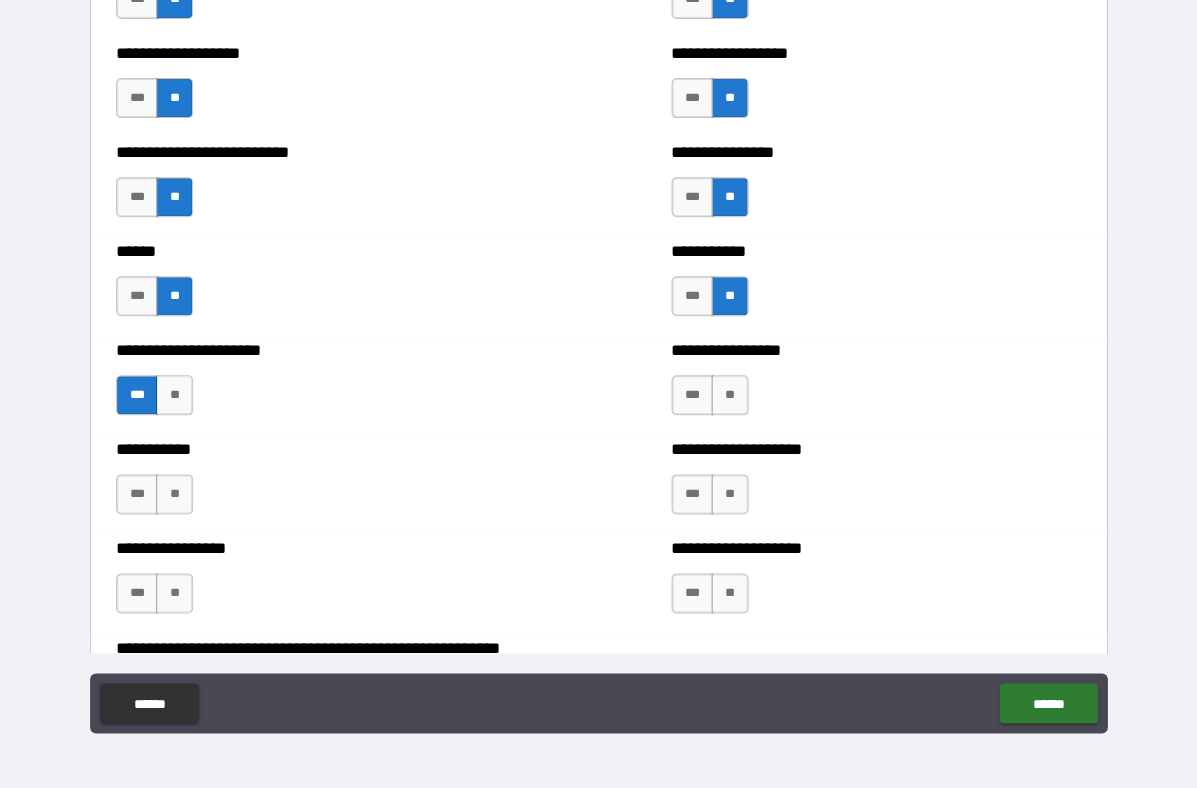click on "**" at bounding box center (729, 395) 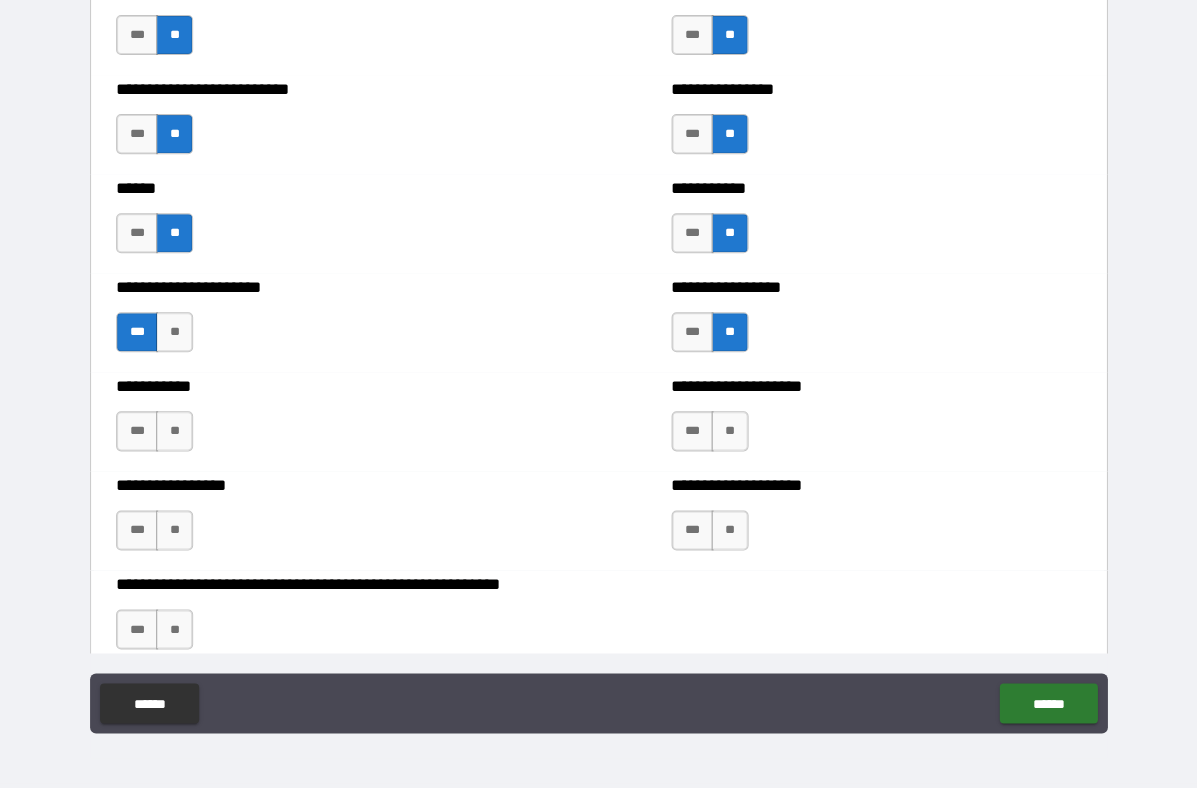 scroll, scrollTop: 4541, scrollLeft: 0, axis: vertical 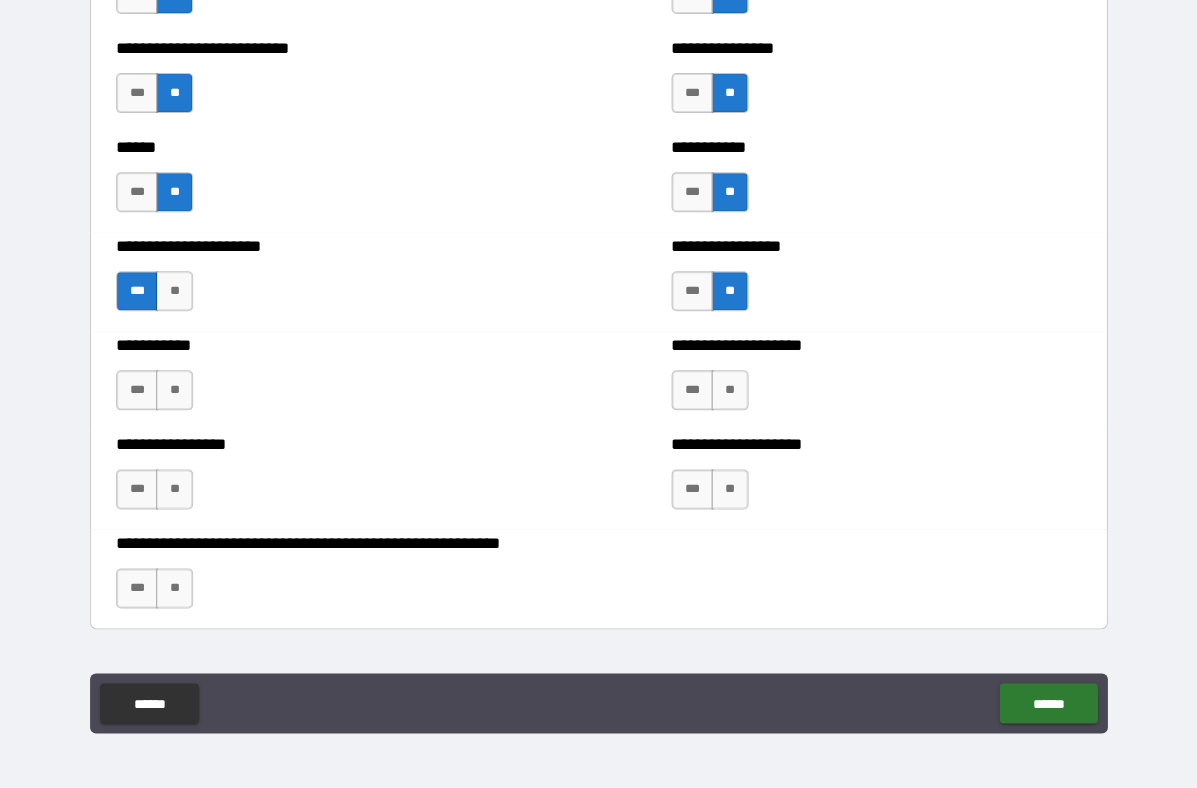 click on "**" at bounding box center [174, 390] 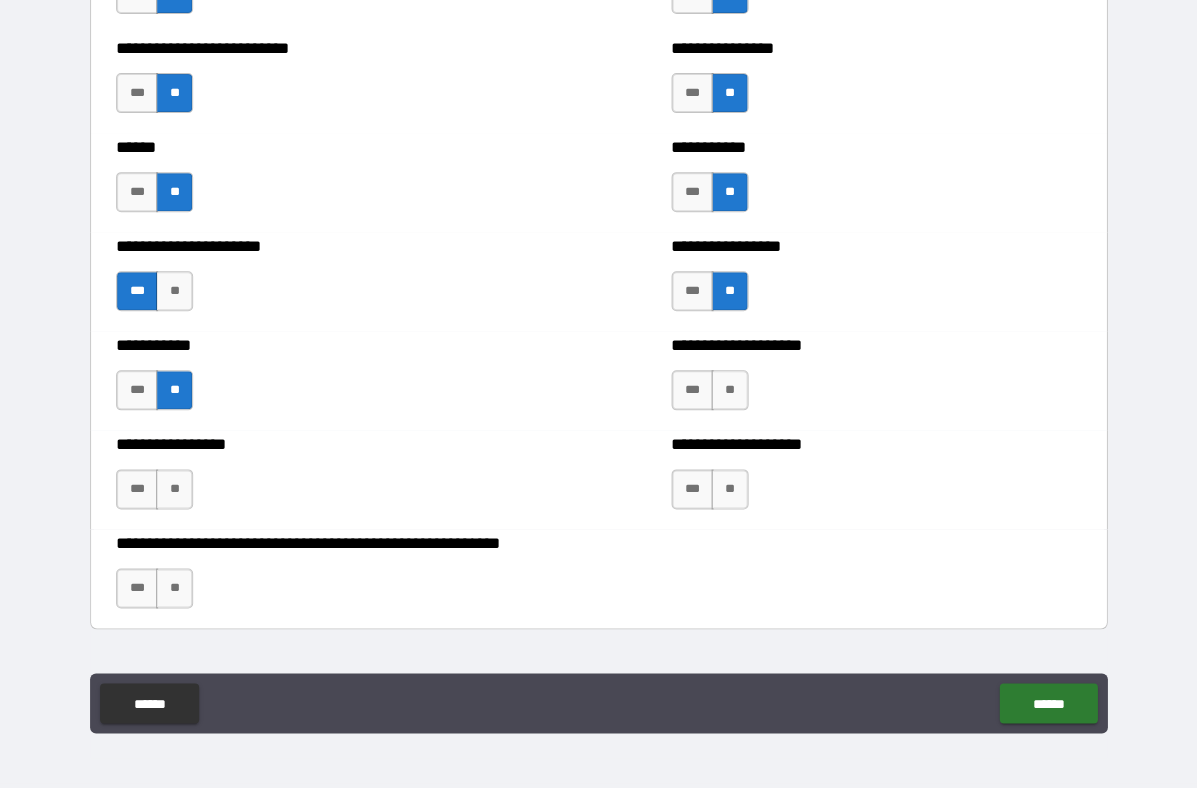 click on "***" at bounding box center (692, 390) 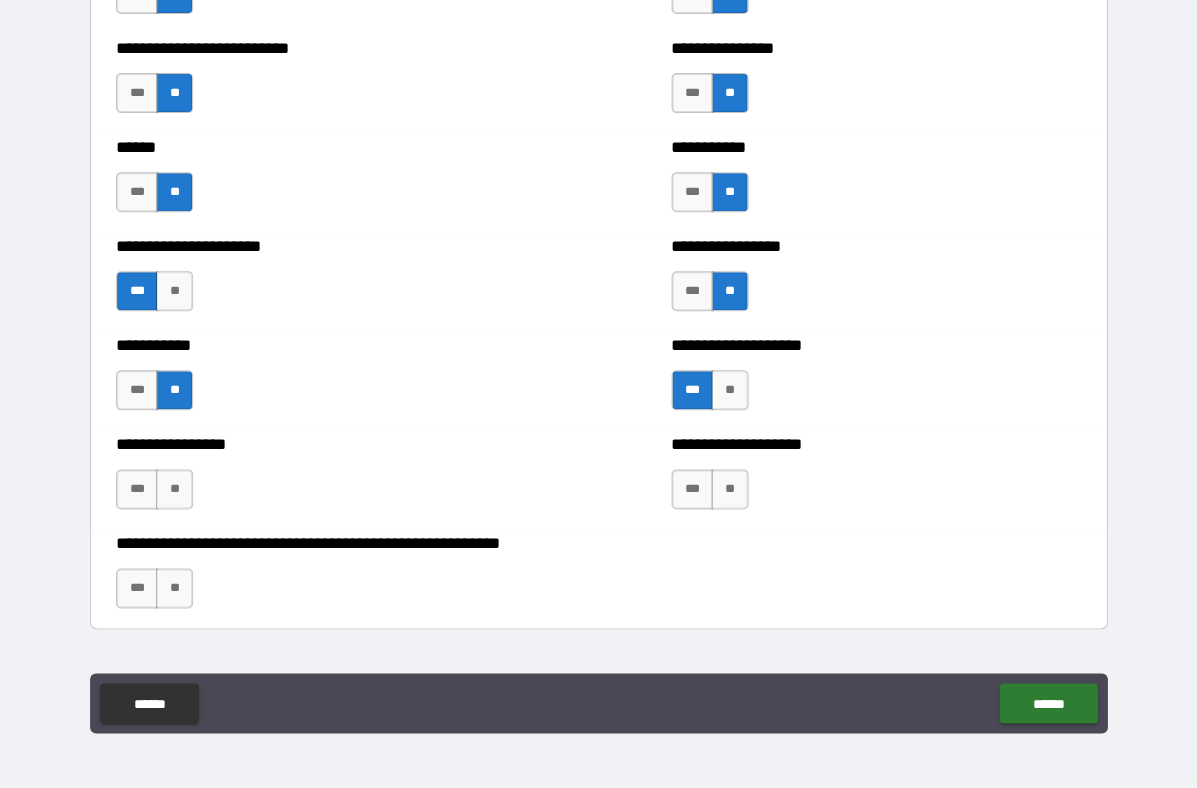 click on "**" at bounding box center (729, 489) 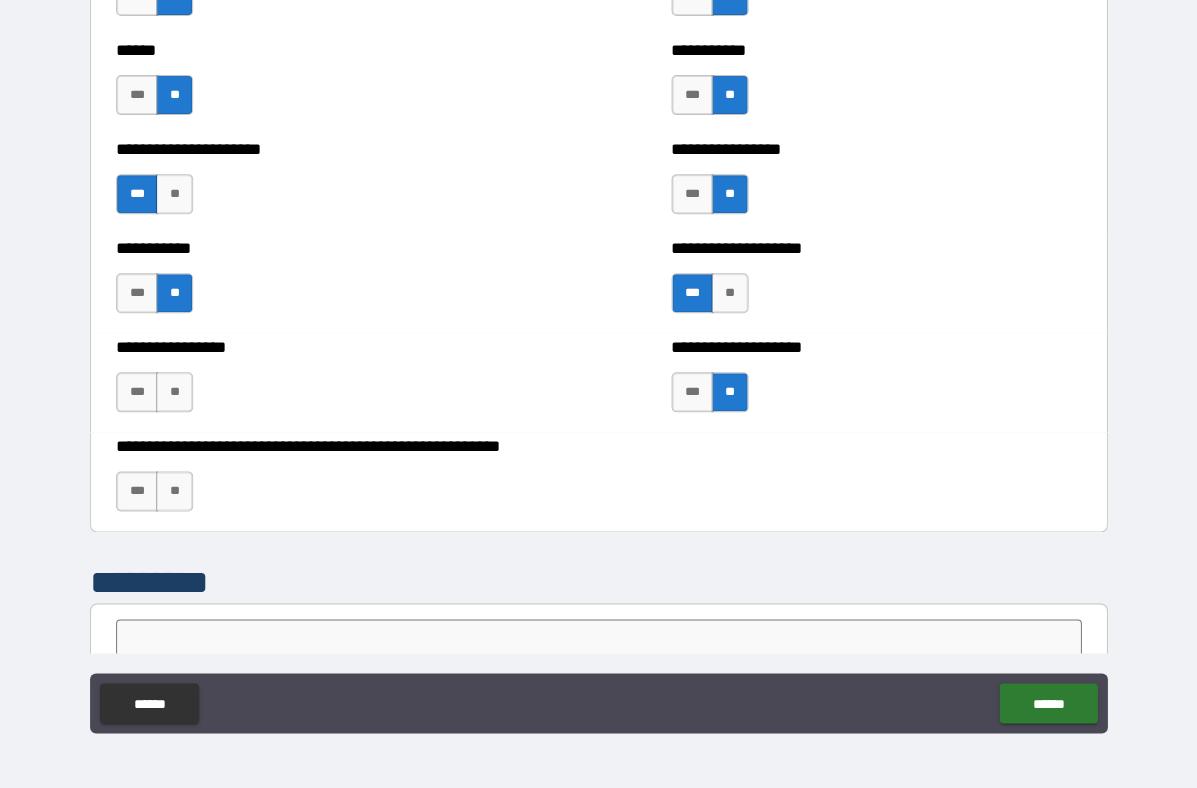 scroll, scrollTop: 4639, scrollLeft: 0, axis: vertical 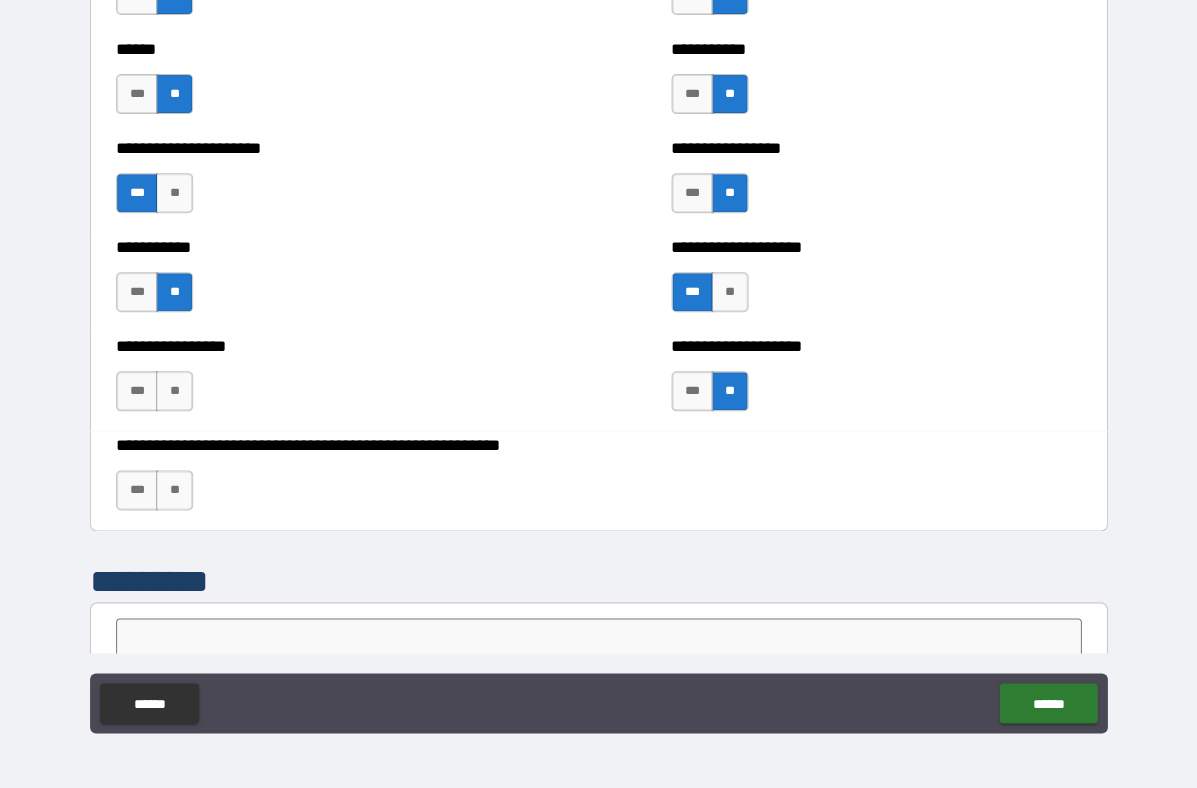 click on "**" at bounding box center (174, 391) 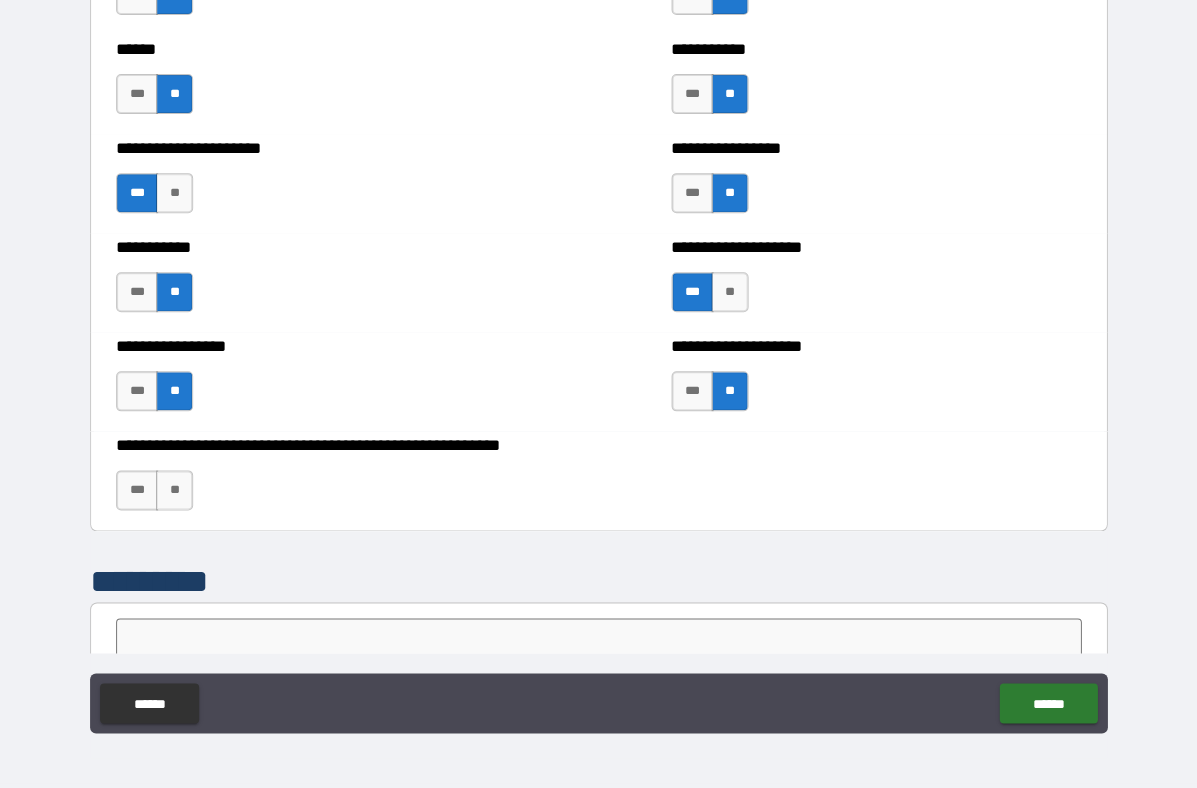 click on "**" at bounding box center (174, 490) 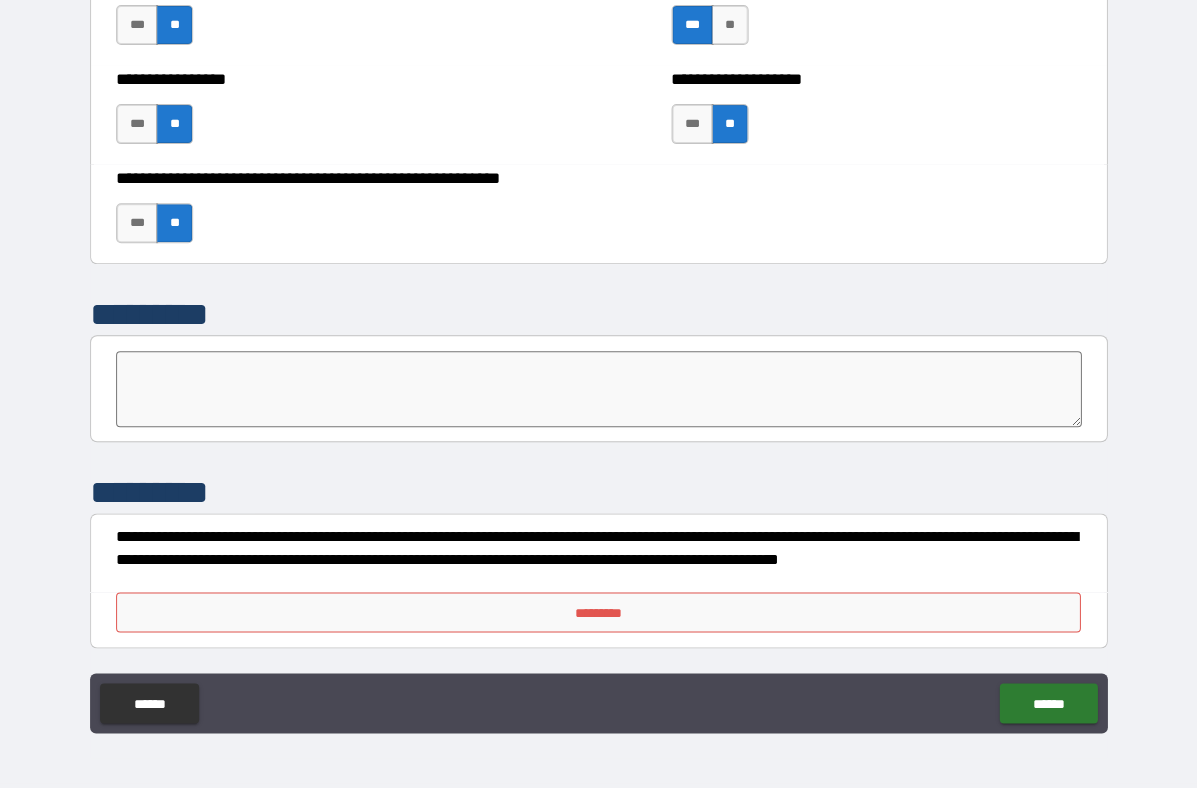 scroll, scrollTop: 4906, scrollLeft: 0, axis: vertical 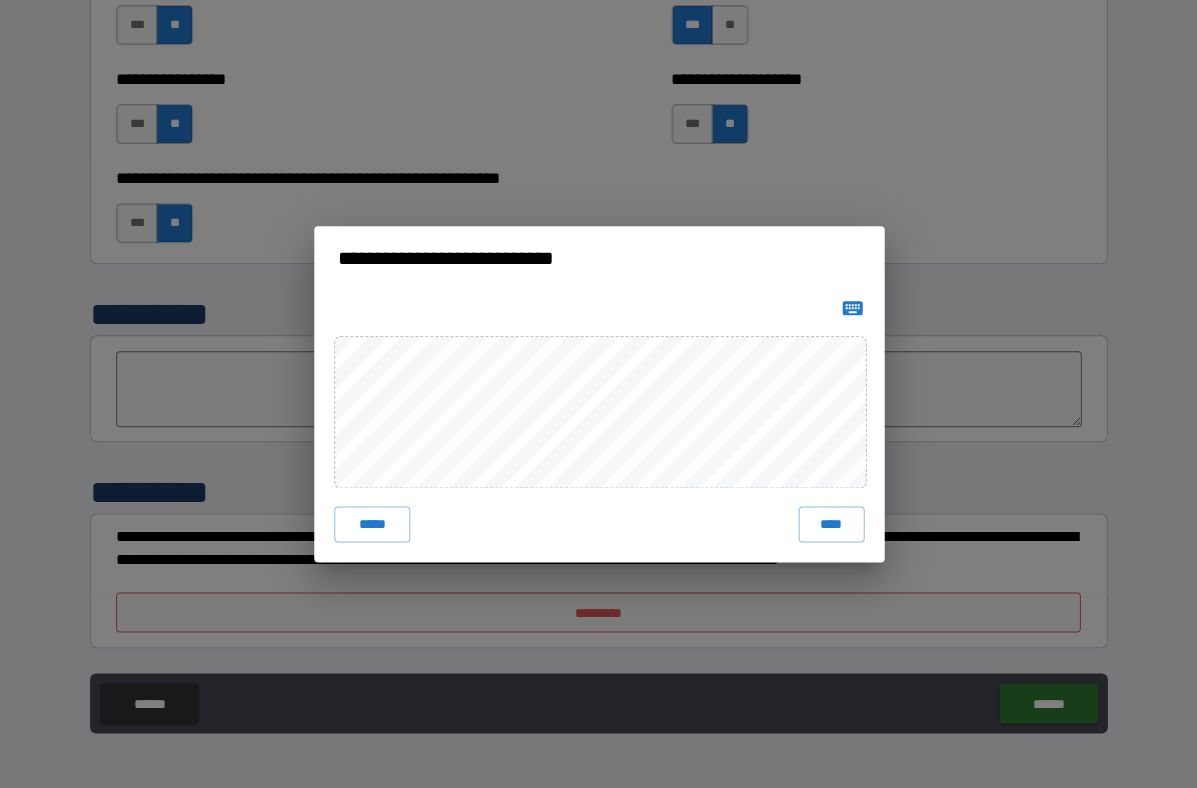 click on "****" at bounding box center (831, 524) 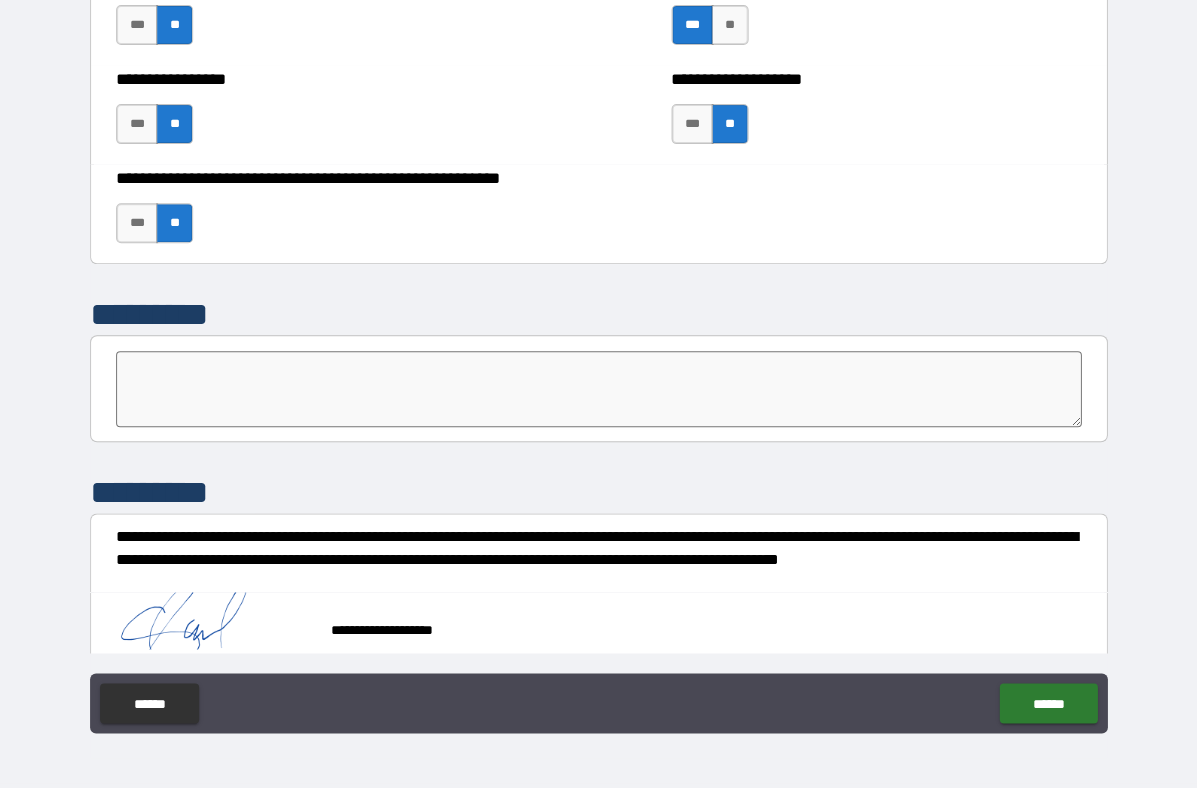 scroll, scrollTop: 4896, scrollLeft: 0, axis: vertical 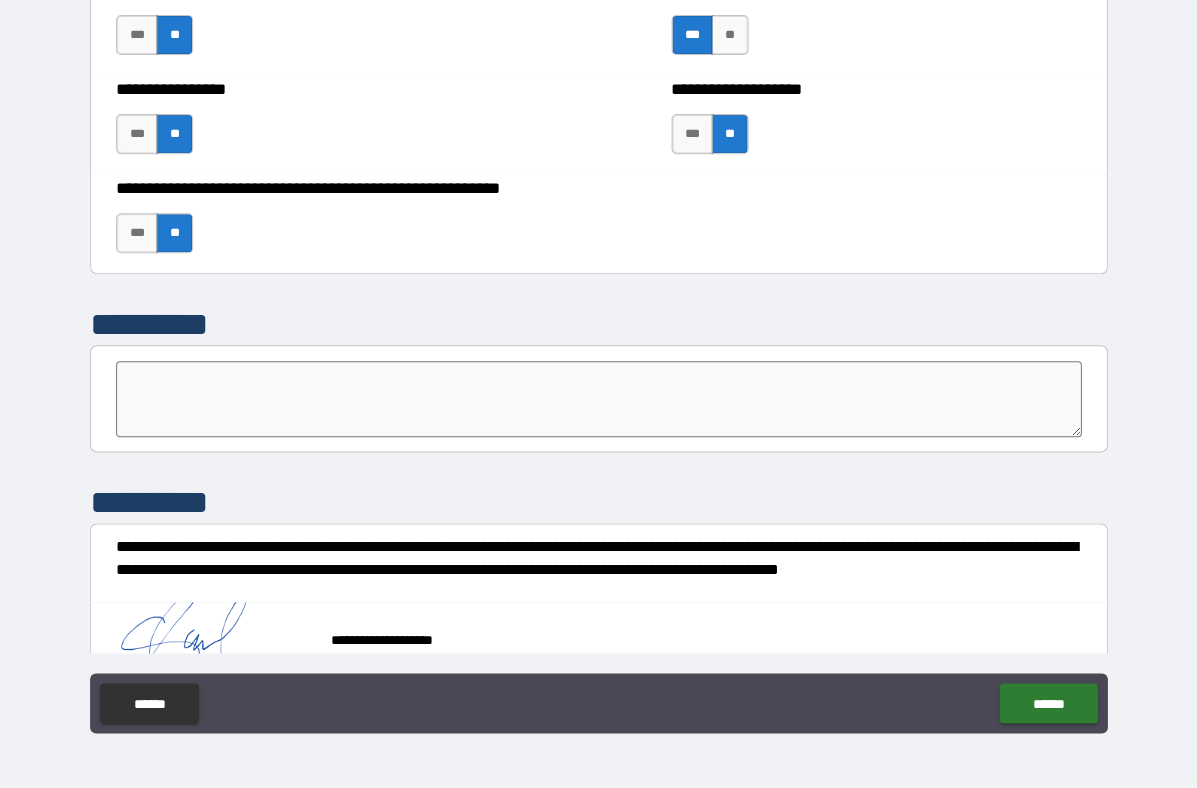 click on "******" at bounding box center [1047, 703] 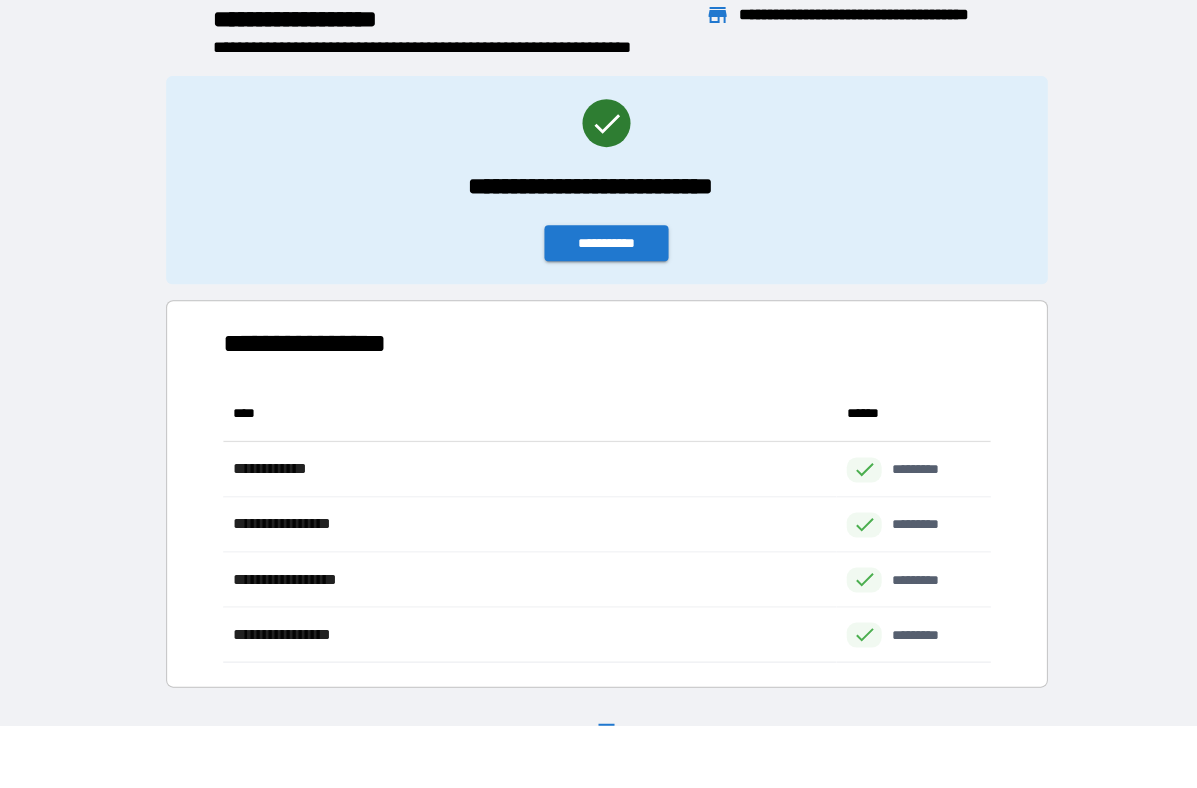 scroll, scrollTop: 1, scrollLeft: 1, axis: both 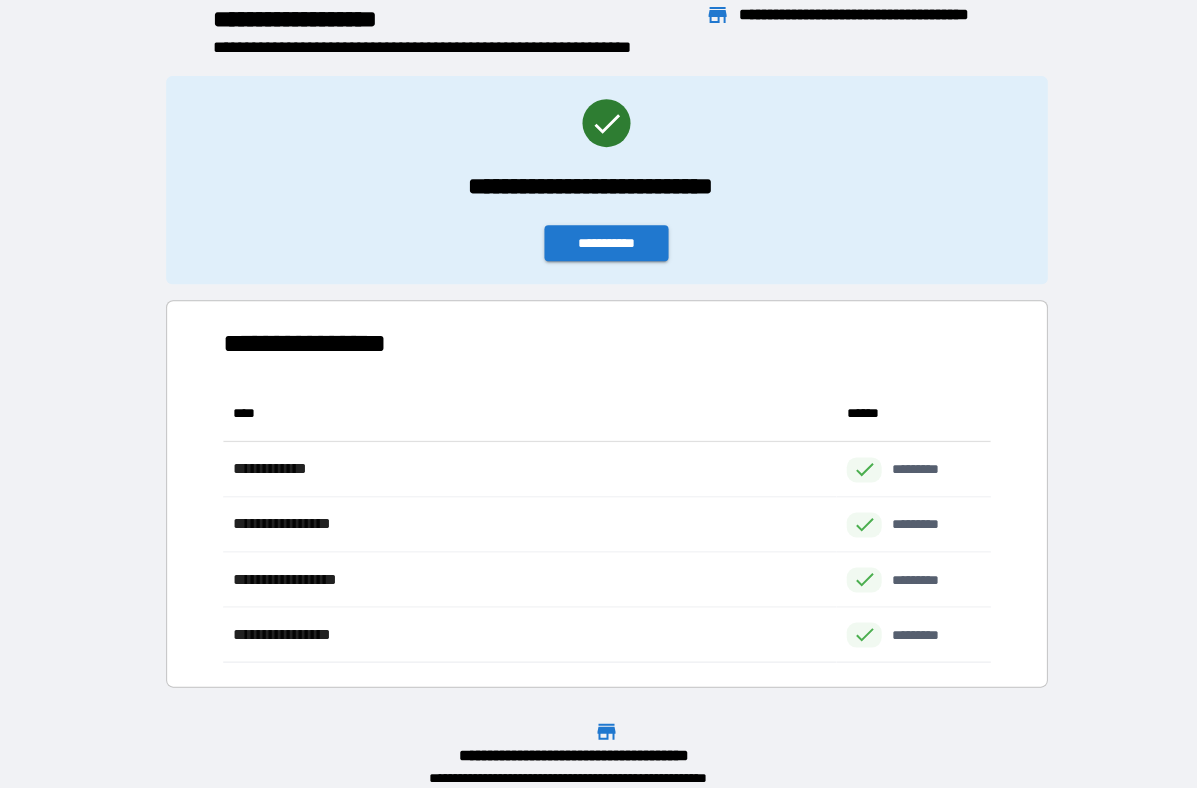 click on "**********" at bounding box center [606, 243] 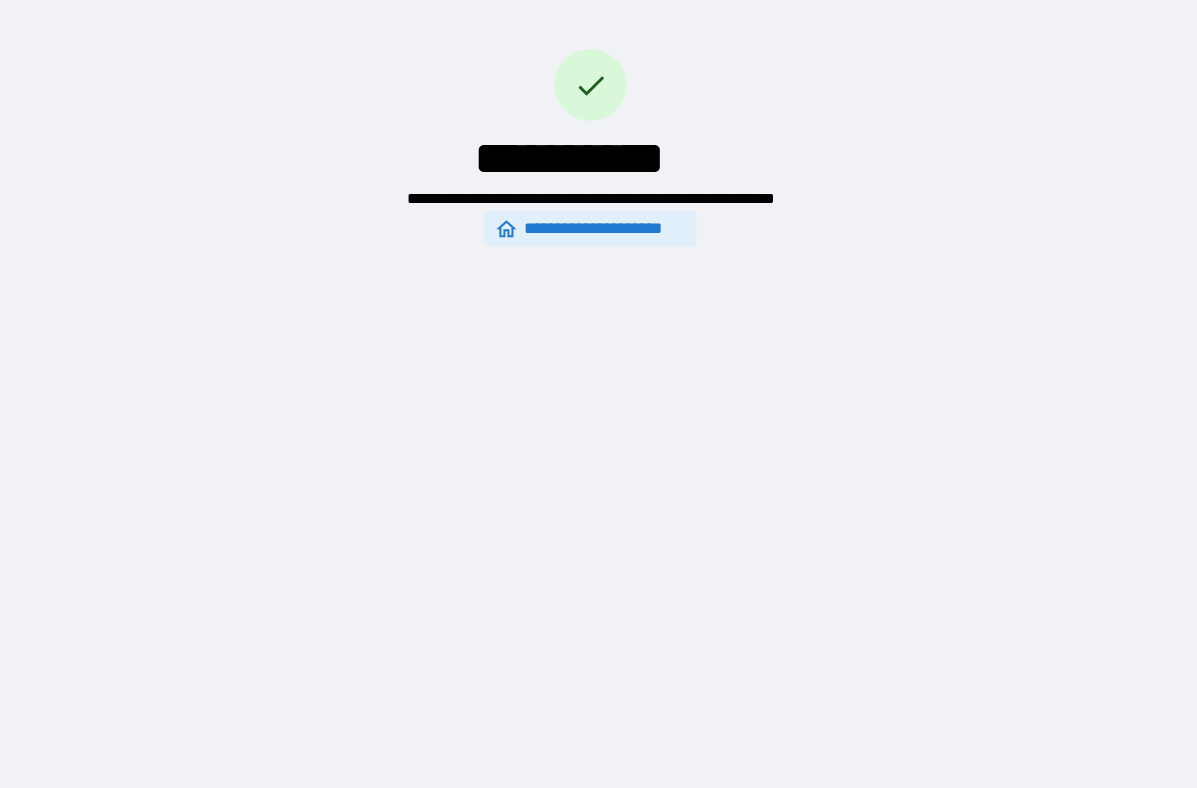 click on "**********" at bounding box center [590, 228] 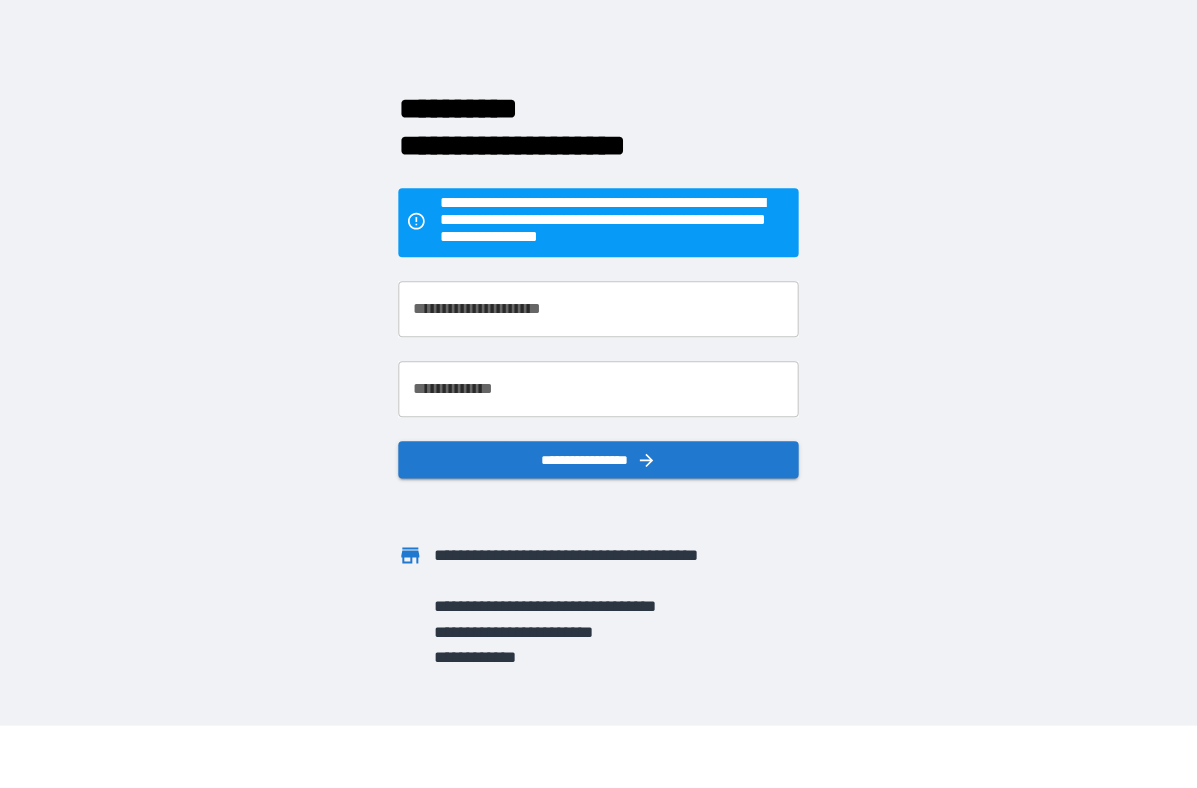 click on "**********" at bounding box center (598, 309) 